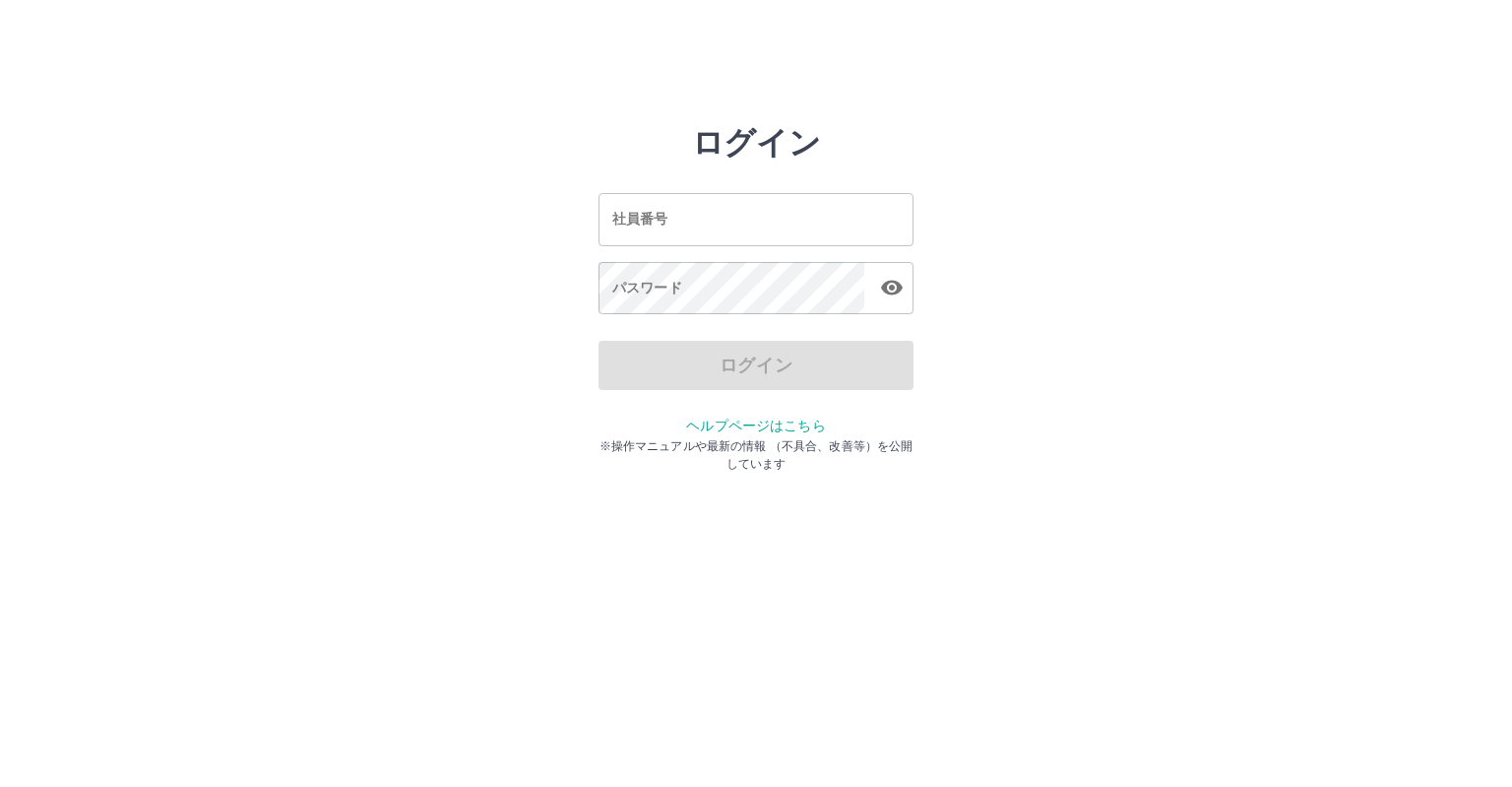 scroll, scrollTop: 0, scrollLeft: 0, axis: both 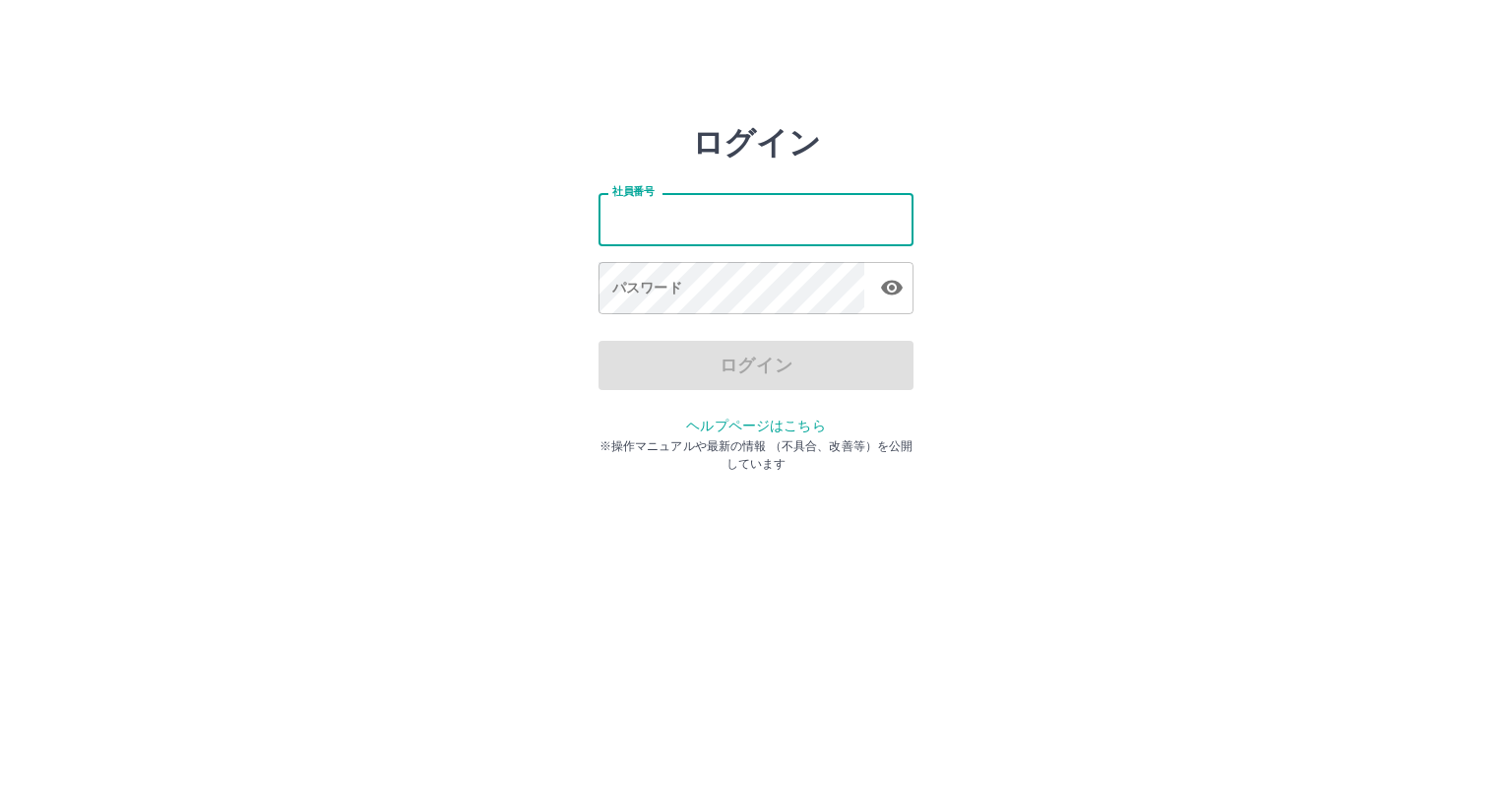 type on "*******" 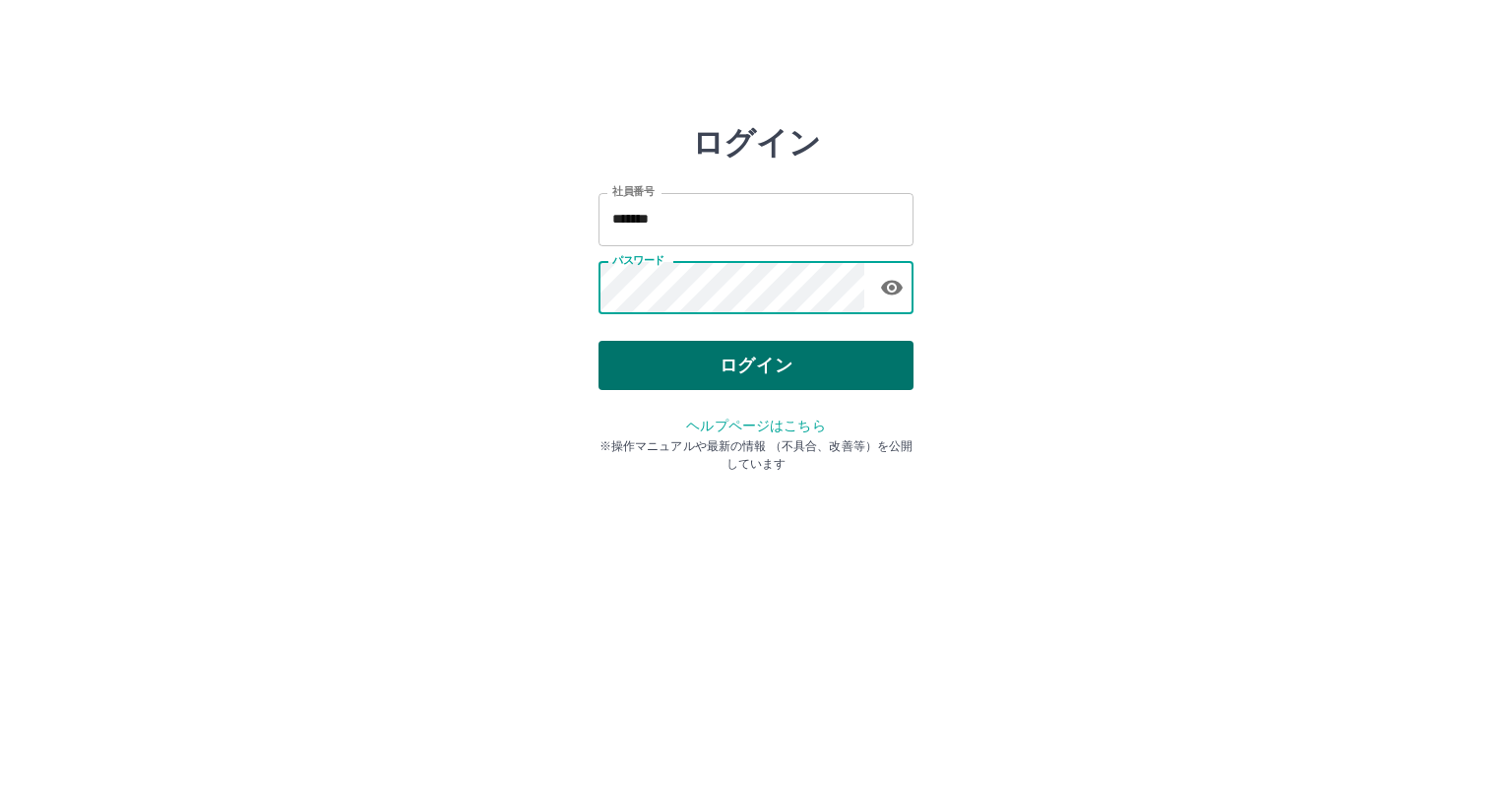 click on "ログイン" at bounding box center (756, 365) 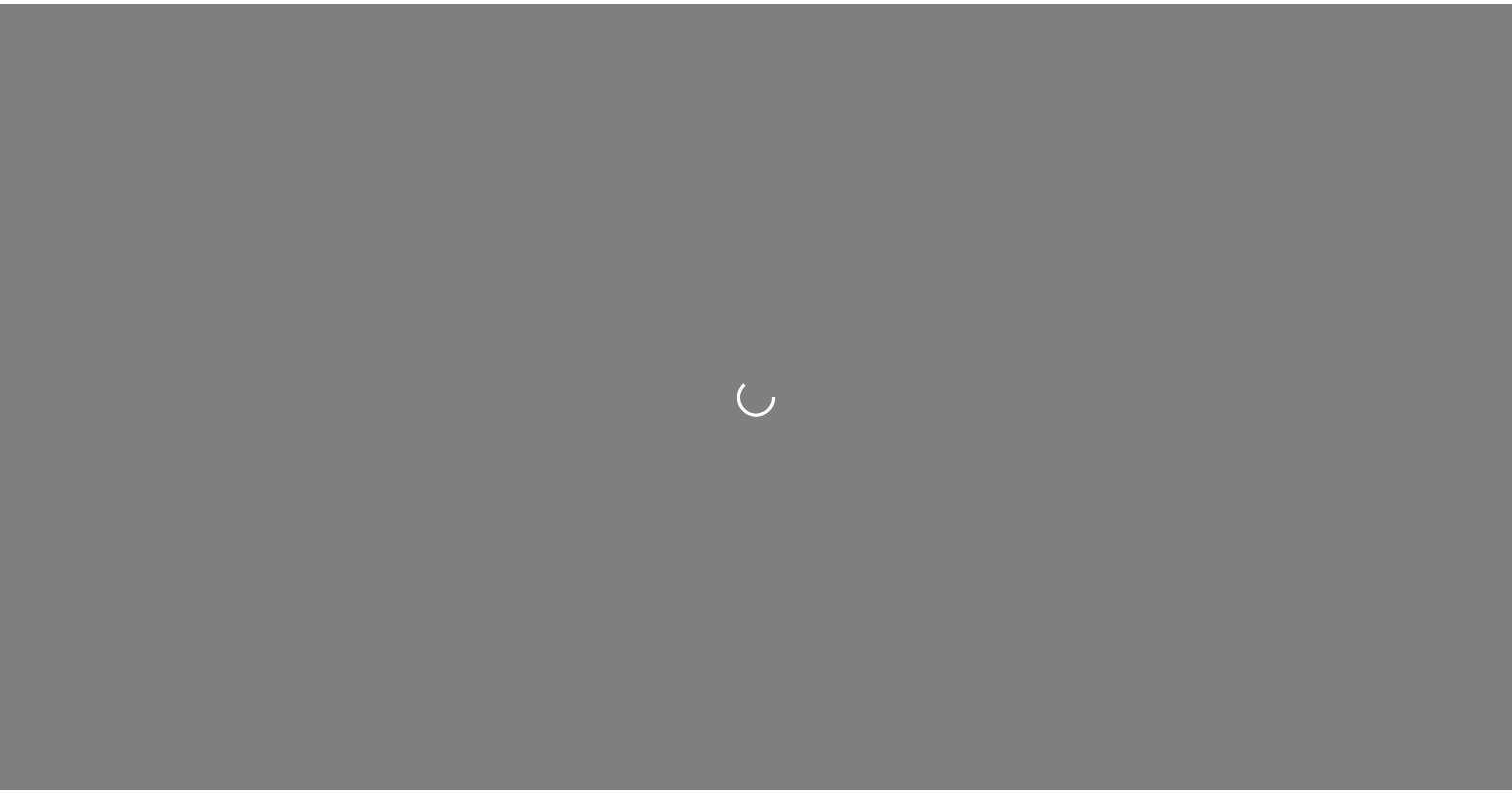 scroll, scrollTop: 0, scrollLeft: 0, axis: both 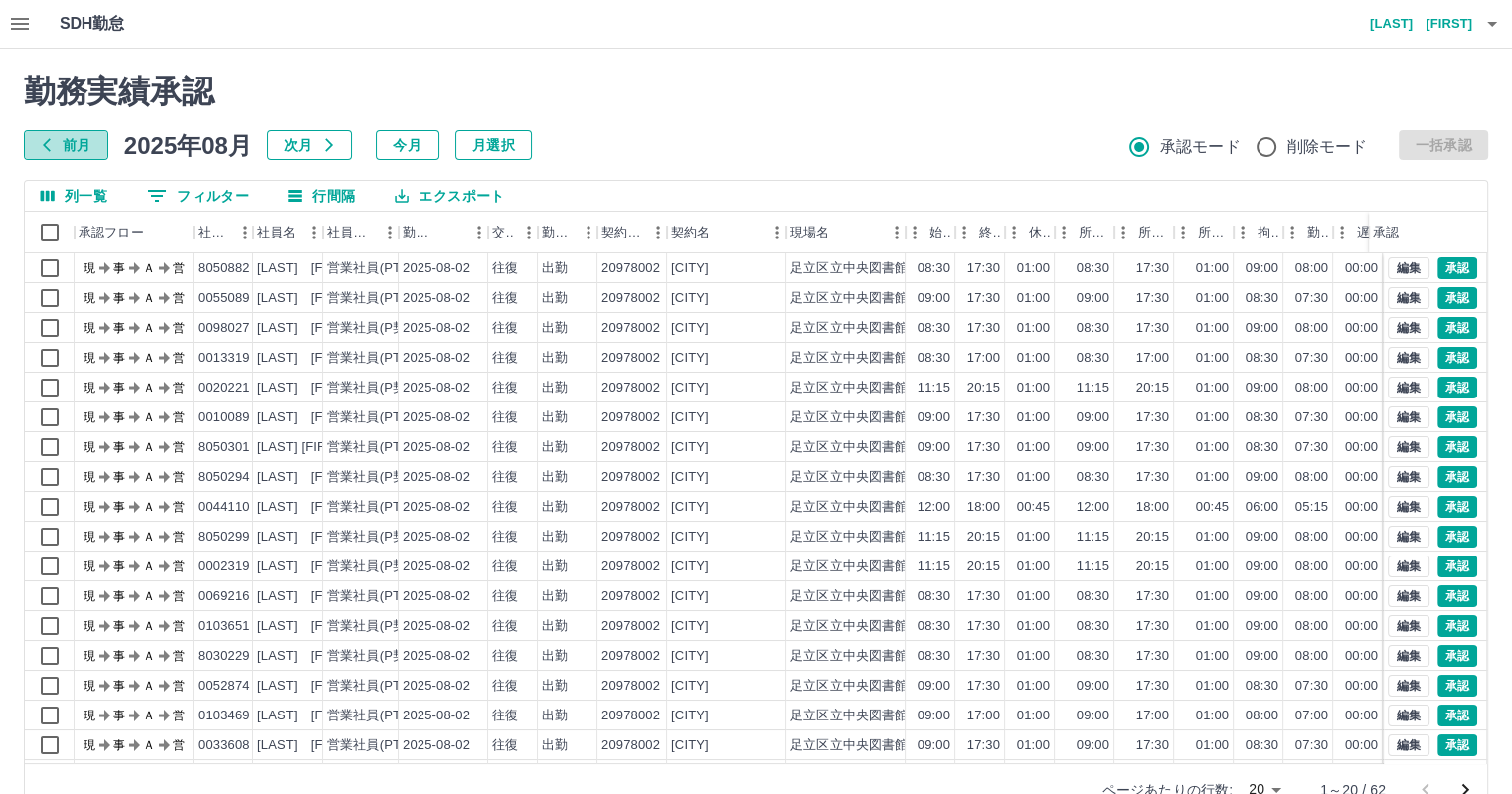 click on "前月" at bounding box center (66, 145) 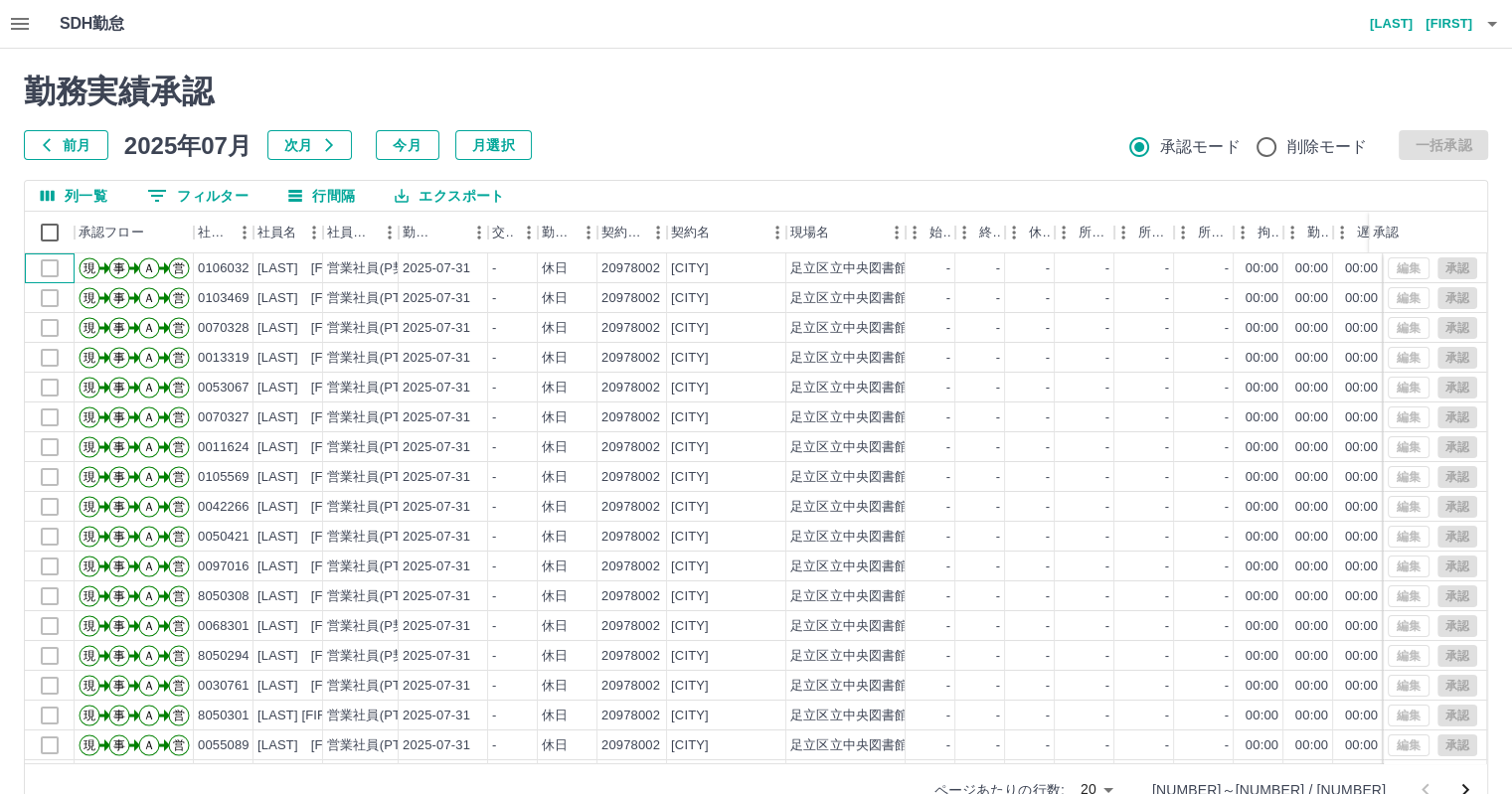 click at bounding box center [50, 268] 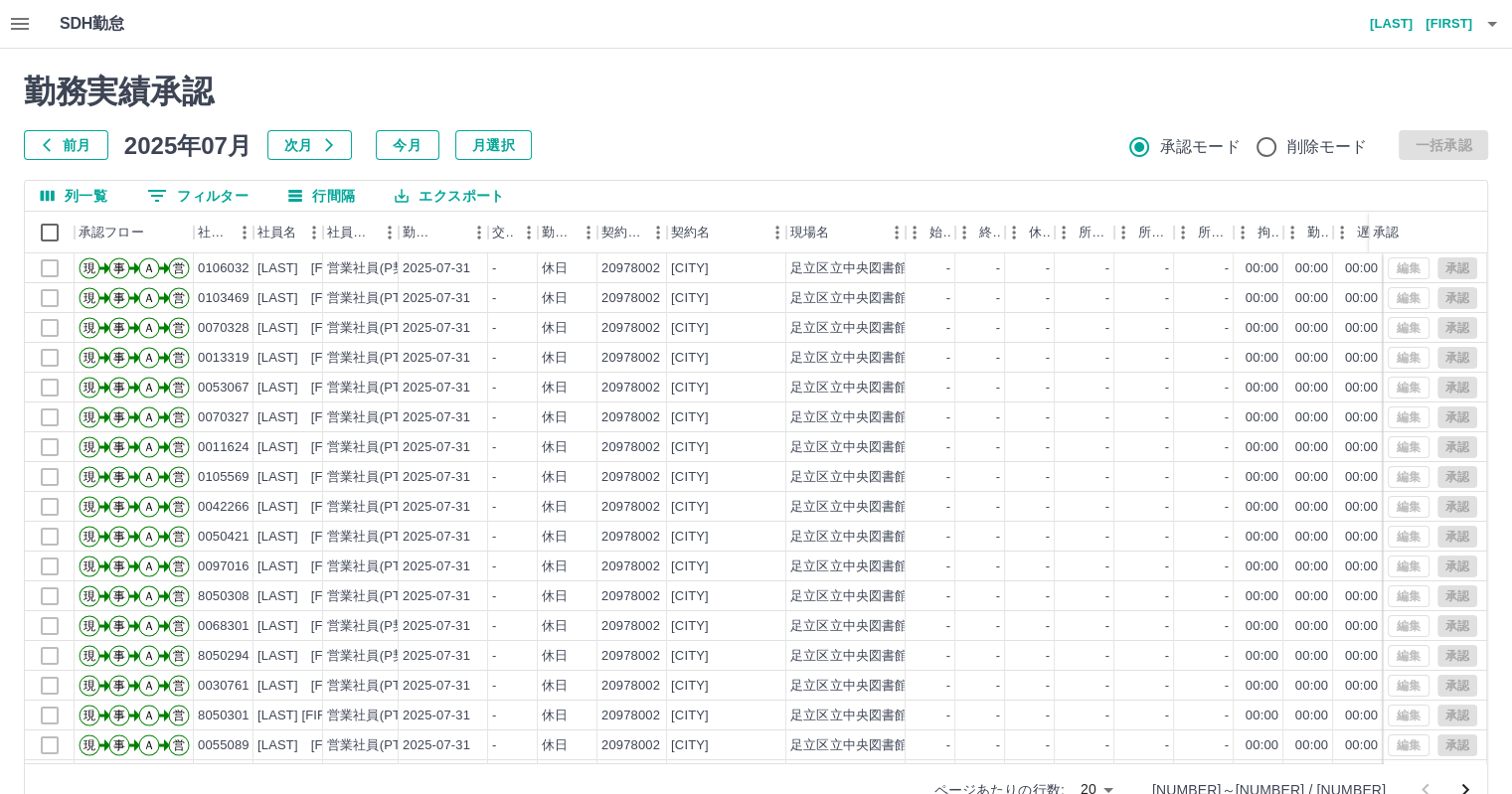 click on "前月 2025年07月 次月 今月 月選択 承認モード 削除モード 一括承認" at bounding box center [756, 145] 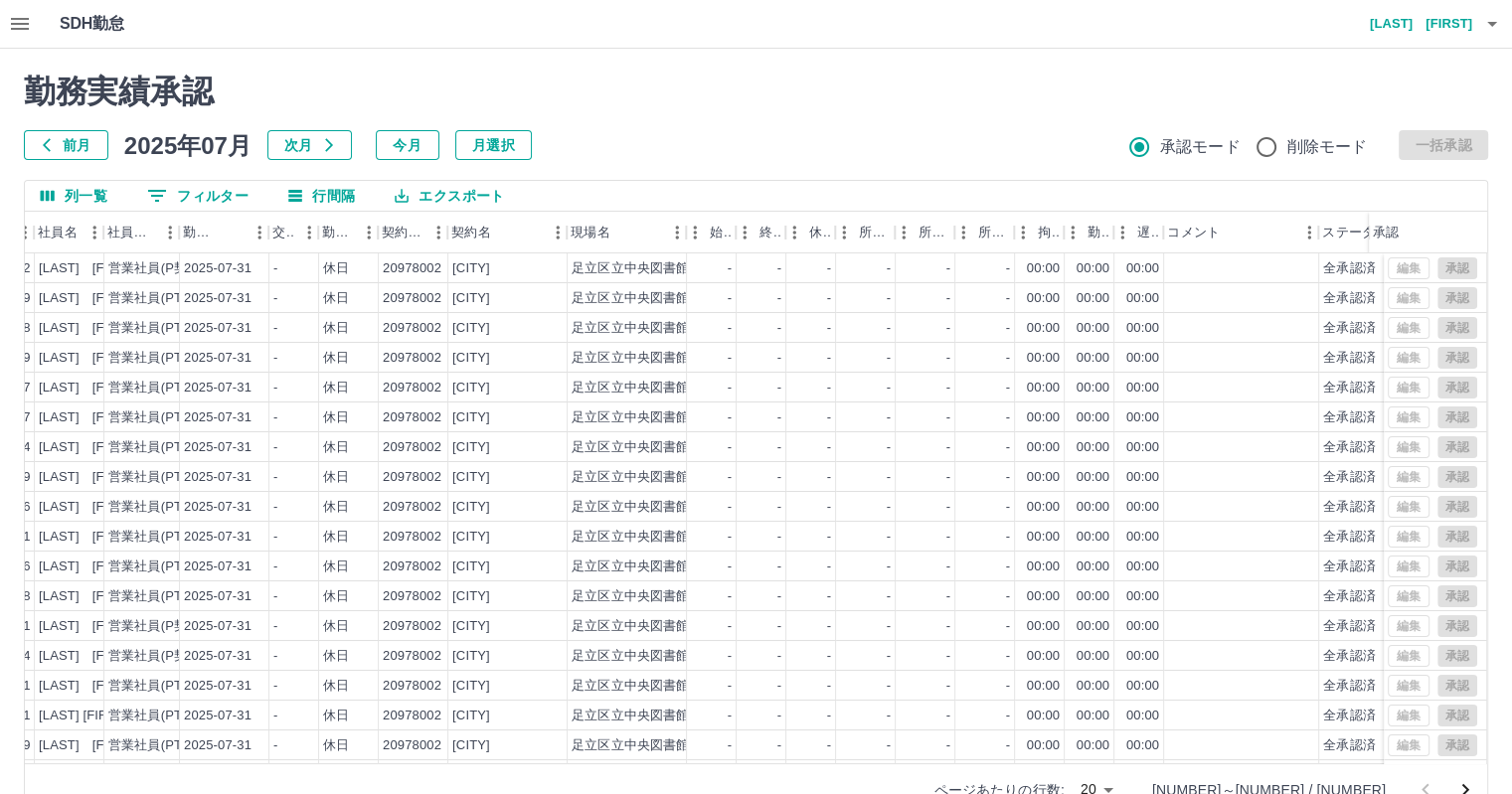 scroll, scrollTop: 0, scrollLeft: 288, axis: horizontal 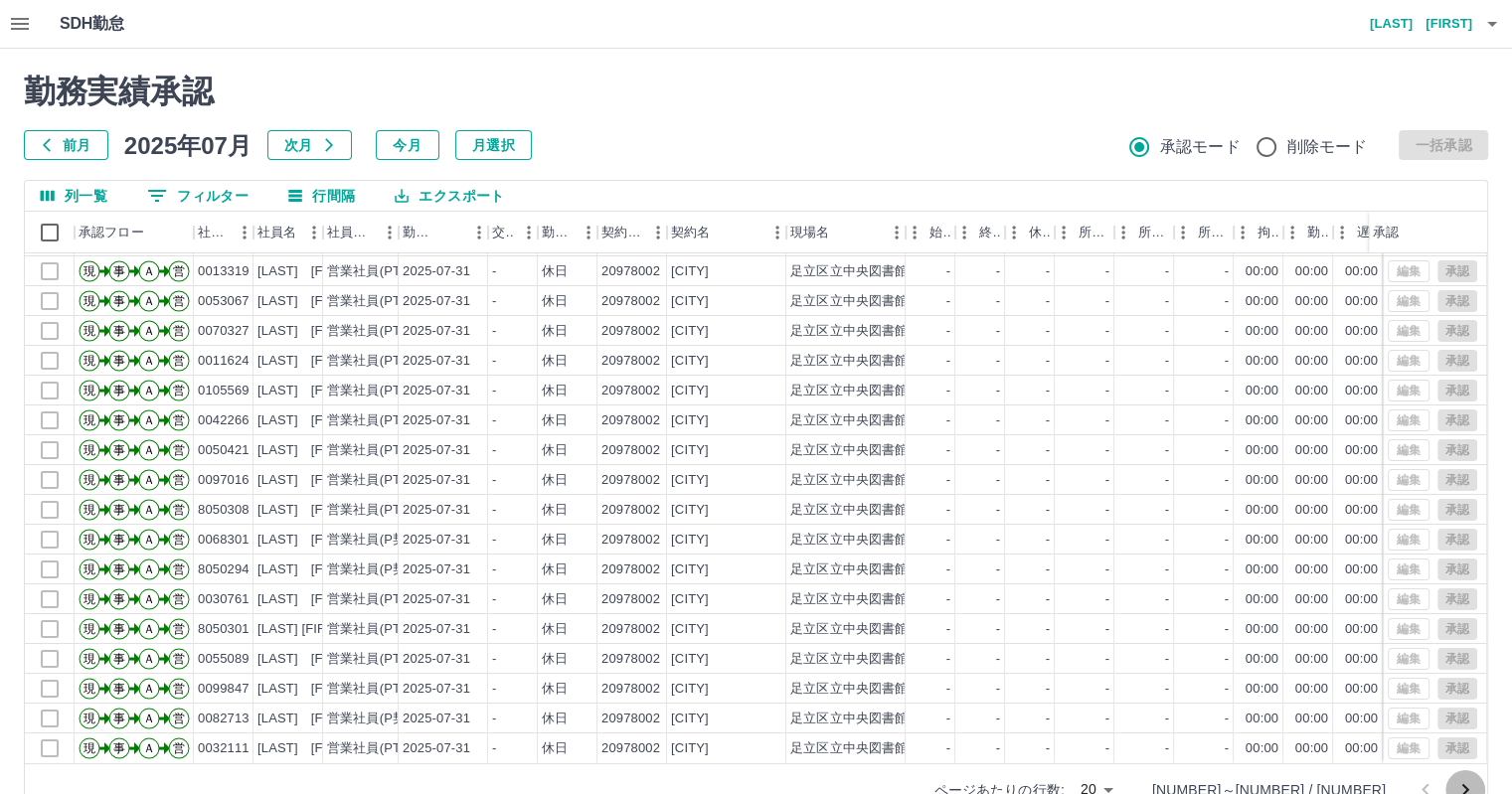 click 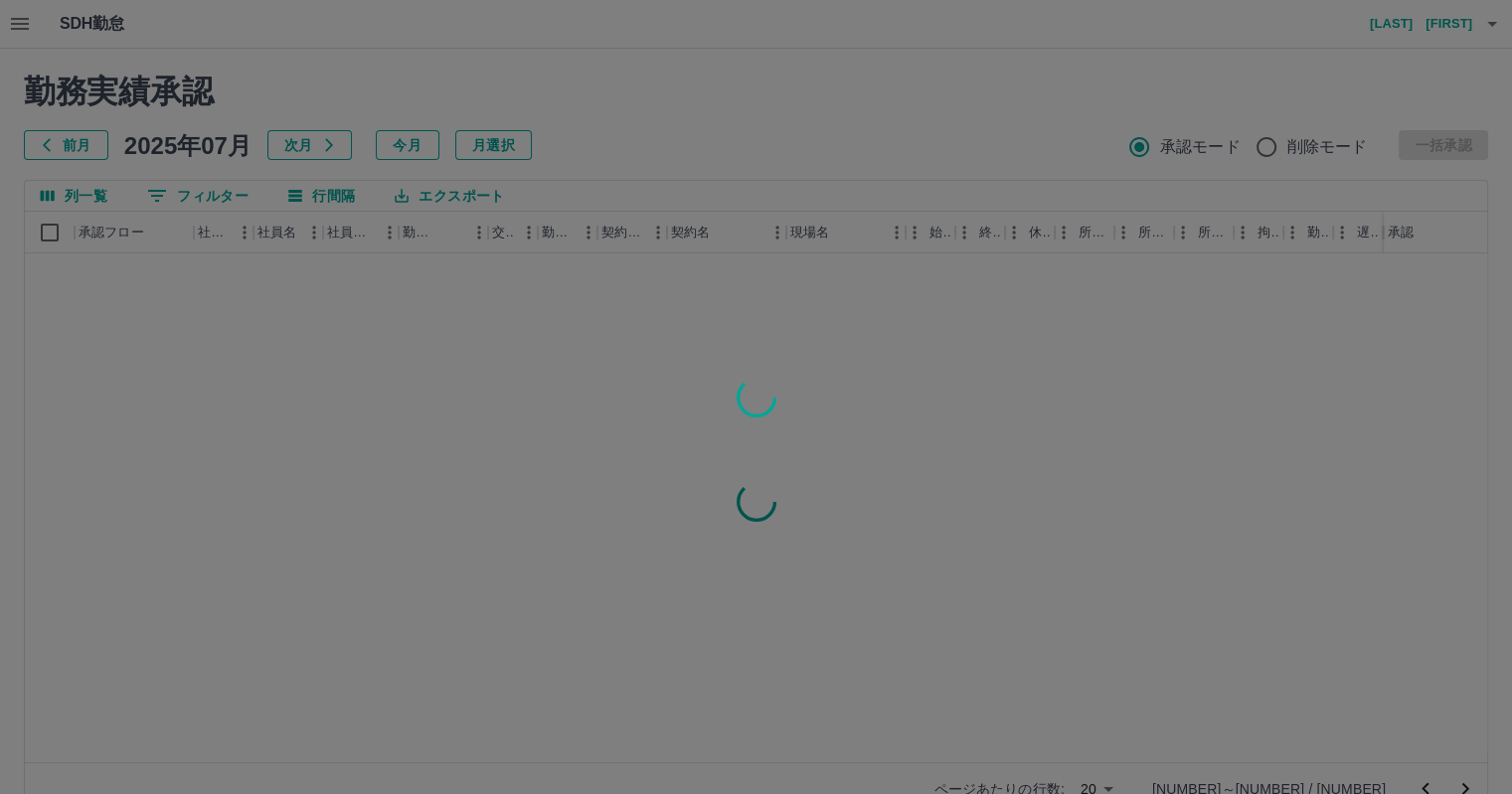 scroll, scrollTop: 0, scrollLeft: 0, axis: both 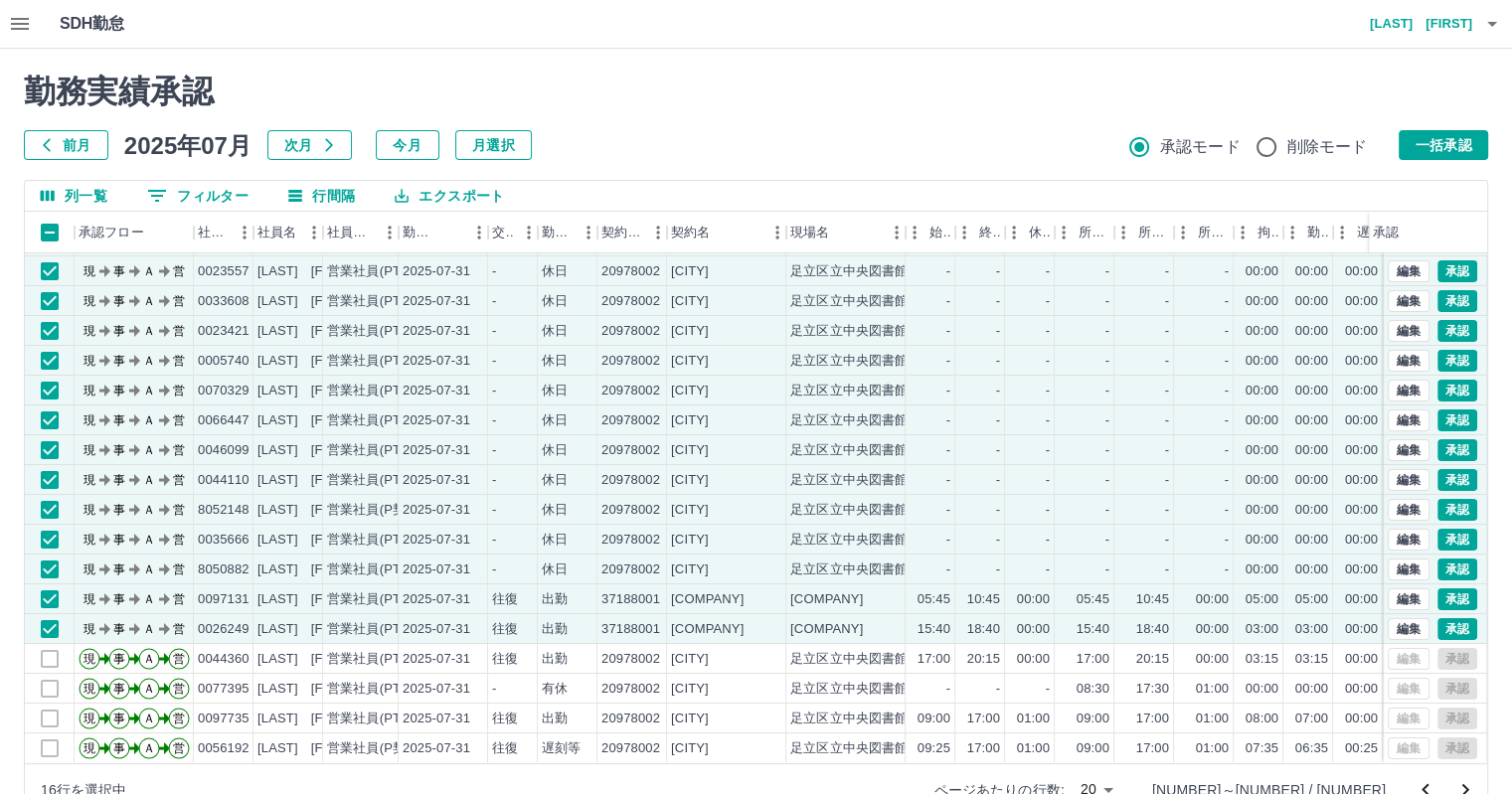 click on "SDH勤怠 一色　久子 勤務実績承認 前月 2025年07月 次月 今月 月選択 承認モード 削除モード 一括承認 列一覧 0 フィルター 行間隔 エクスポート 承認フロー 社員番号 社員名 社員区分 勤務日 交通費 勤務区分 契約コード 契約名 現場名 始業 終業 休憩 所定開始 所定終業 所定休憩 拘束 勤務 遅刻等 コメント ステータス 承認 現 事 Ａ 営 0073207 川股　基人 営業社員(P契約) 2025-07-31  -  休日 20978002 足立区 足立区立中央図書館 - - - - - - 00:00 00:00 00:00 現場責任者承認待 現 事 Ａ 営 0010089 栗田　恵美子 営業社員(PT契約) 2025-07-31  -  休日 20978002 足立区 足立区立中央図書館 - - - - - - 00:00 00:00 00:00 現場責任者承認待 現 事 Ａ 営 0023557 藤田　みゆき 営業社員(PT契約) 2025-07-31  -  休日 20978002 足立区 足立区立中央図書館 - - - - - - 00:00 00:00 00:00 現場責任者承認待 現 事 Ａ 営 0033608 -" at bounding box center [756, 419] 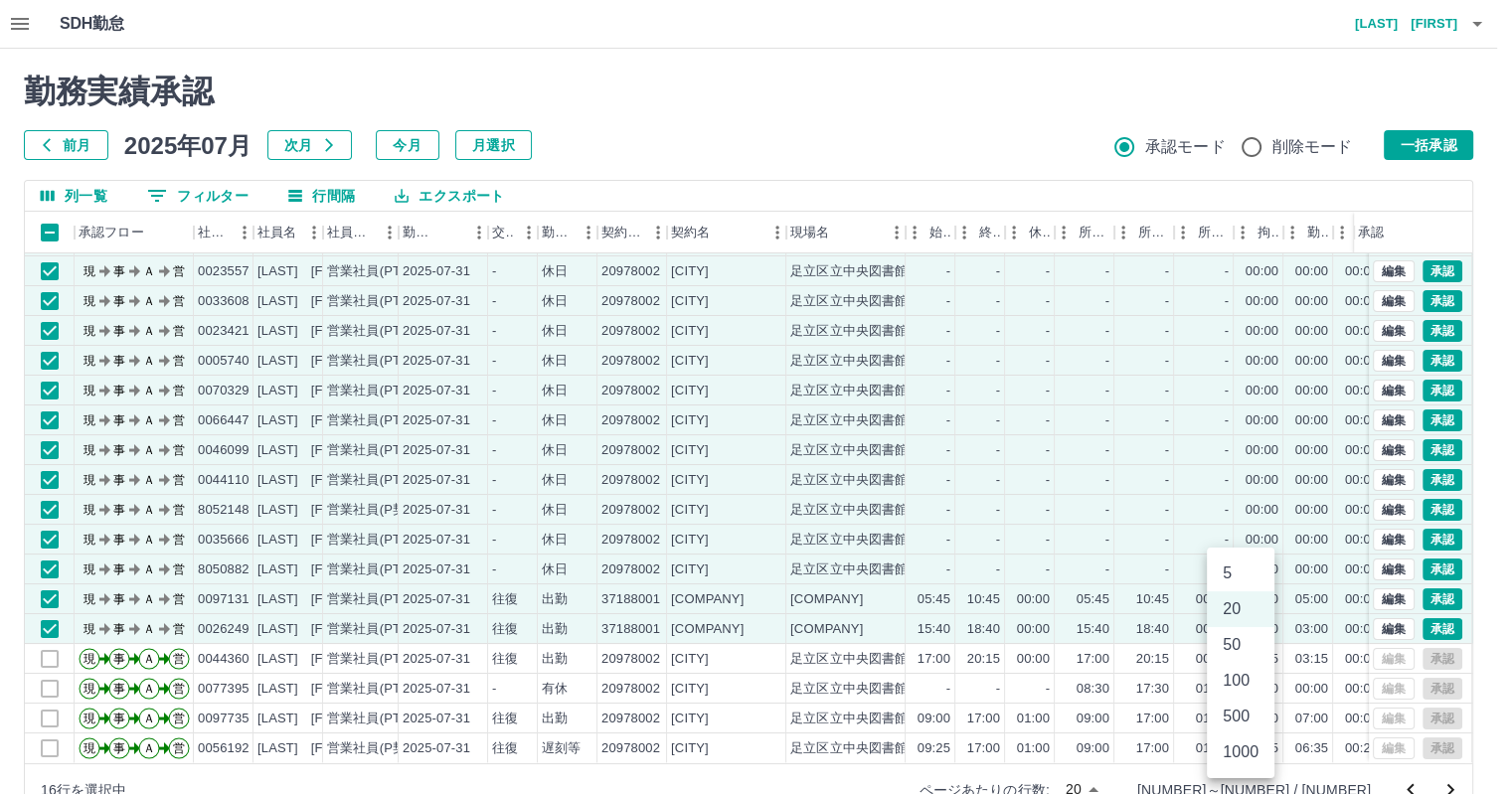 scroll, scrollTop: 9, scrollLeft: 0, axis: vertical 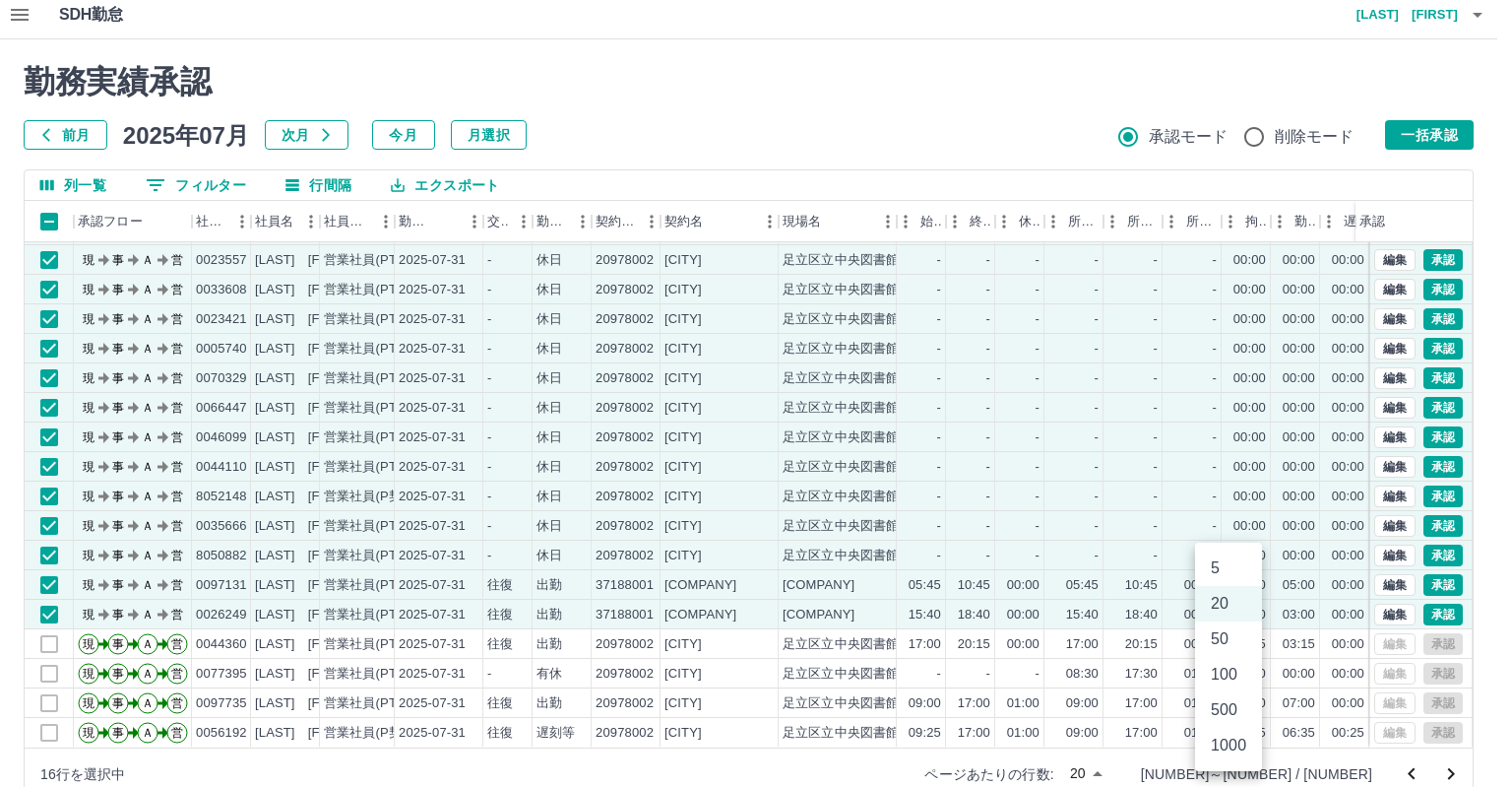 click on "100" at bounding box center [1228, 675] 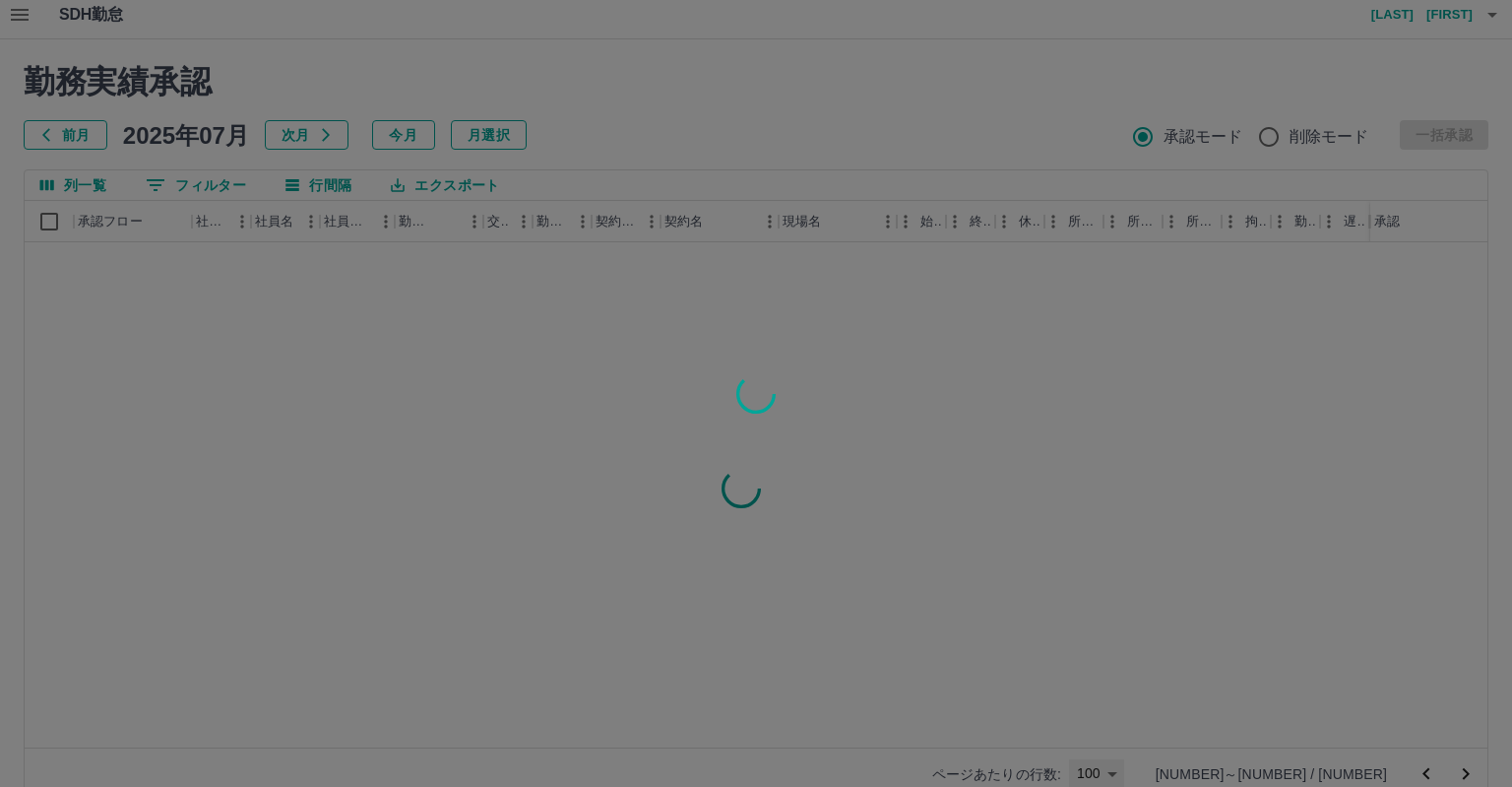 type on "***" 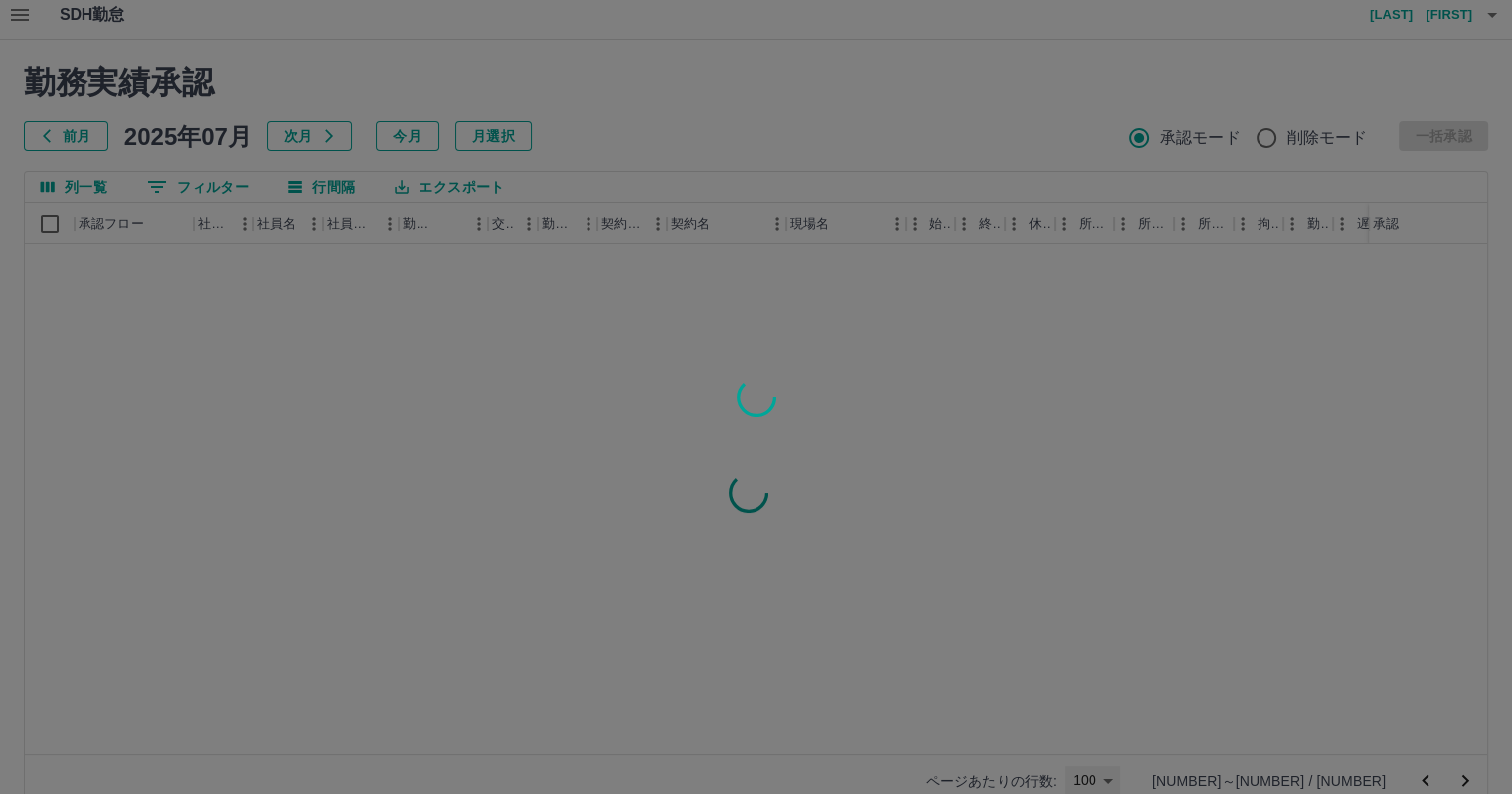 scroll, scrollTop: 0, scrollLeft: 0, axis: both 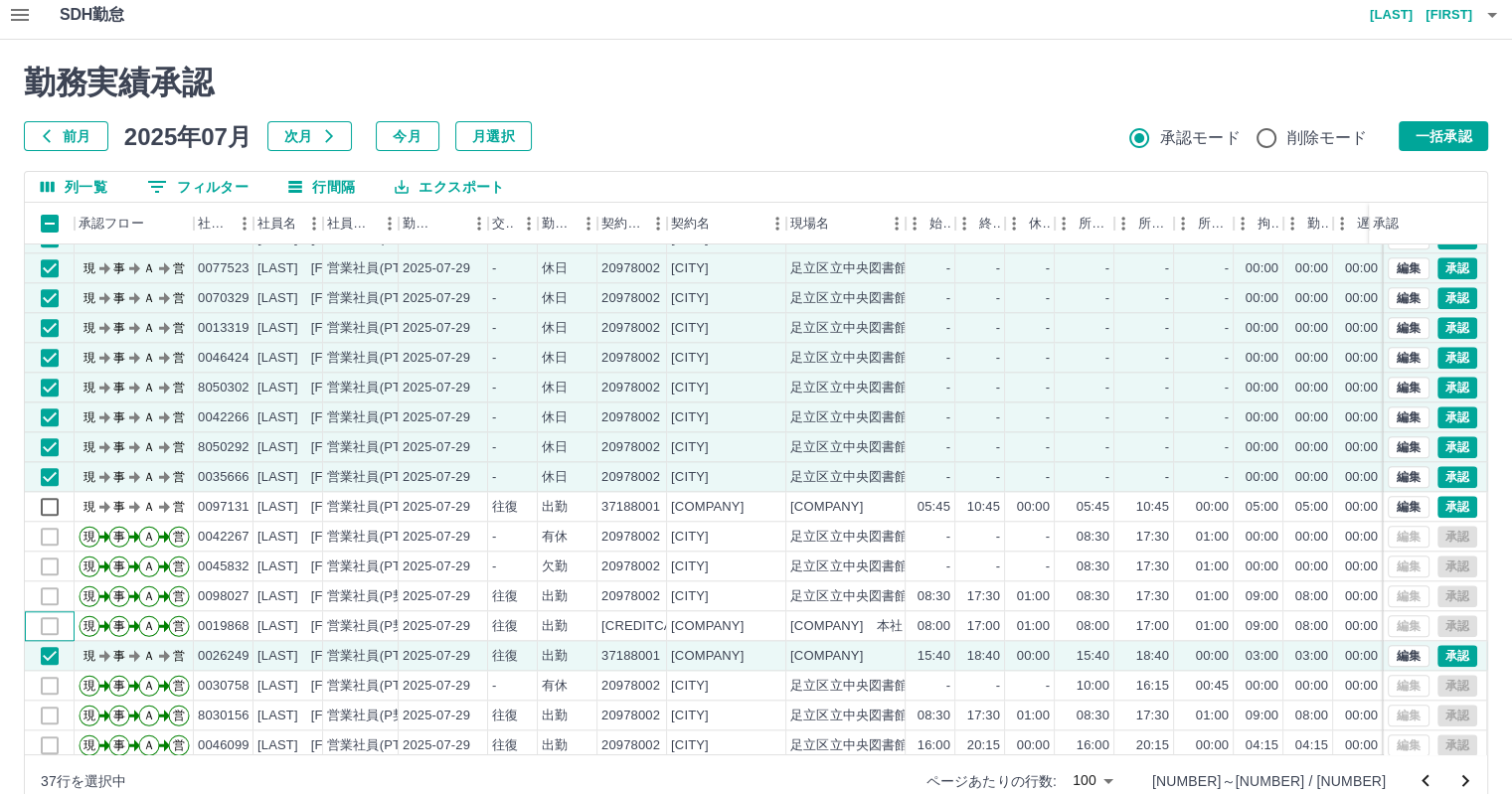 click at bounding box center (50, 626) 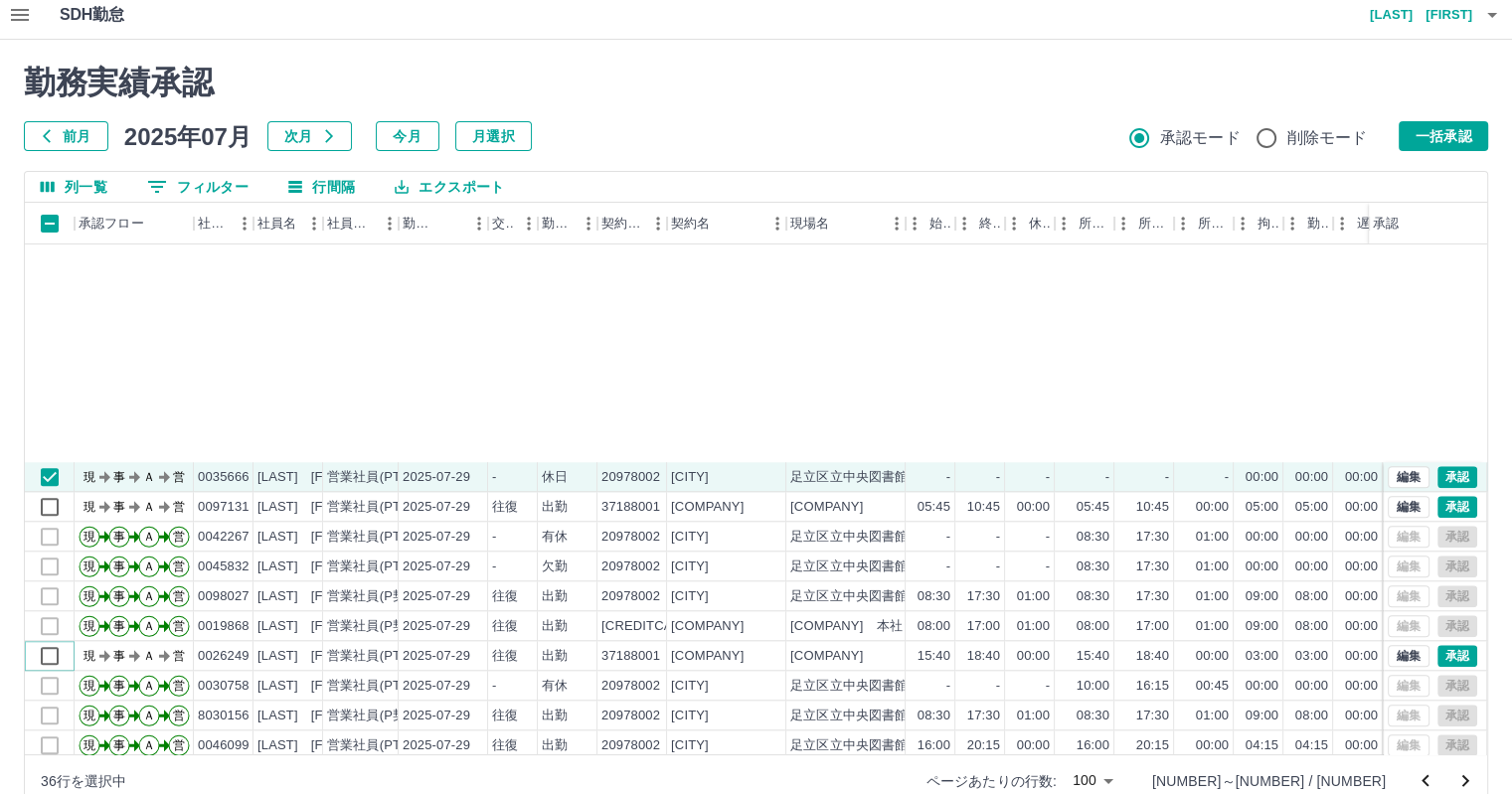scroll, scrollTop: 2315, scrollLeft: 0, axis: vertical 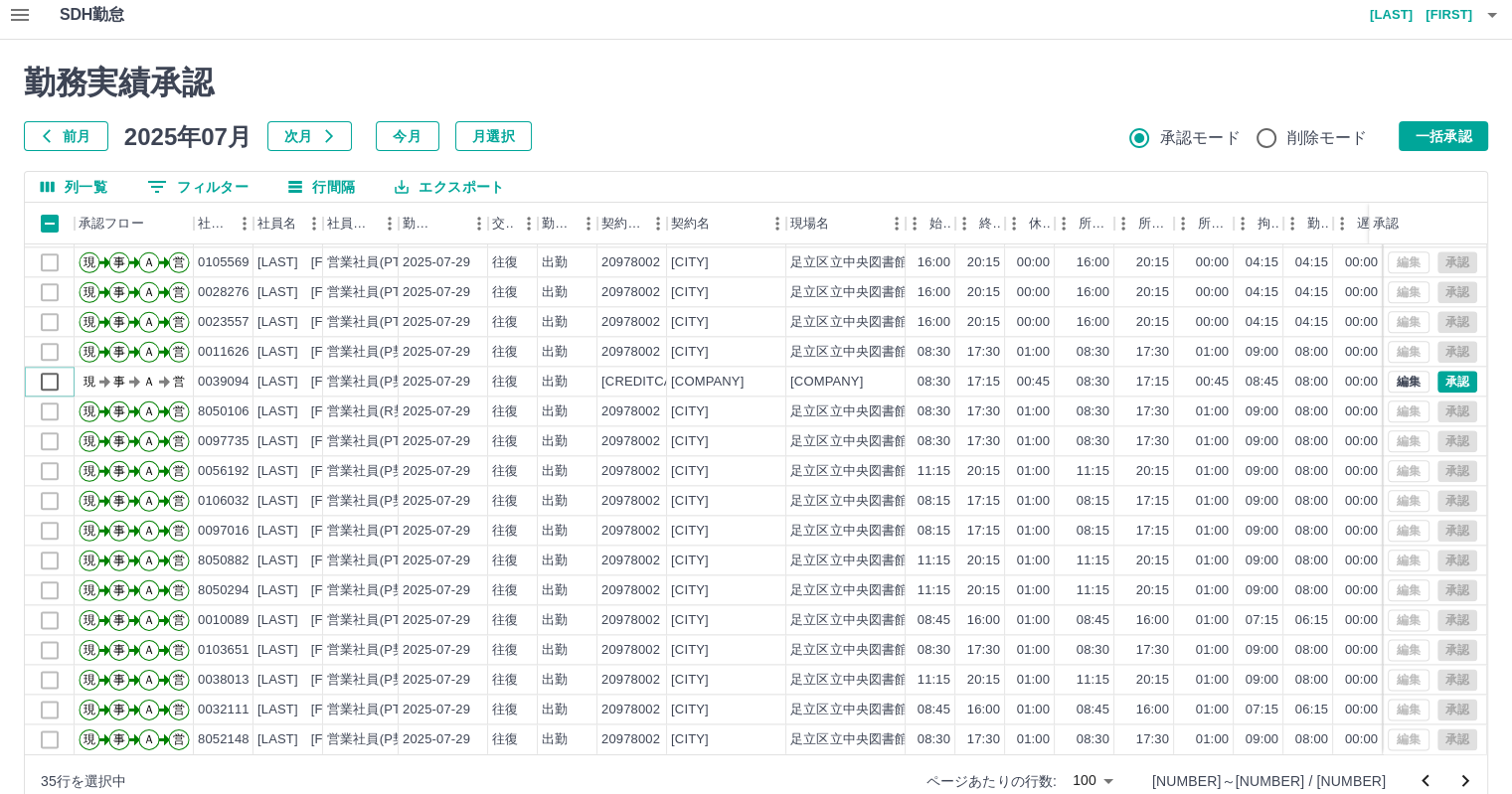 click at bounding box center (906, 224) 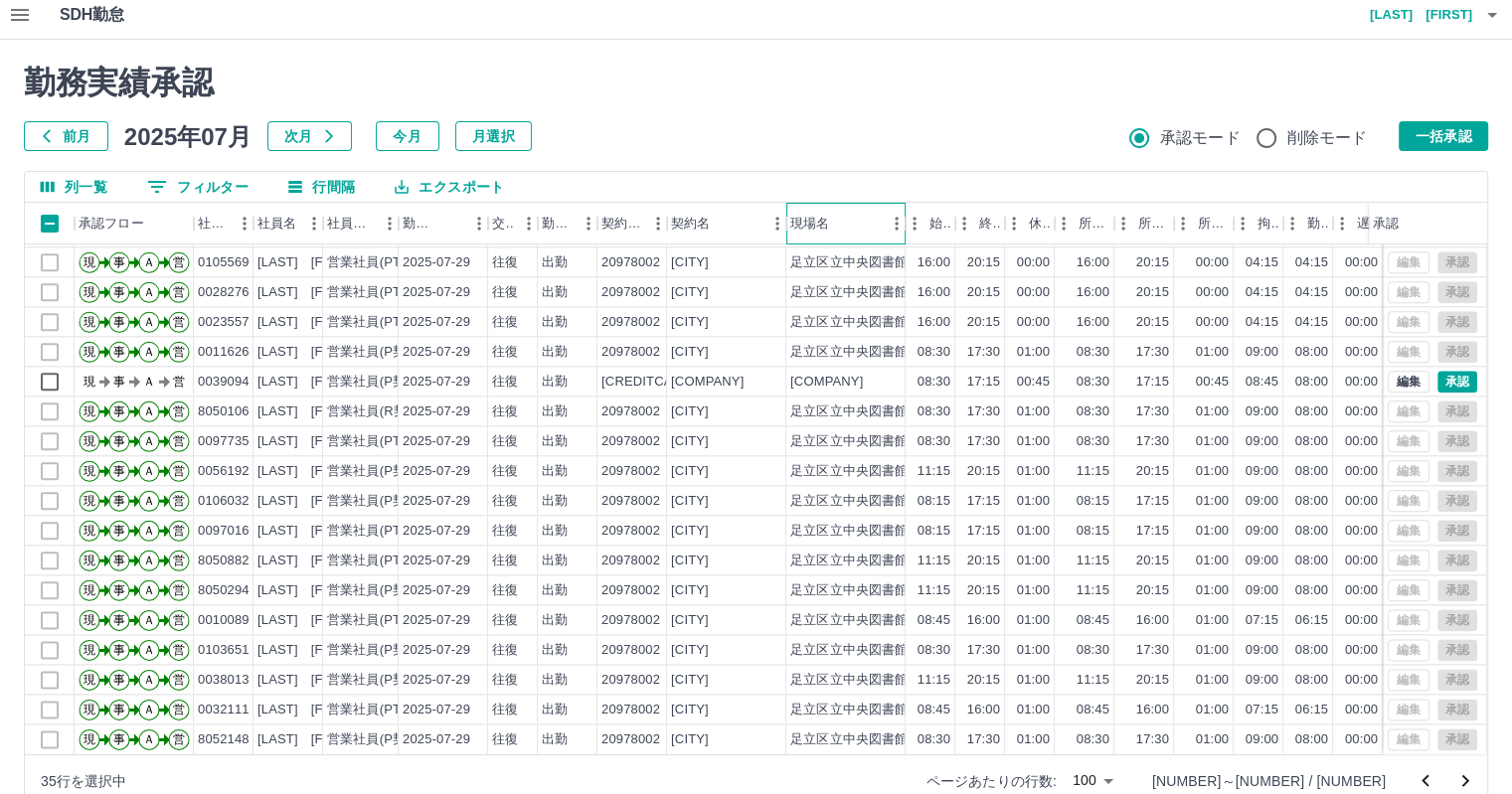 click on "現場名" at bounding box center (836, 224) 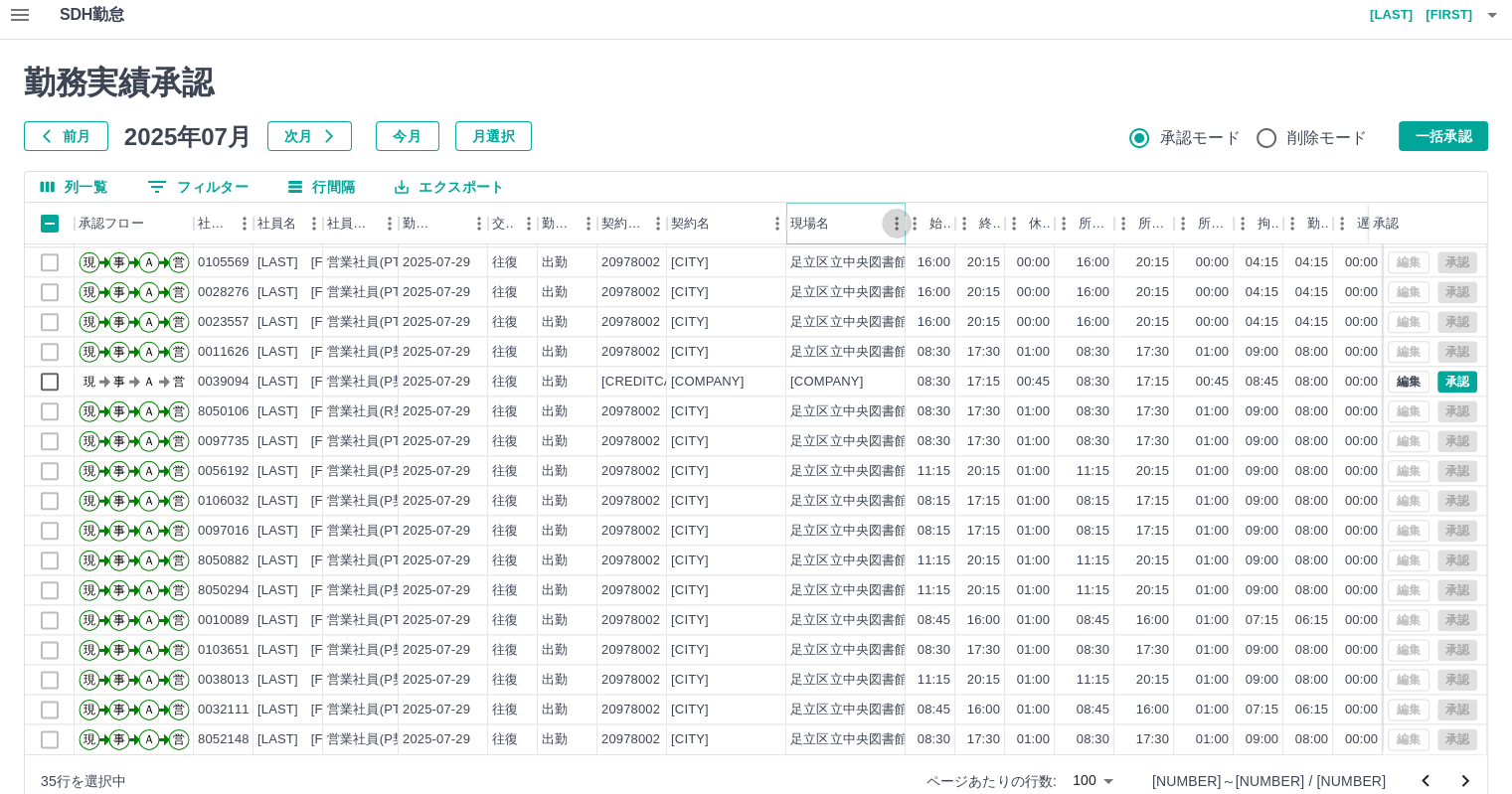 click 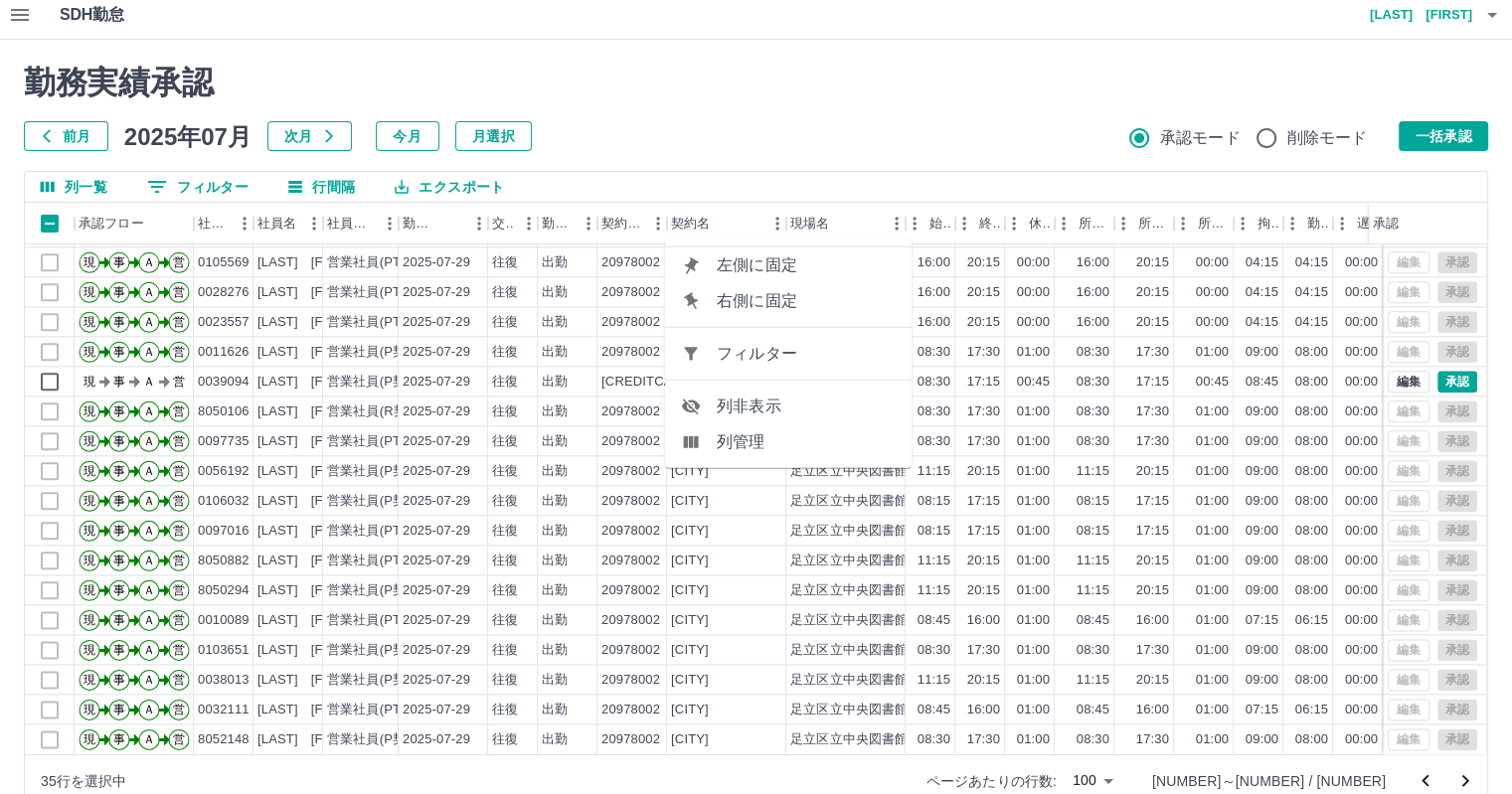 click on "フィルター" at bounding box center (806, 354) 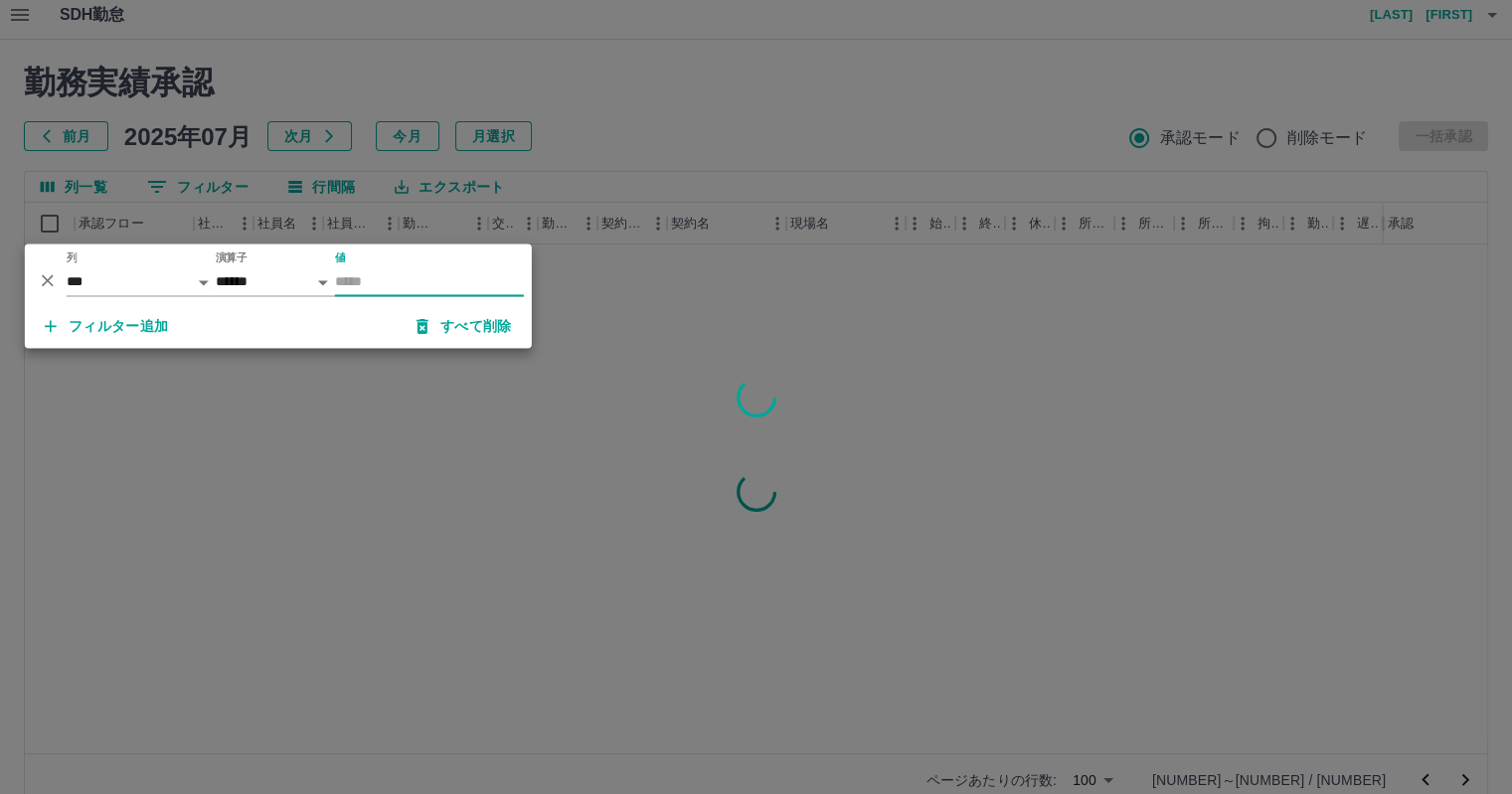 scroll, scrollTop: 0, scrollLeft: 0, axis: both 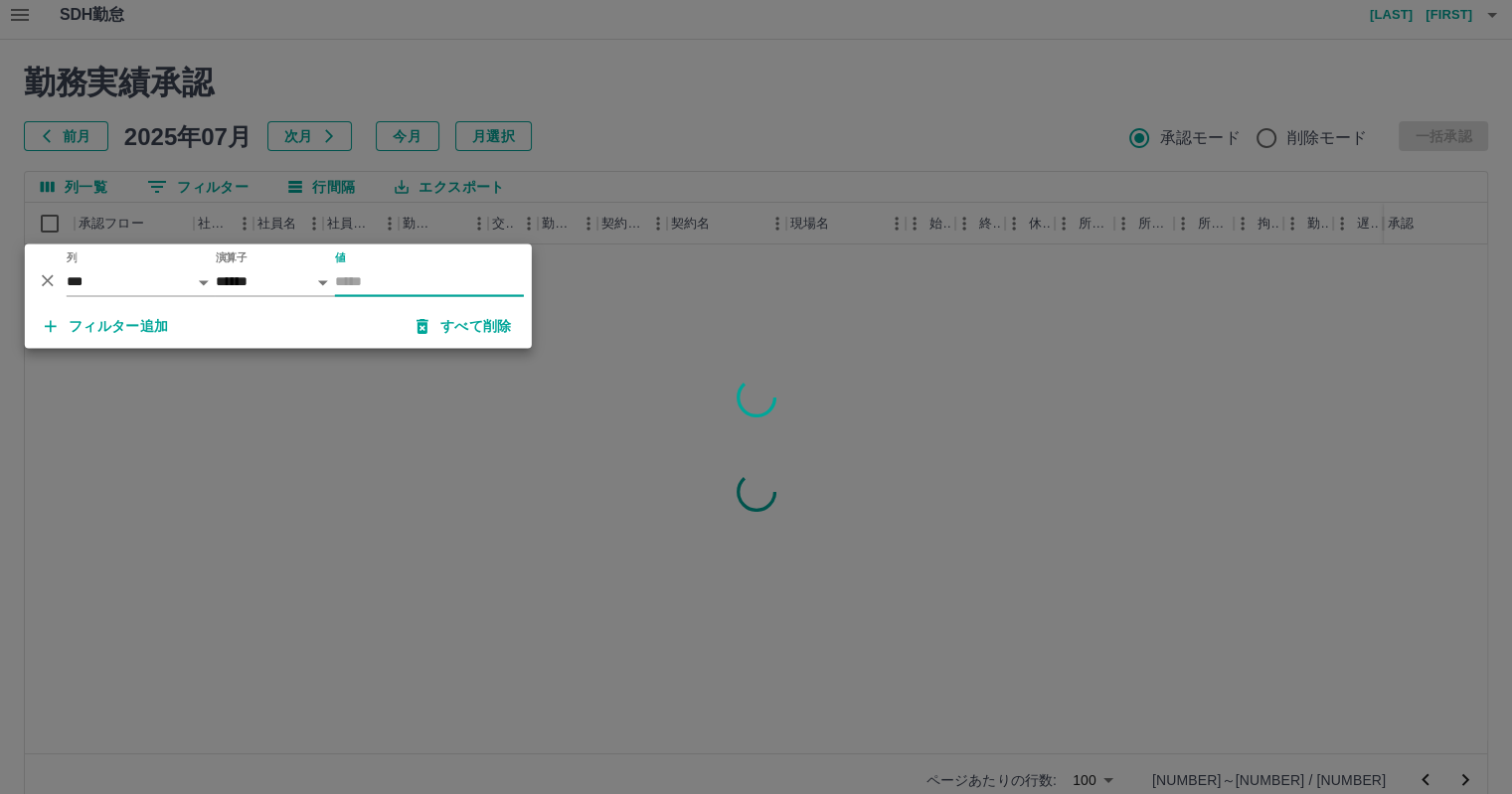 type on "*" 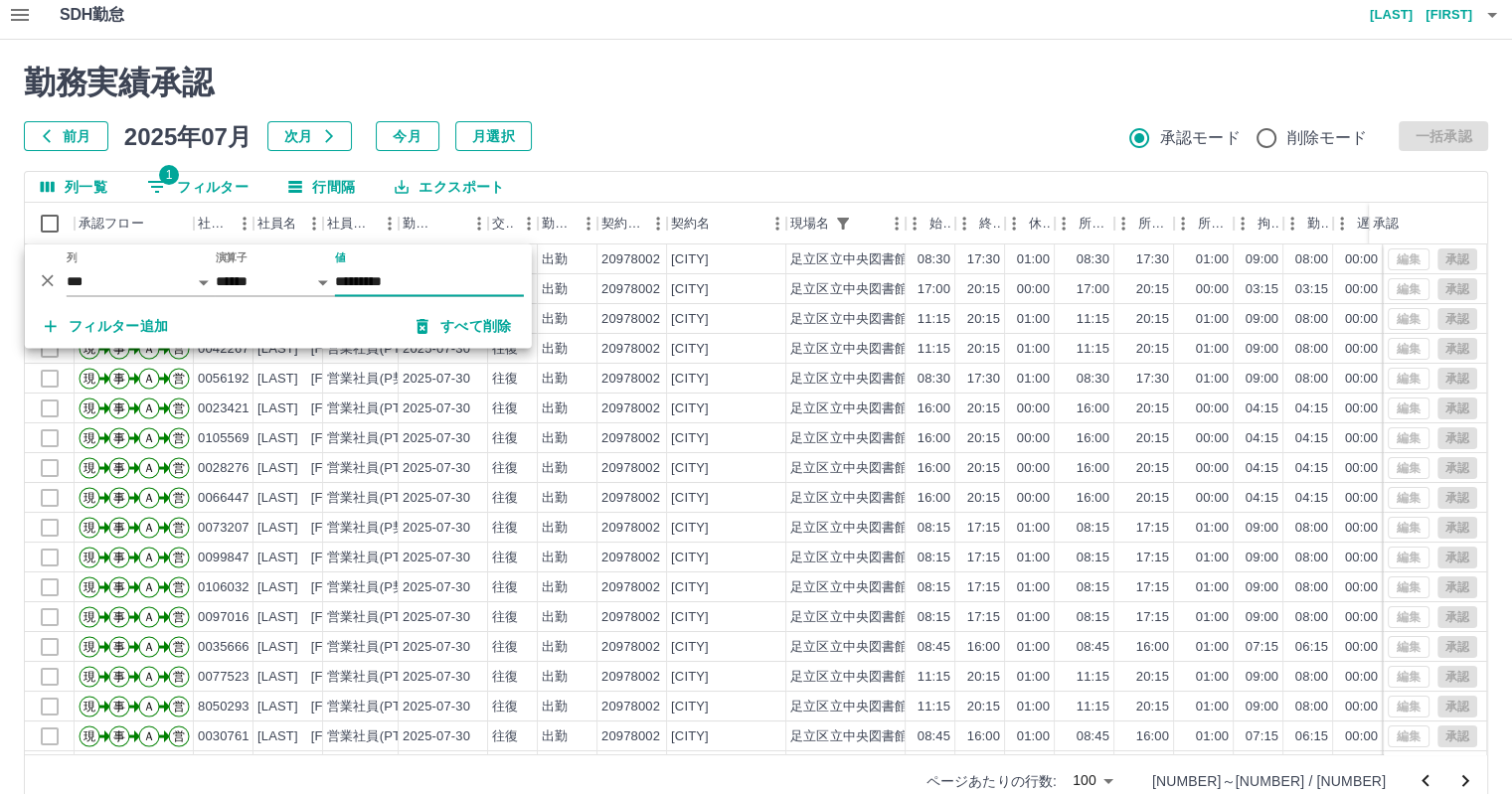 type on "*********" 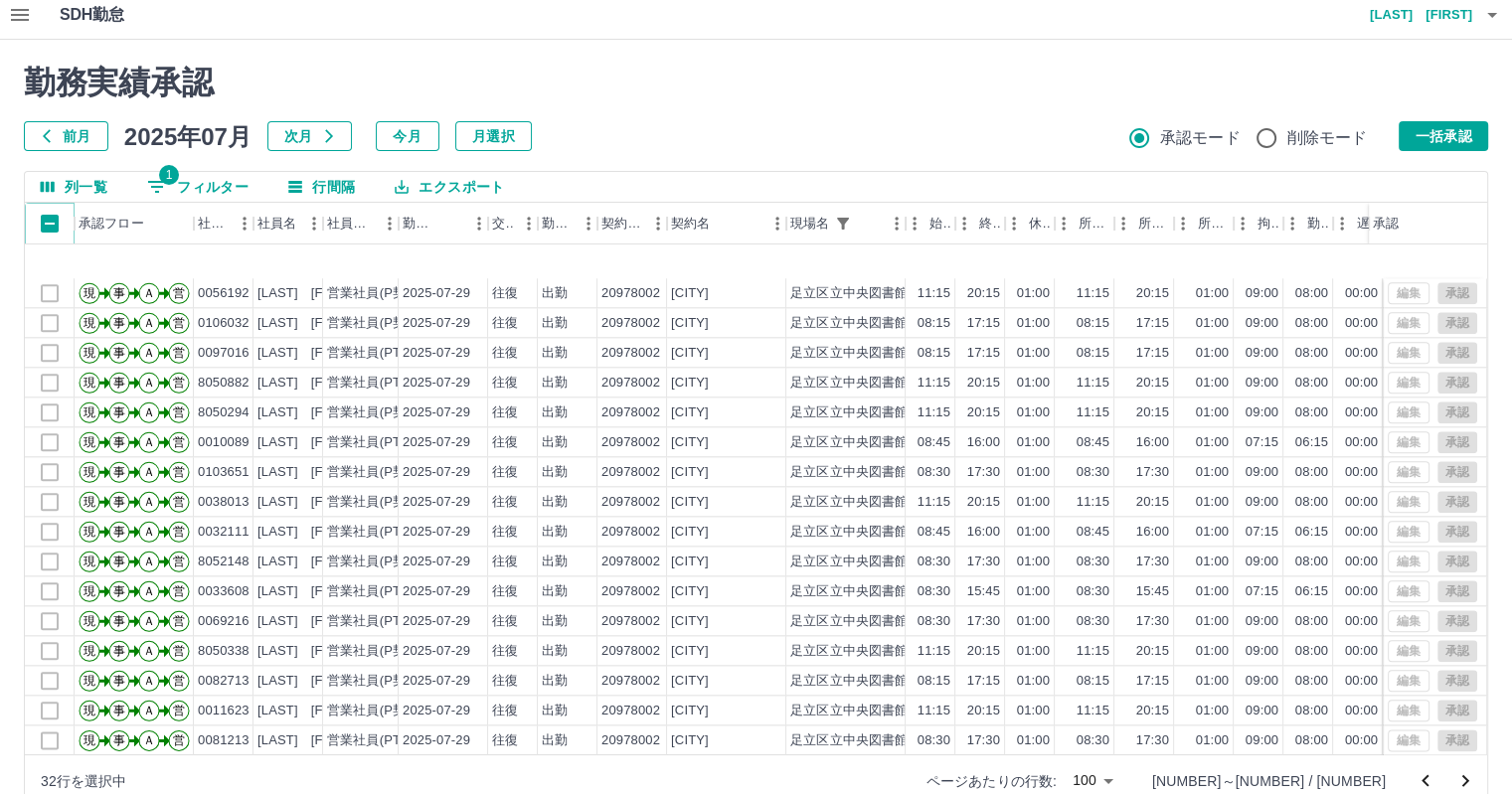 scroll, scrollTop: 2485, scrollLeft: 0, axis: vertical 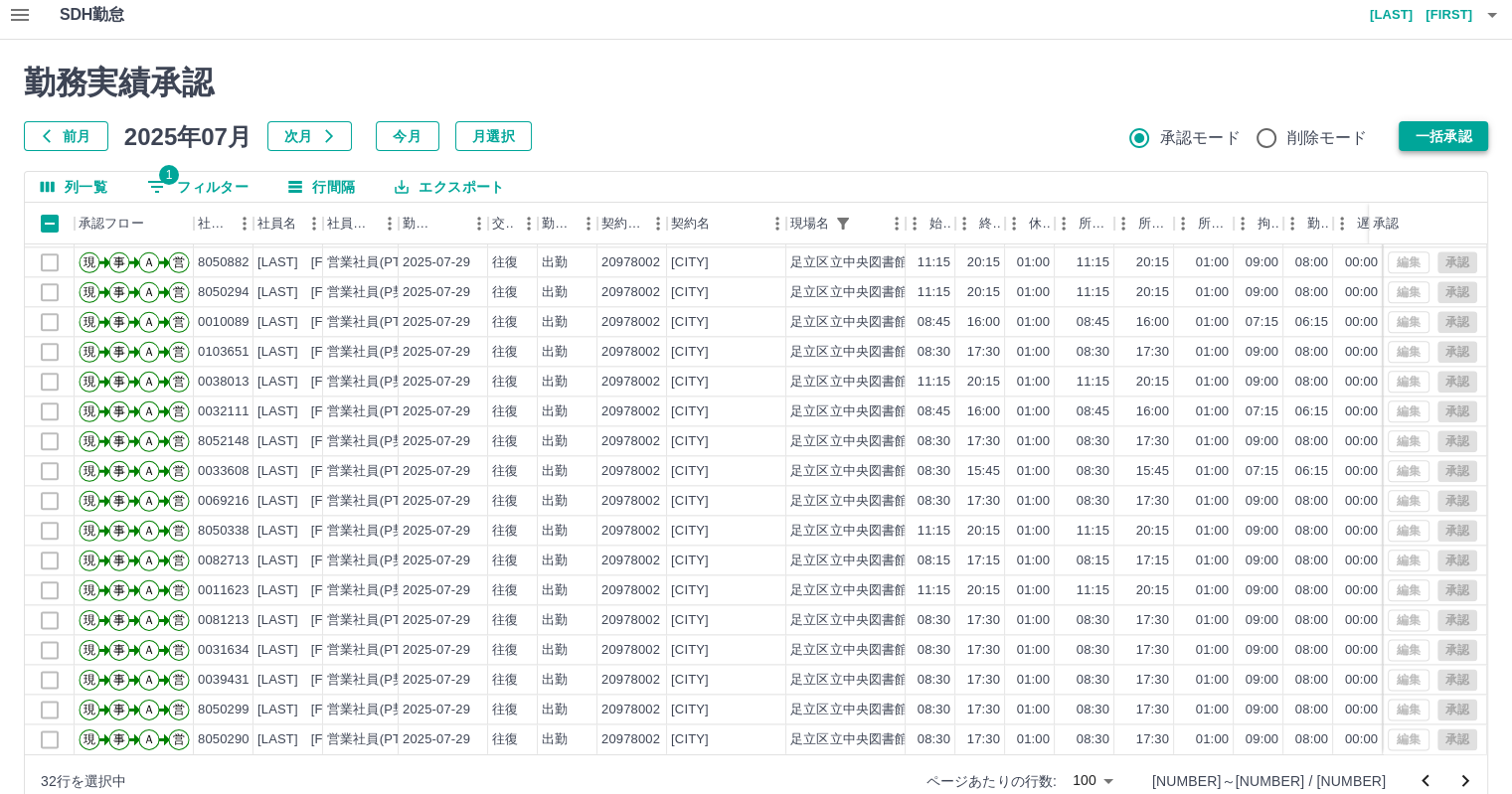 click on "一括承認" at bounding box center [1443, 136] 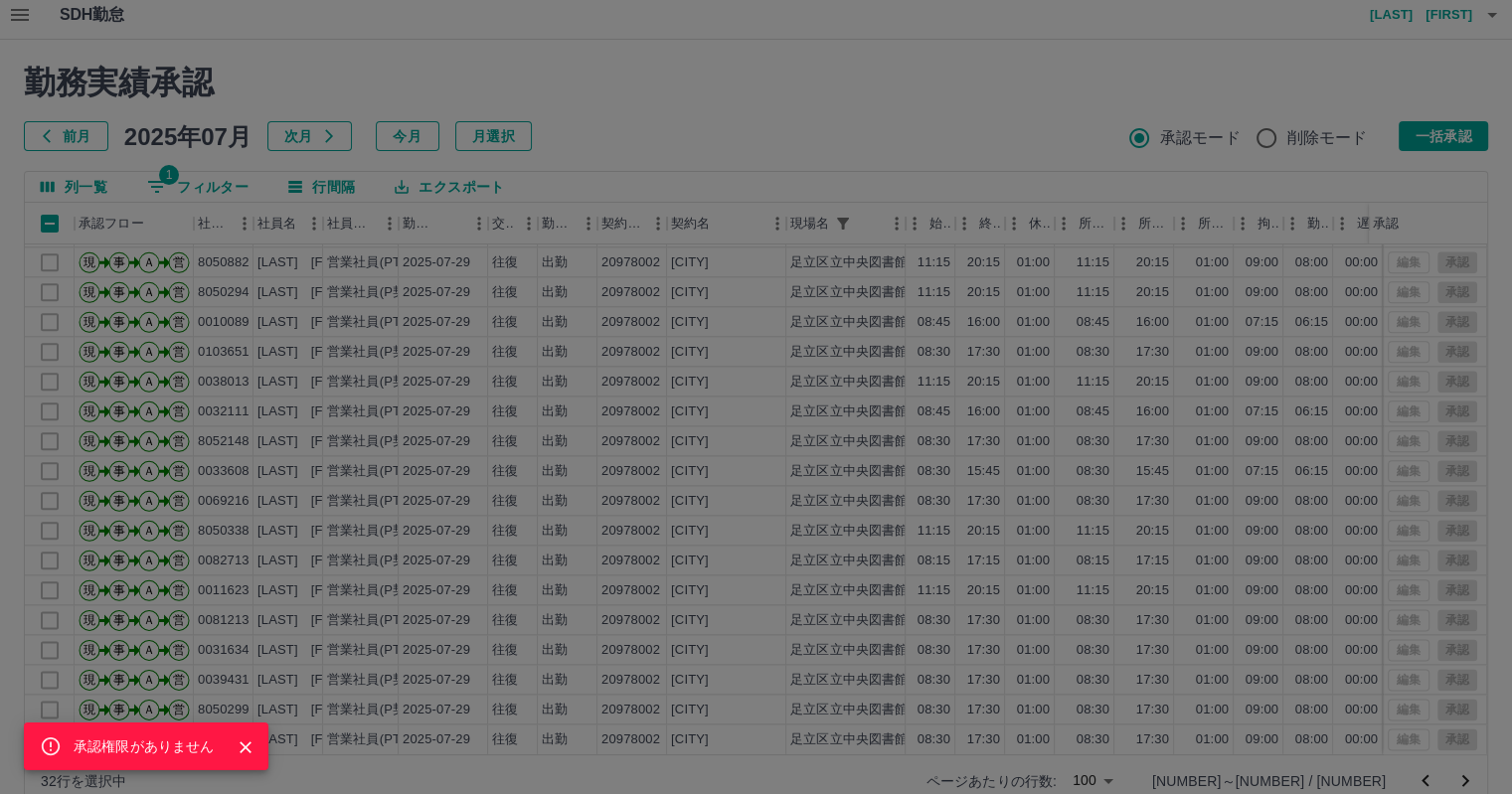 click 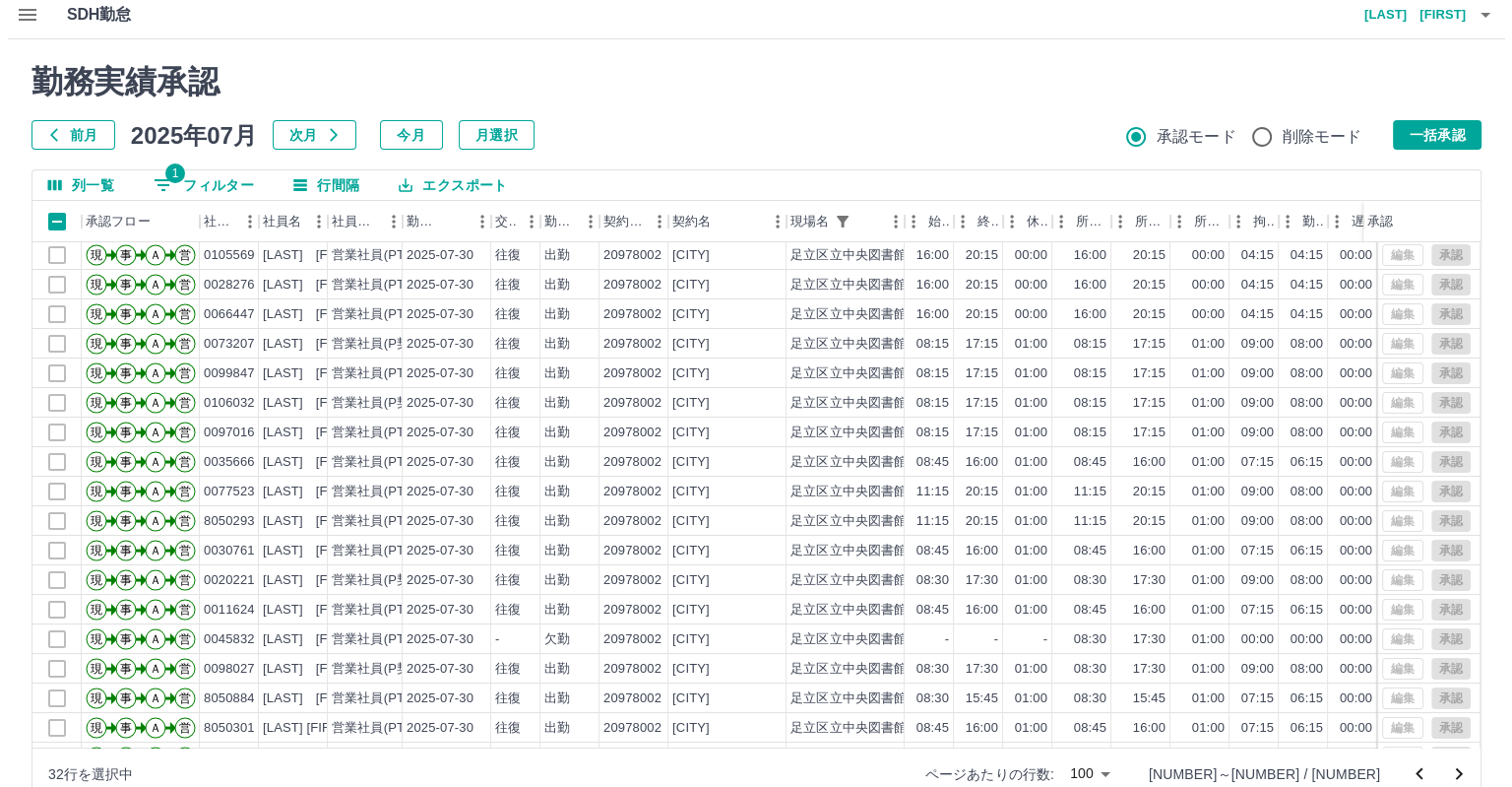 scroll, scrollTop: 0, scrollLeft: 0, axis: both 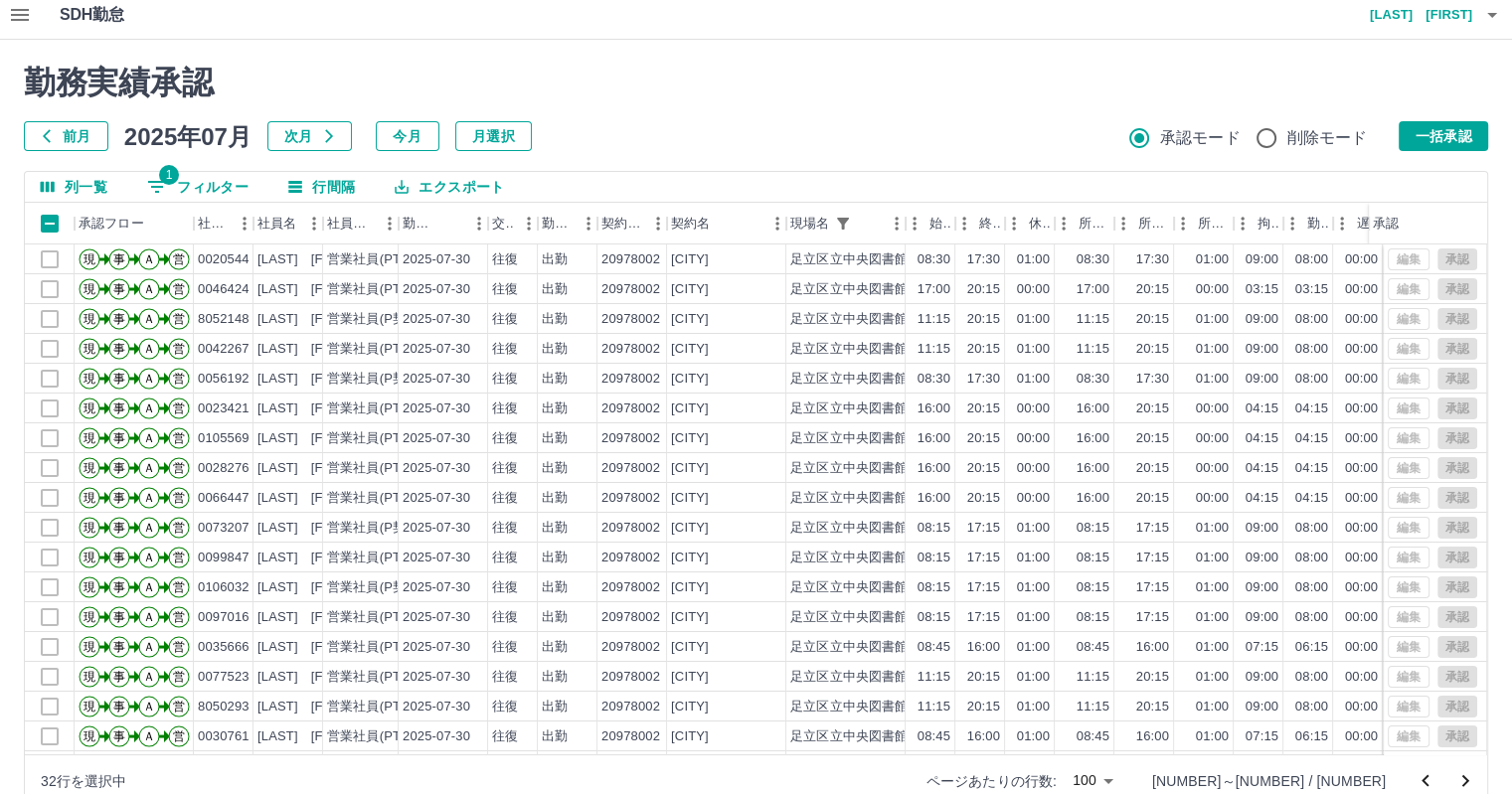 click on "勤務実績承認" at bounding box center [756, 82] 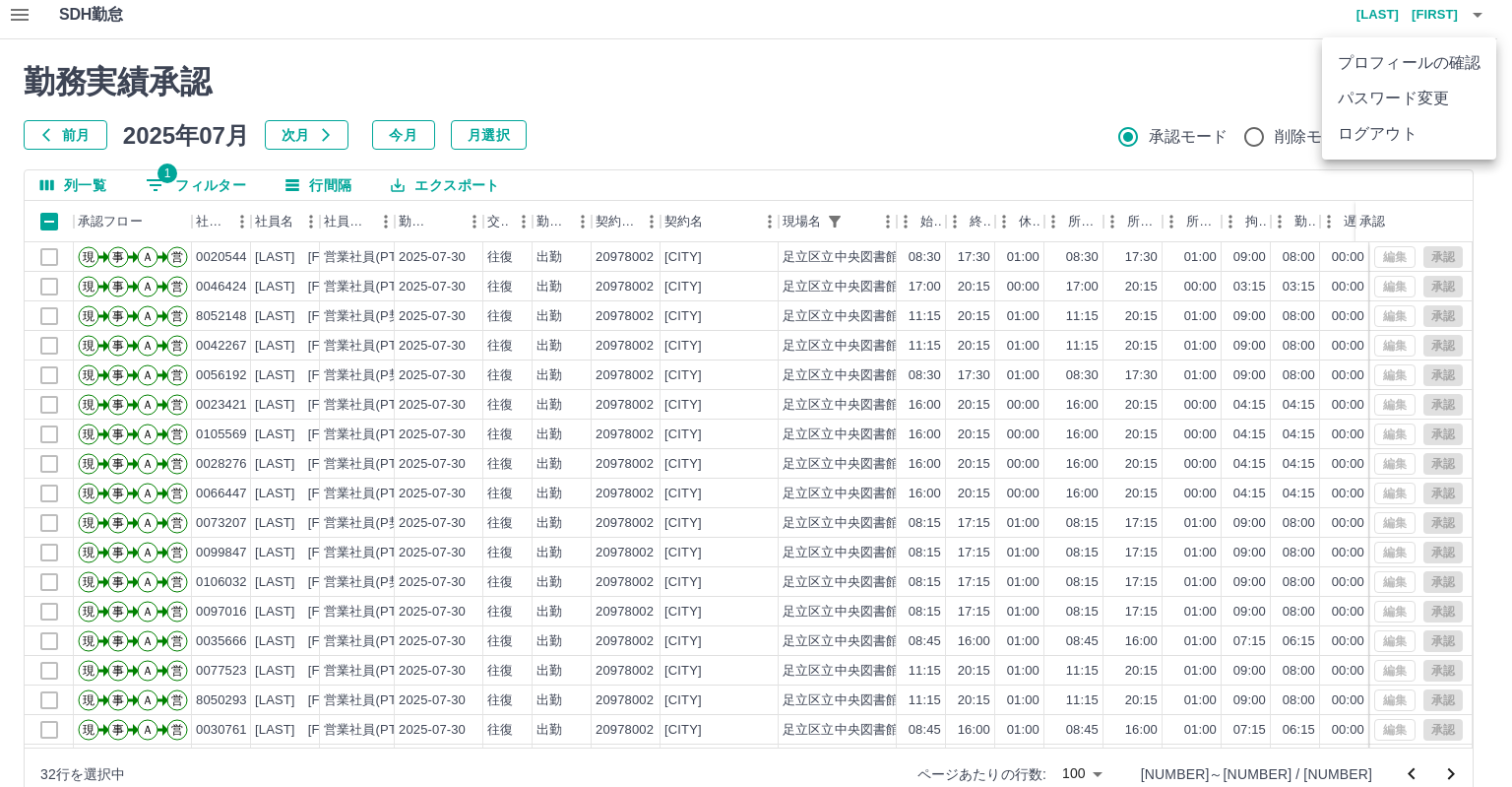 click on "ログアウト" at bounding box center (1409, 134) 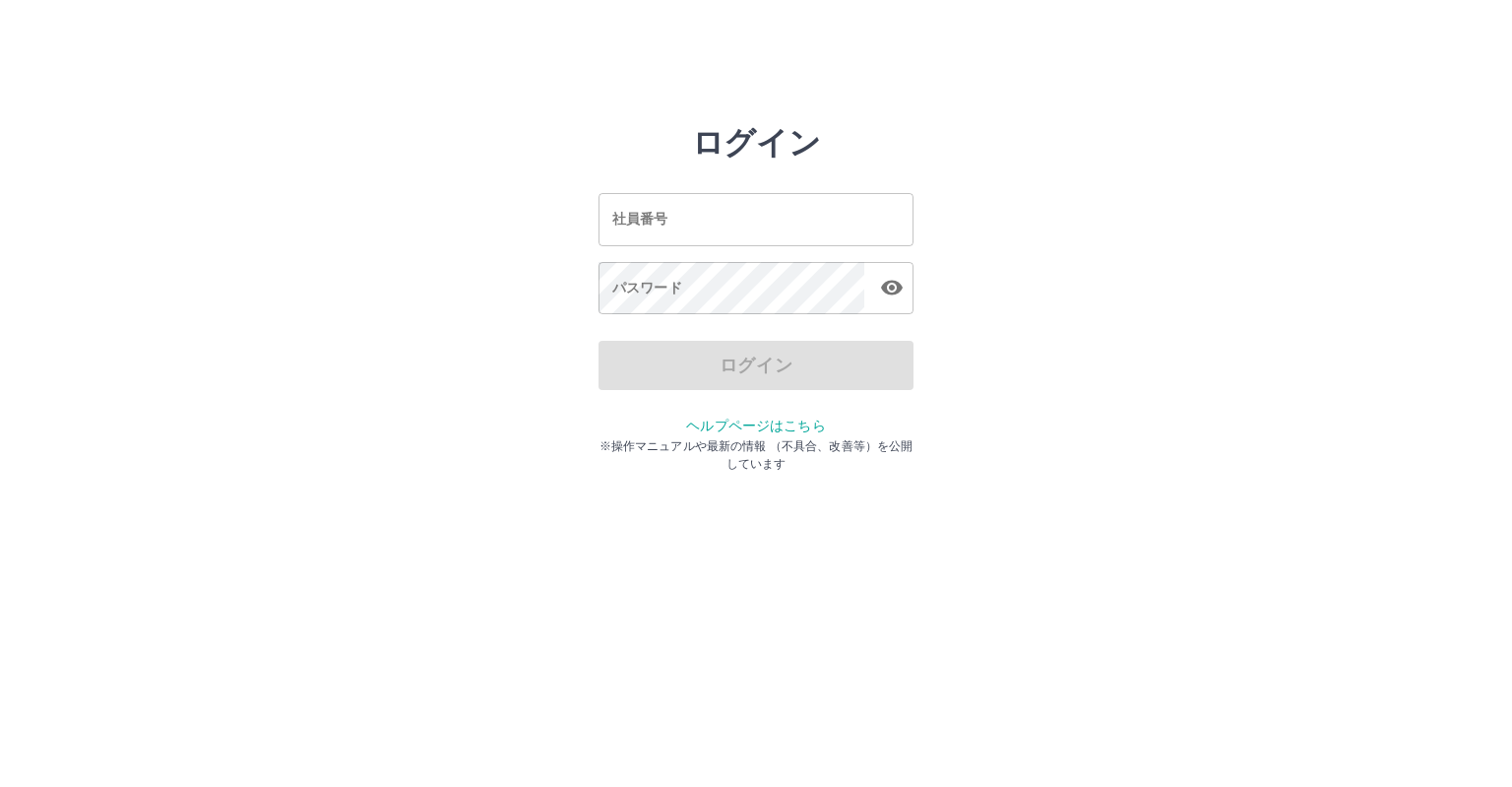 scroll, scrollTop: 0, scrollLeft: 0, axis: both 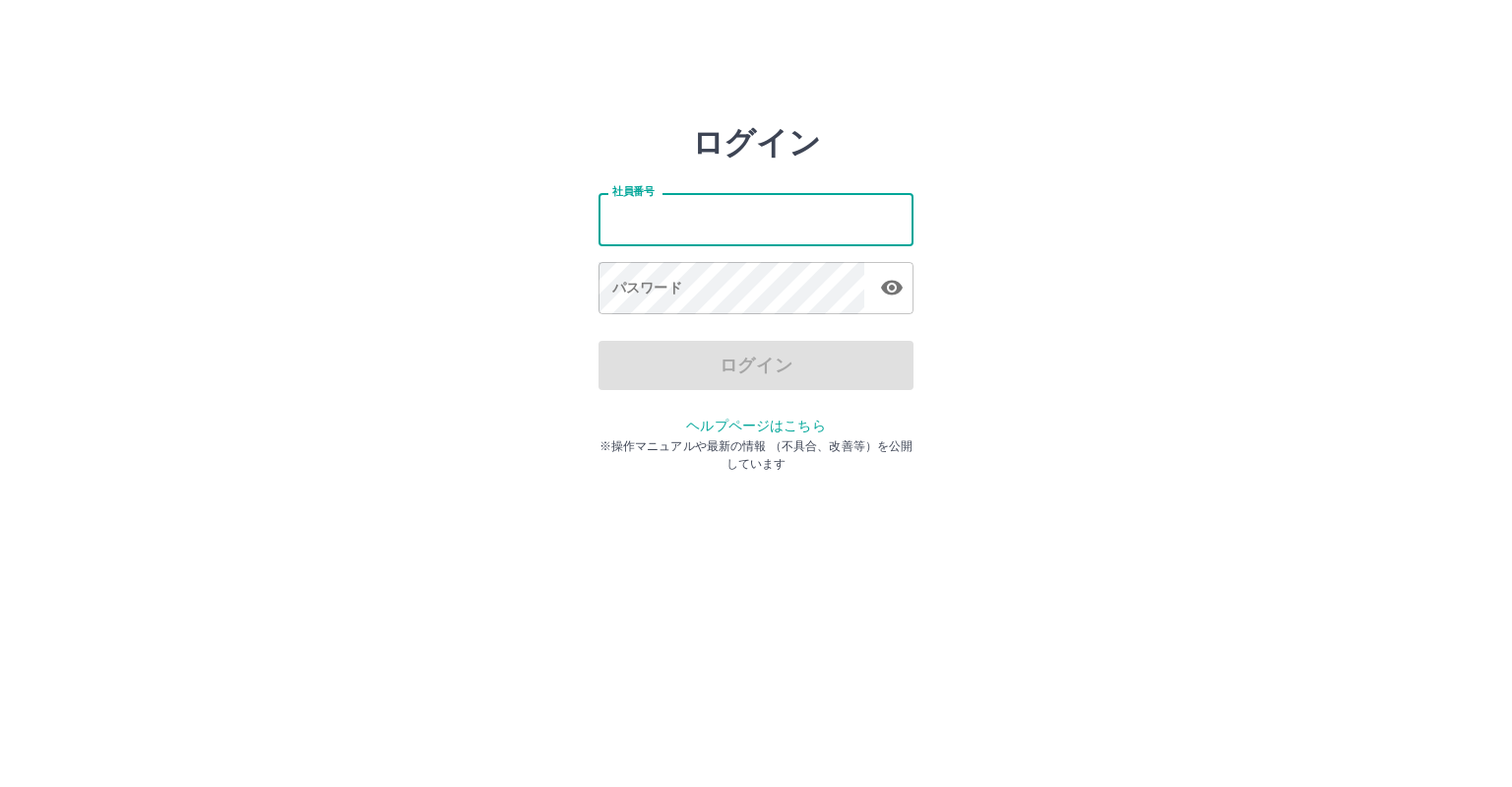 click on "社員番号" at bounding box center (756, 219) 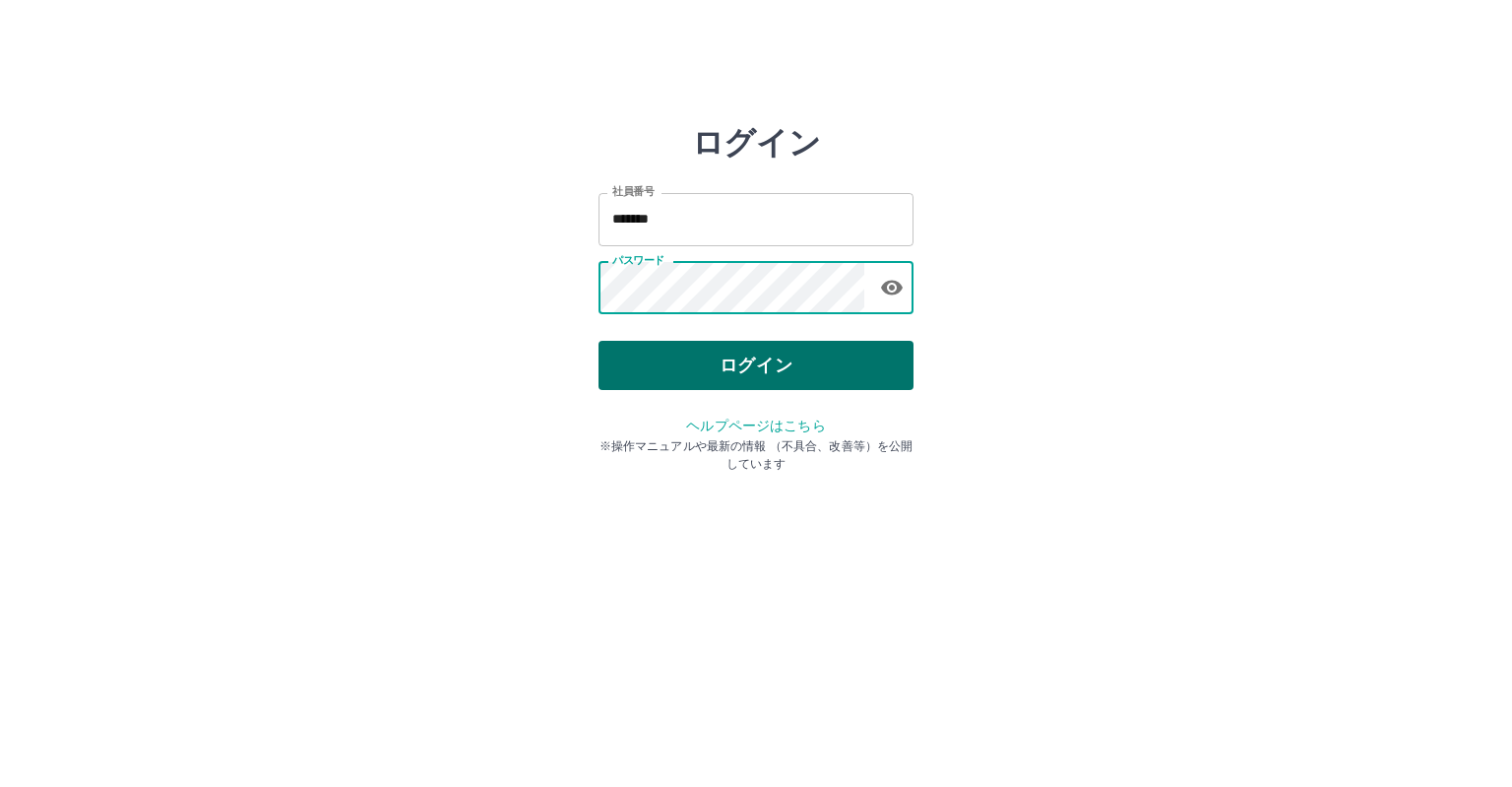 click on "ログイン" at bounding box center (756, 365) 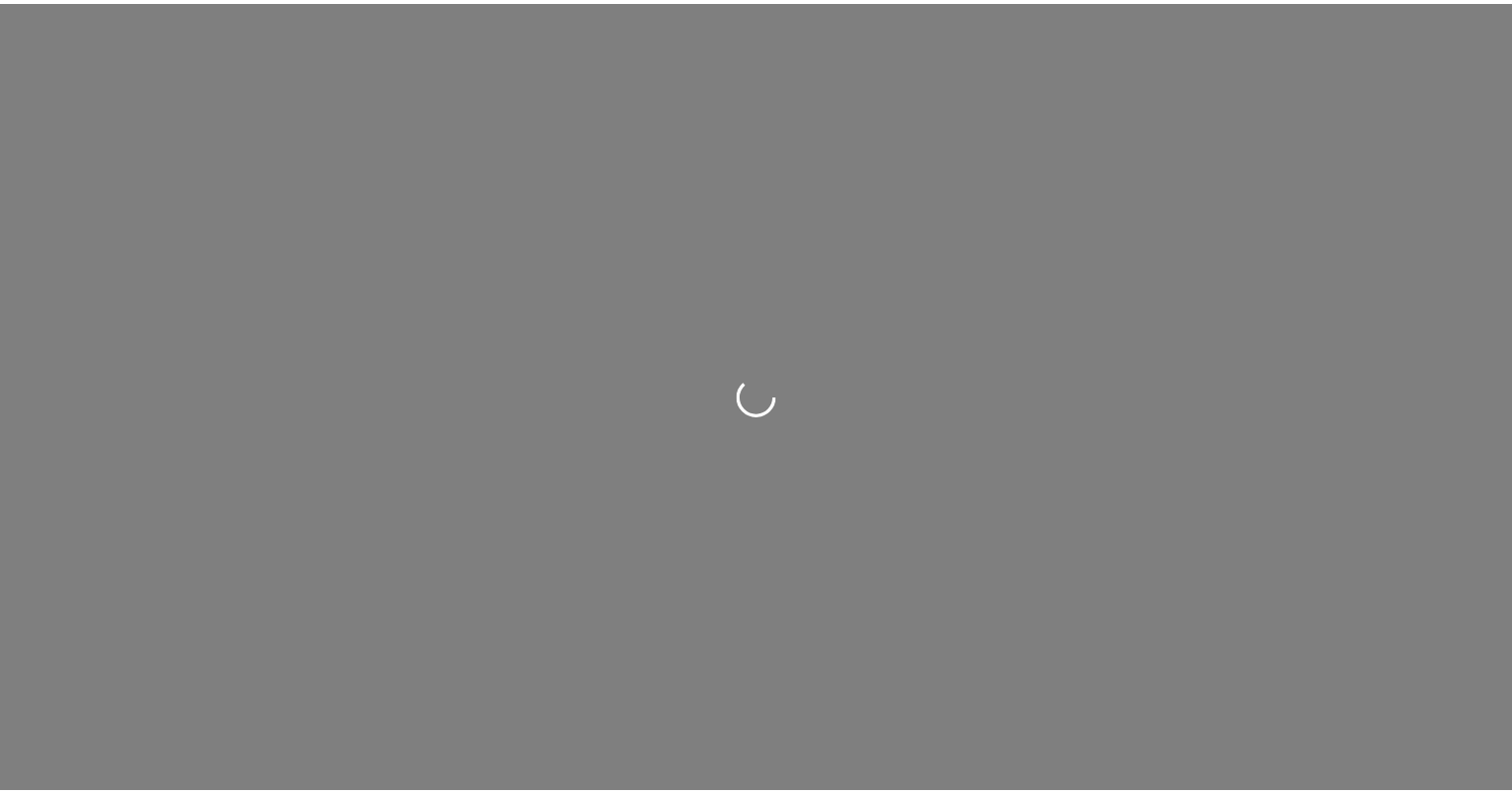 scroll, scrollTop: 0, scrollLeft: 0, axis: both 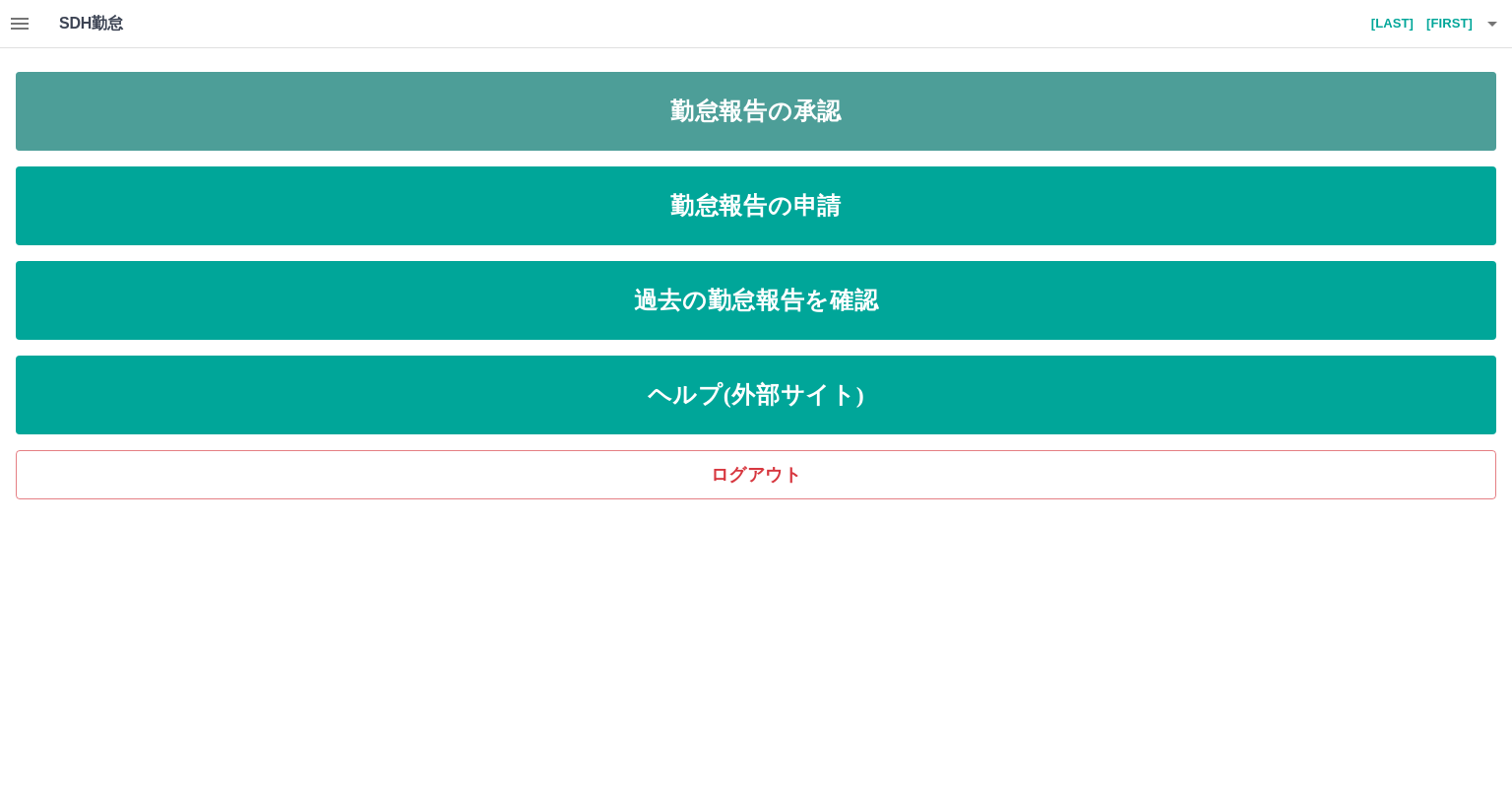 click on "勤怠報告の承認" at bounding box center (756, 111) 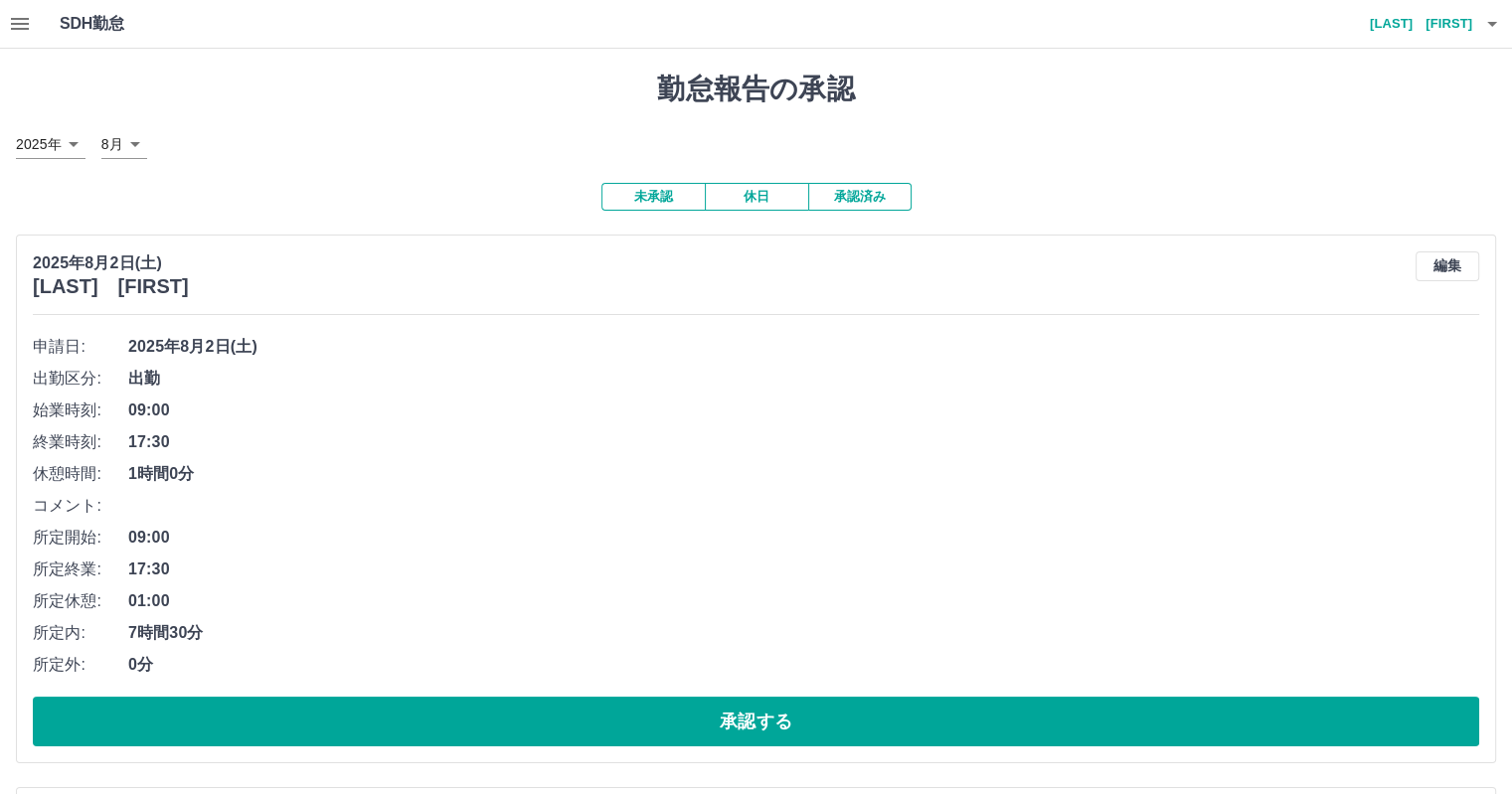 click on "SDH勤怠 荒木　美穂子 勤怠報告の承認 2025年 **** 8月 * 未承認 休日 承認済み 2025年8月2日(土) 吉田　美佐子 編集 申請日: 2025年8月2日(土) 出勤区分: 出勤 始業時刻: 09:00 終業時刻: 17:30 休憩時間: 1時間0分 コメント: 所定開始: 09:00 所定終業: 17:30 所定休憩: 01:00 所定内: 7時間30分 所定外: 0分 承認する 2025年8月2日(土) 荒木　祐香 編集 申請日: 2025年8月2日(土) 出勤区分: 出勤 始業時刻: 11:15 終業時刻: 20:15 休憩時間: 1時間0分 コメント: 所定開始: 11:15 所定終業: 20:15 所定休憩: 01:00 所定内: 8時間0分 所定外: 0分 承認する 2025年8月2日(土) 前澤　梨江 編集 申請日: 2025年8月2日(土) 出勤区分: 出勤 始業時刻: 11:15 終業時刻: 20:15 休憩時間: 1時間0分 コメント: 所定開始: 11:15 所定終業: 20:15 所定休憩: 01:00 所定内: 8時間0分 所定外: 0分 承認する 2025年8月2日(土) 鴫島　澄代 編集 出勤" at bounding box center (756, 6150) 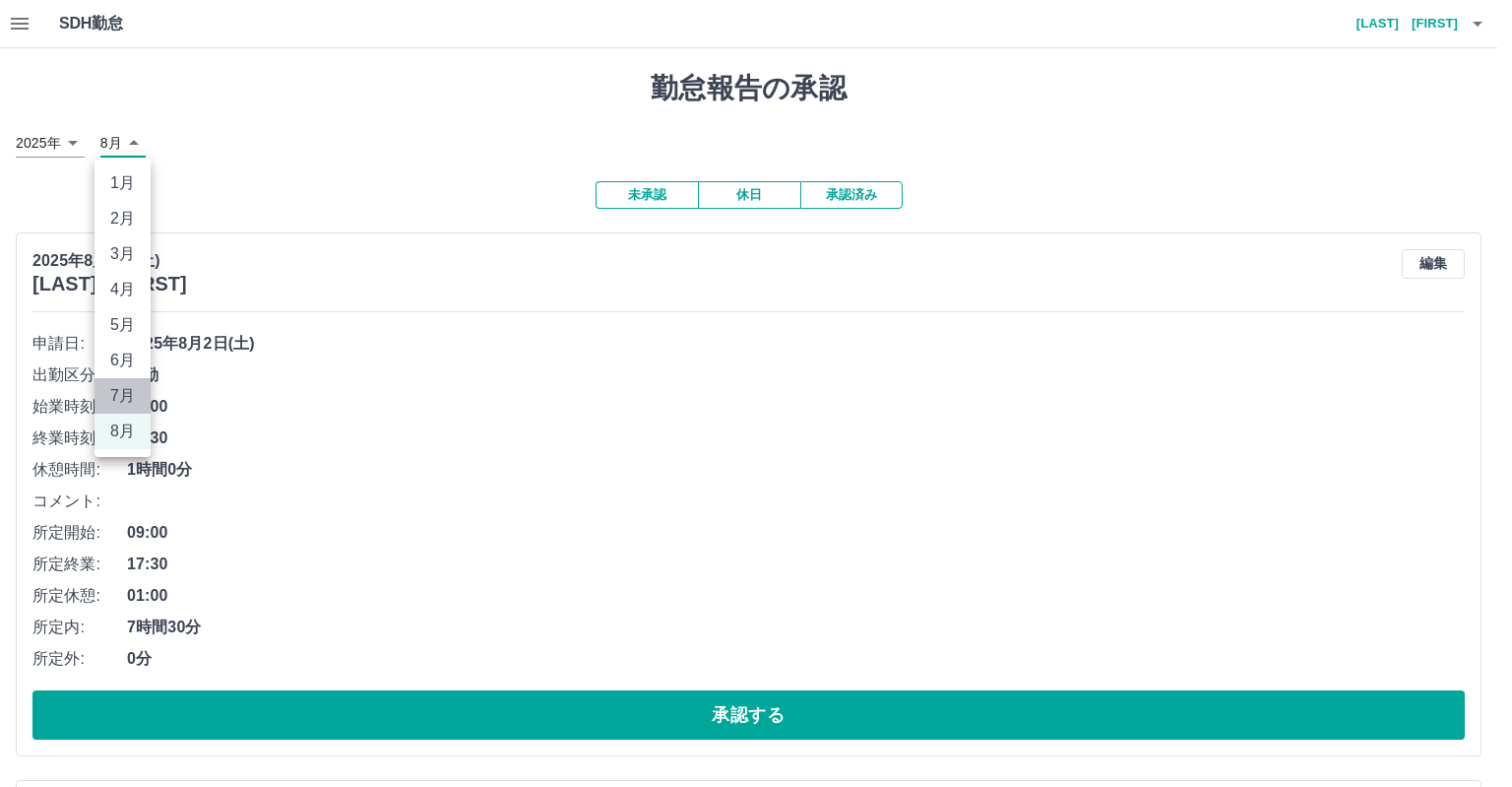 click on "7月" at bounding box center [122, 396] 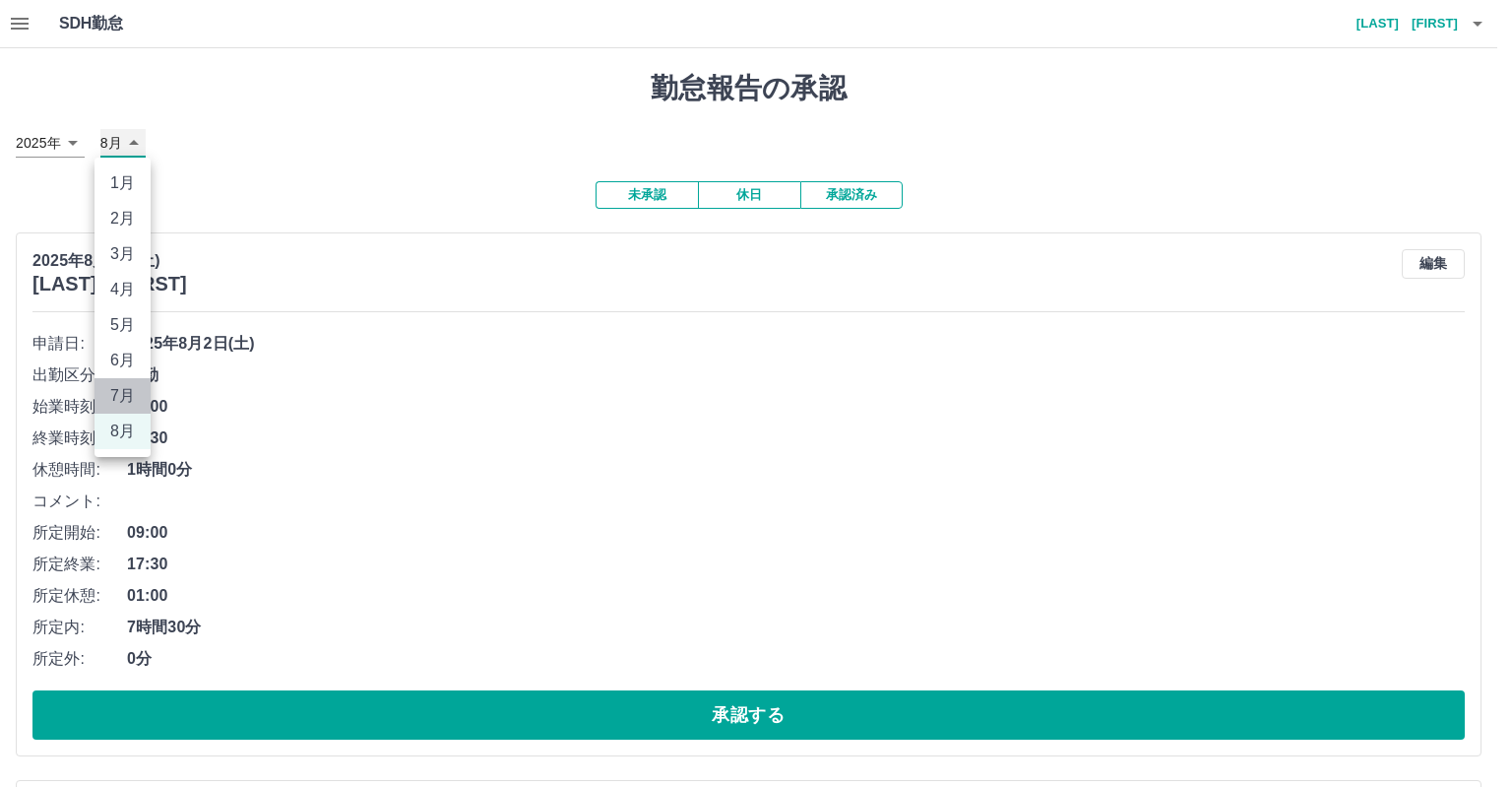type on "*" 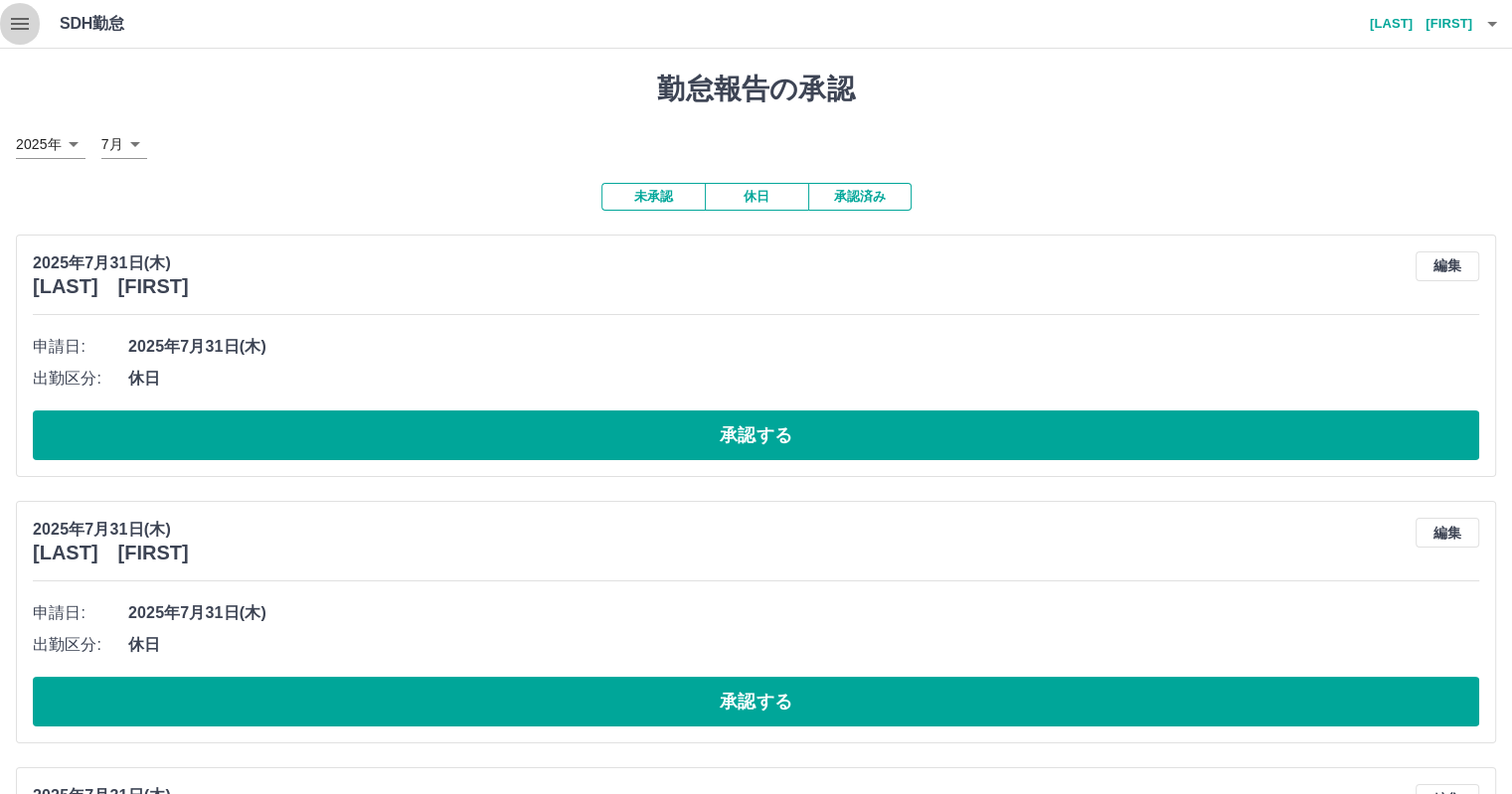 click 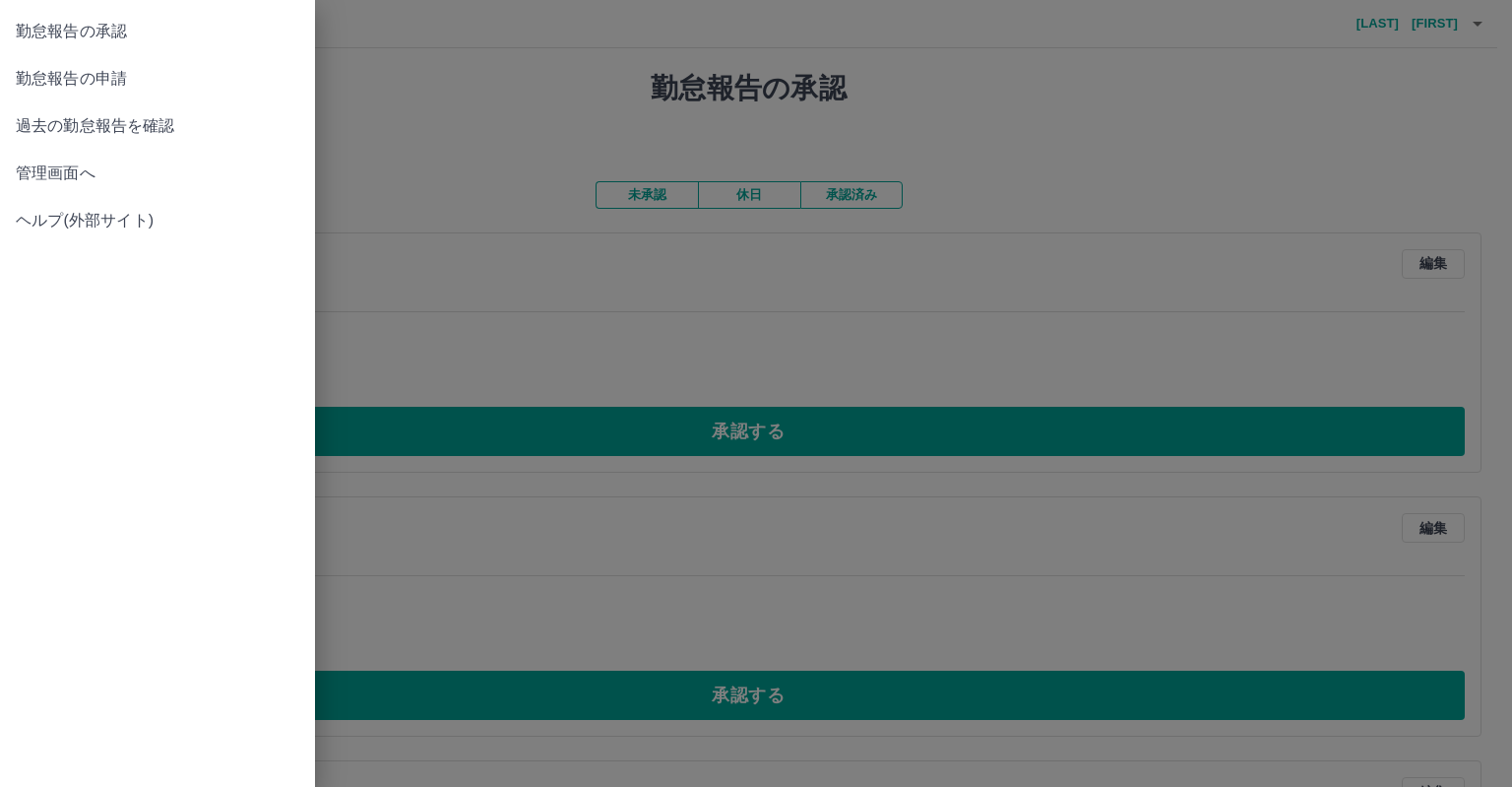 click on "管理画面へ" at bounding box center (158, 173) 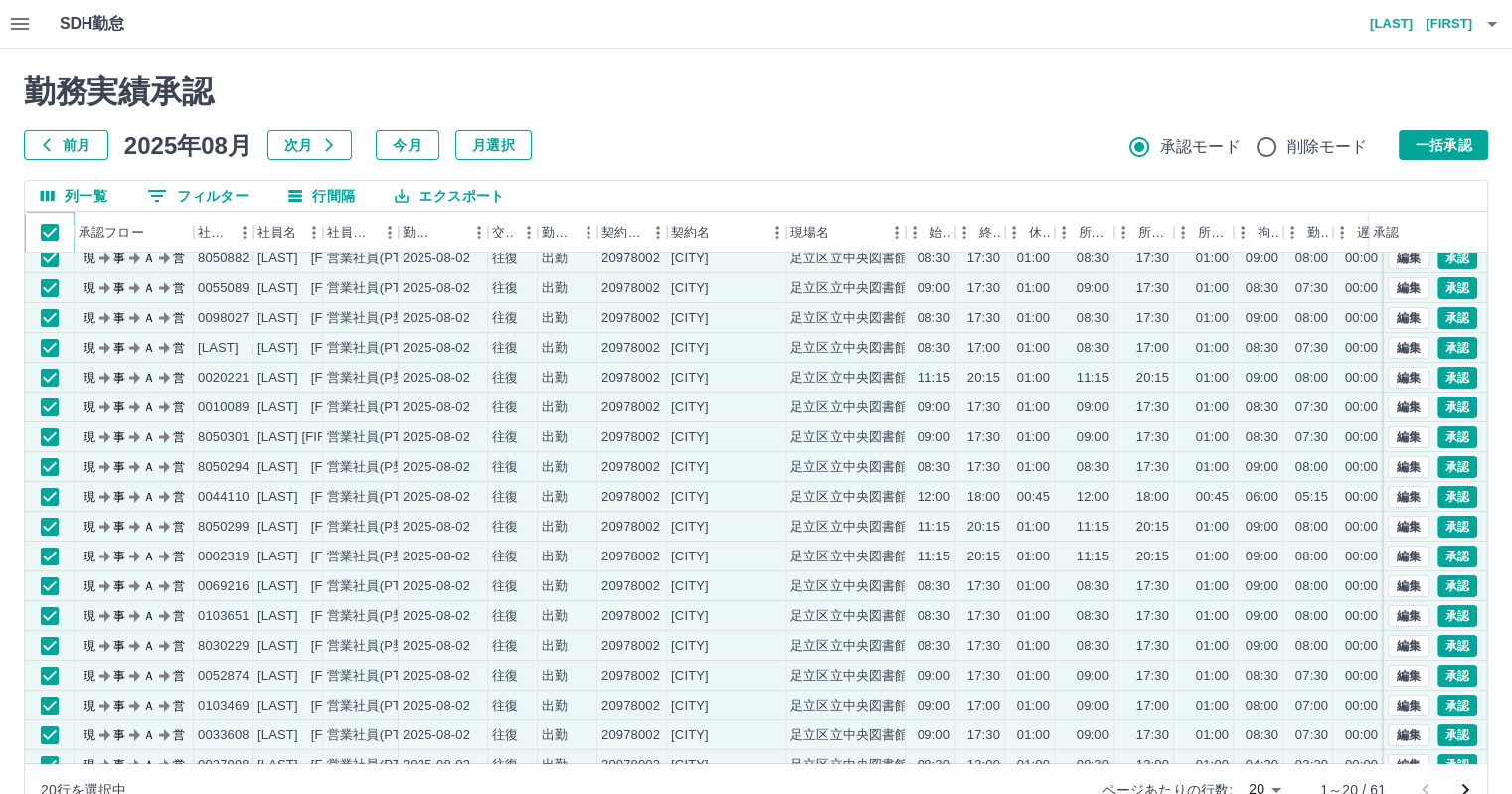 scroll, scrollTop: 51, scrollLeft: 0, axis: vertical 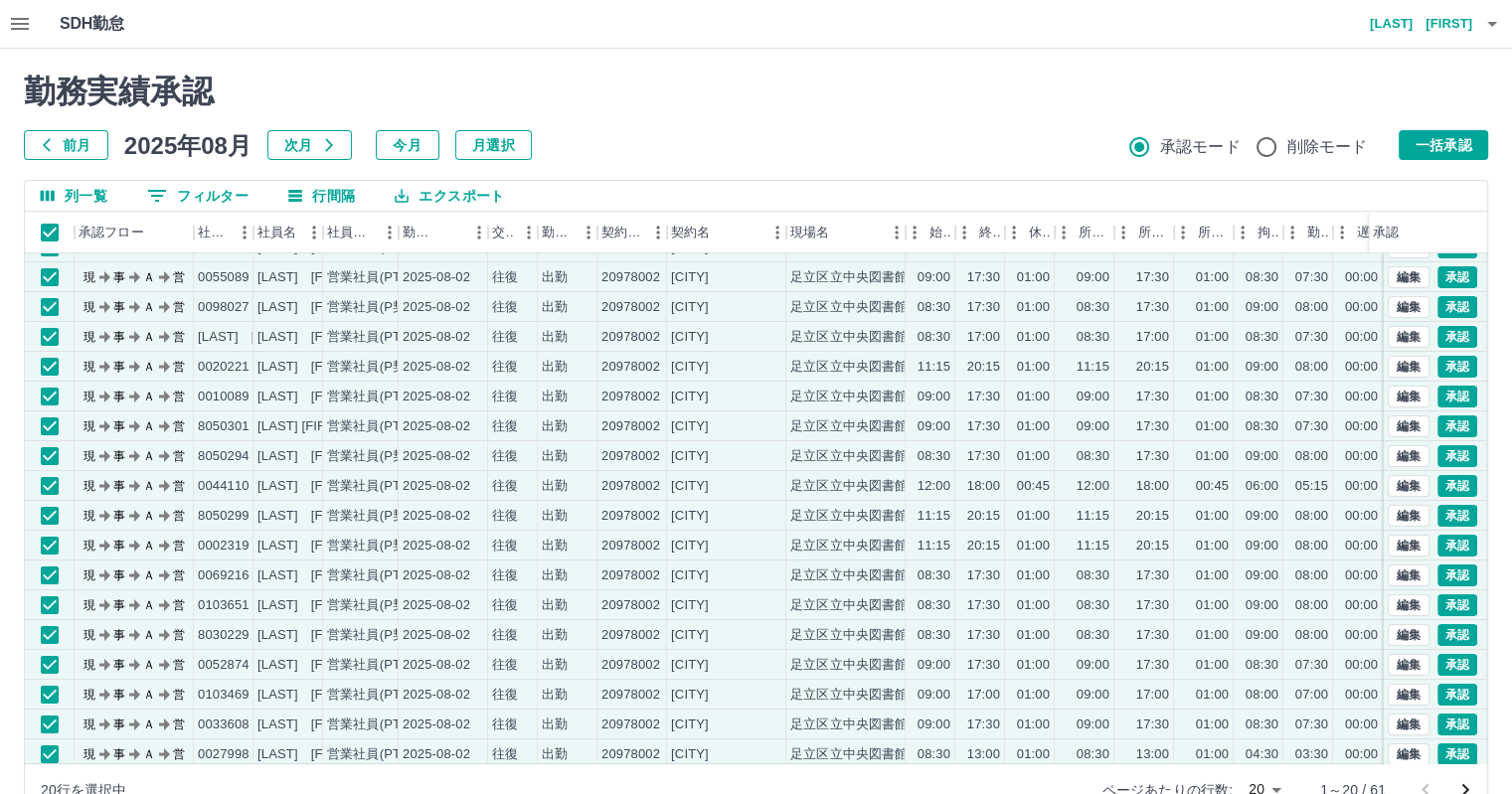 click on "前月" at bounding box center [66, 145] 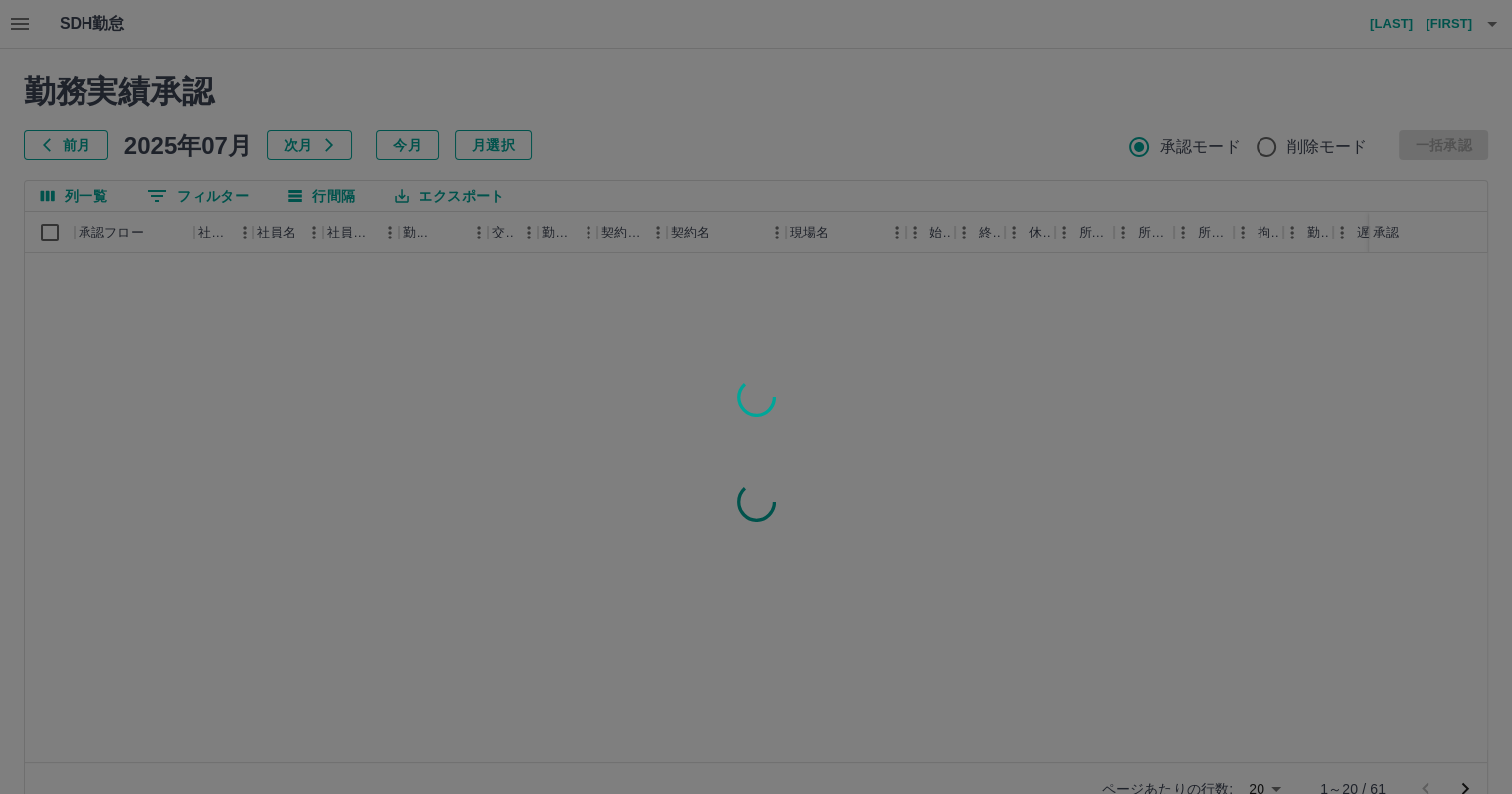 scroll, scrollTop: 0, scrollLeft: 0, axis: both 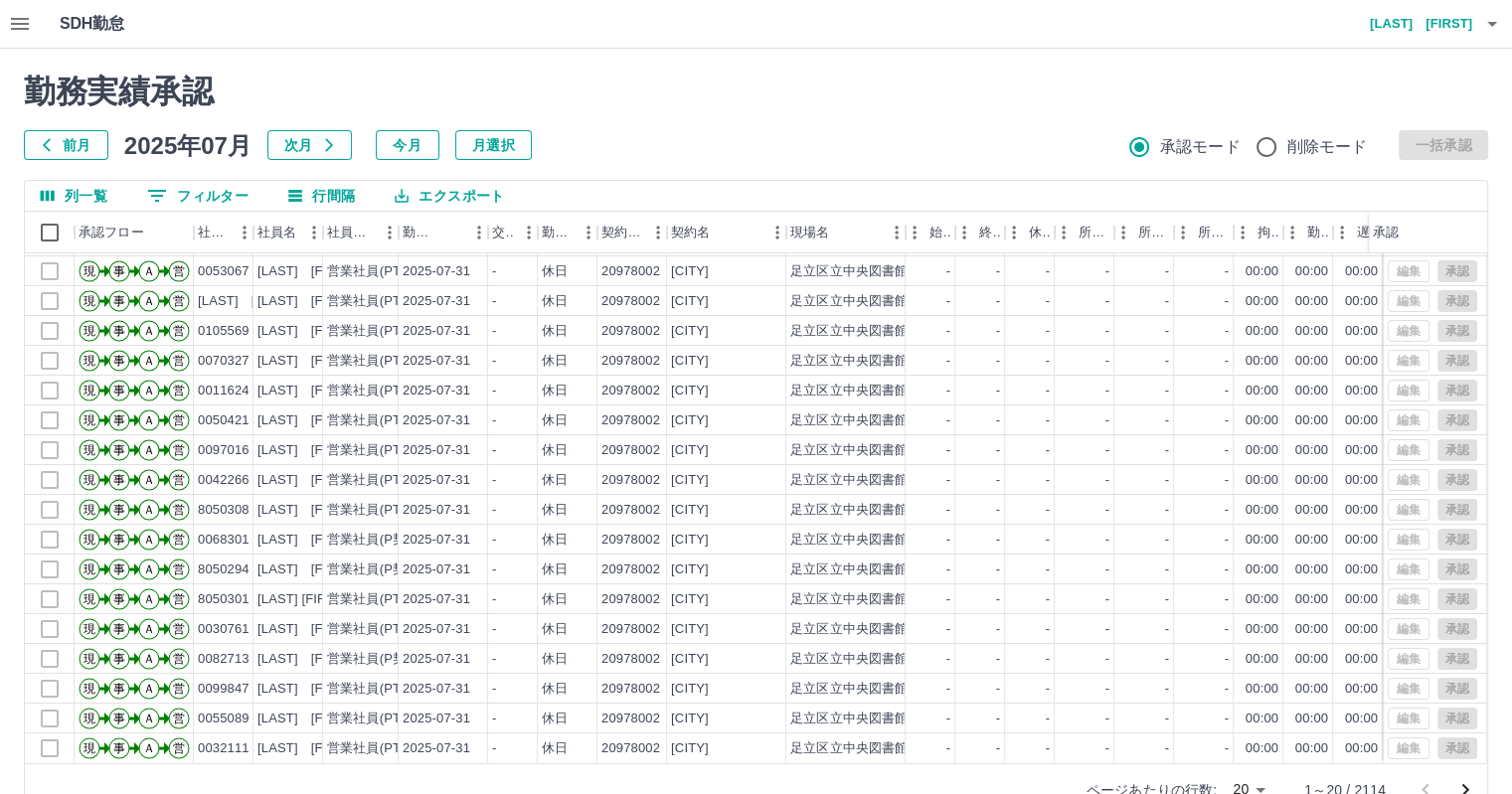 click on "SDH勤怠 荒木　美穂子 勤務実績承認 前月 2025年07月 次月 今月 月選択 承認モード 削除モード 一括承認 列一覧 0 フィルター 行間隔 エクスポート 承認フロー 社員番号 社員名 社員区分 勤務日 交通費 勤務区分 契約コード 契約名 現場名 始業 終業 休憩 所定開始 所定終業 所定休憩 拘束 勤務 遅刻等 コメント ステータス 承認 現 事 Ａ 営 0103469 木口　英理子 営業社員(PT契約) 2025-07-31  -  休日 20978002 足立区 足立区立中央図書館 - - - - - - 00:00 00:00 00:00 全承認済 現 事 Ａ 営 0070328 冨山　幸子 営業社員(PT契約) 2025-07-31  -  休日 20978002 足立区 足立区立中央図書館 - - - - - - 00:00 00:00 00:00 全承認済 現 事 Ａ 営 0053067 佐野　康世 営業社員(PT契約) 2025-07-31  -  休日 20978002 足立区 足立区立中央図書館 - - - - - - 00:00 00:00 00:00 全承認済 現 事 Ａ 営 0013319 加藤　隆子 2025-07-31  -  休日" at bounding box center (756, 419) 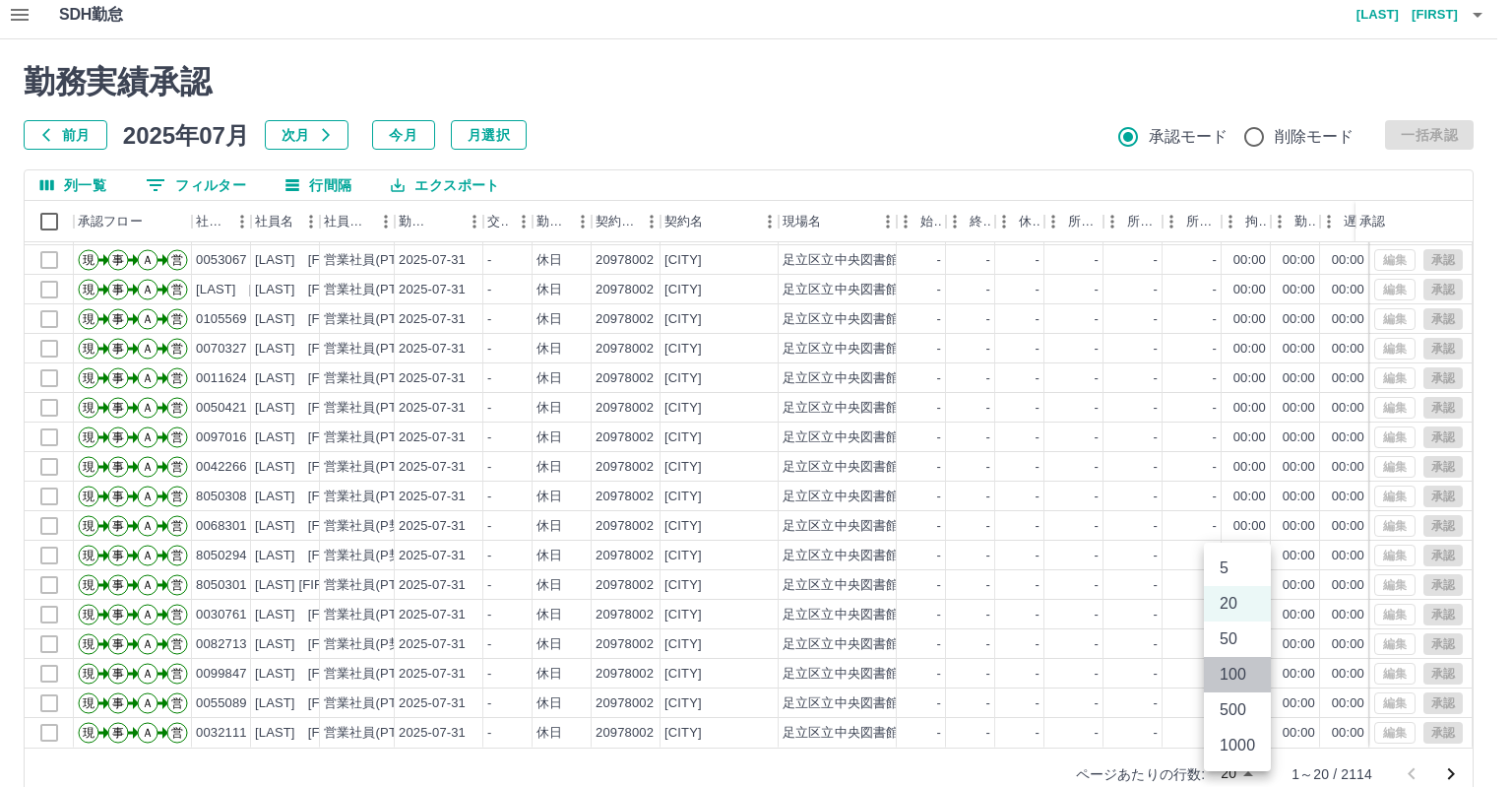click on "100" at bounding box center (1237, 675) 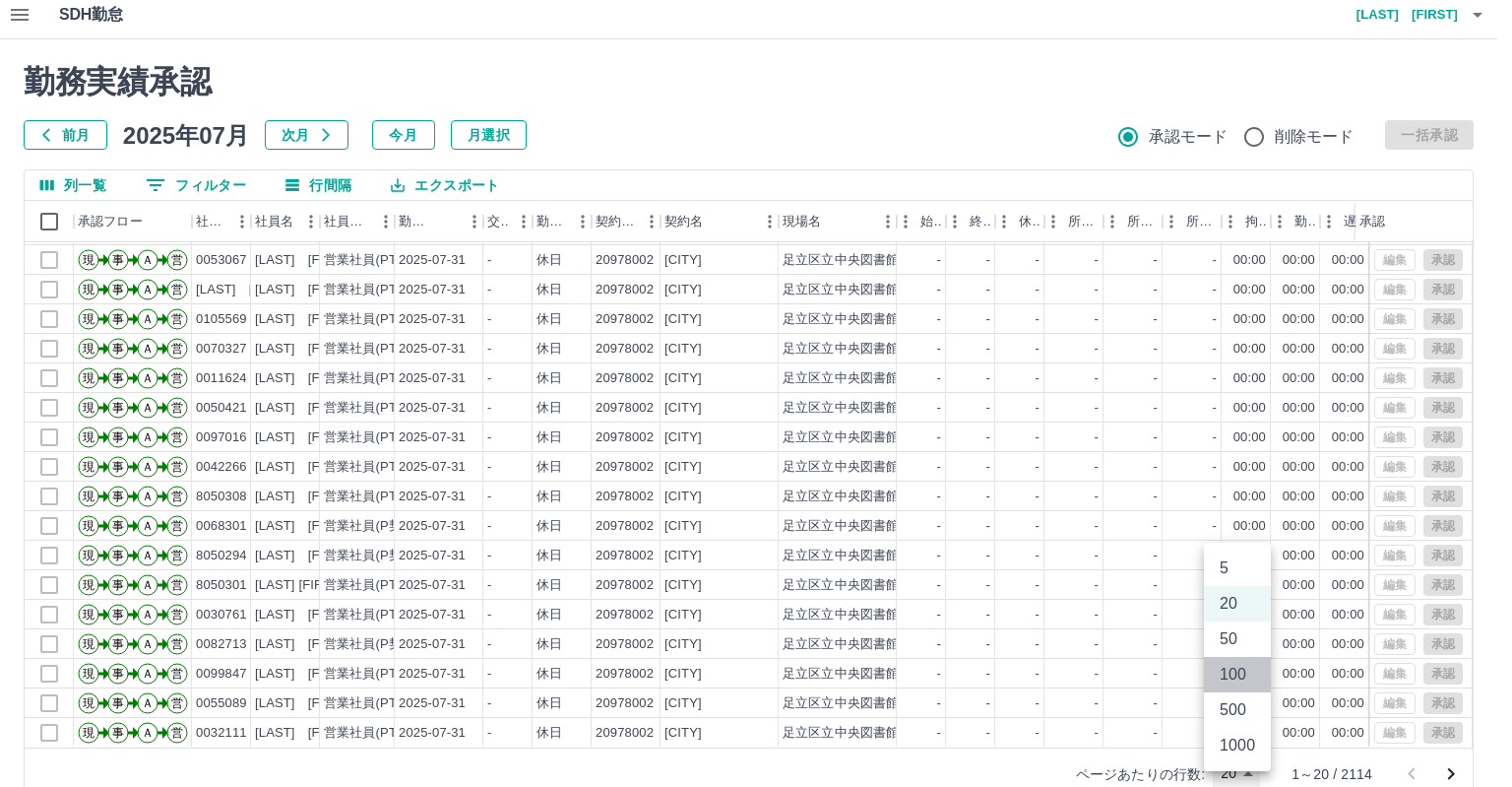 type on "***" 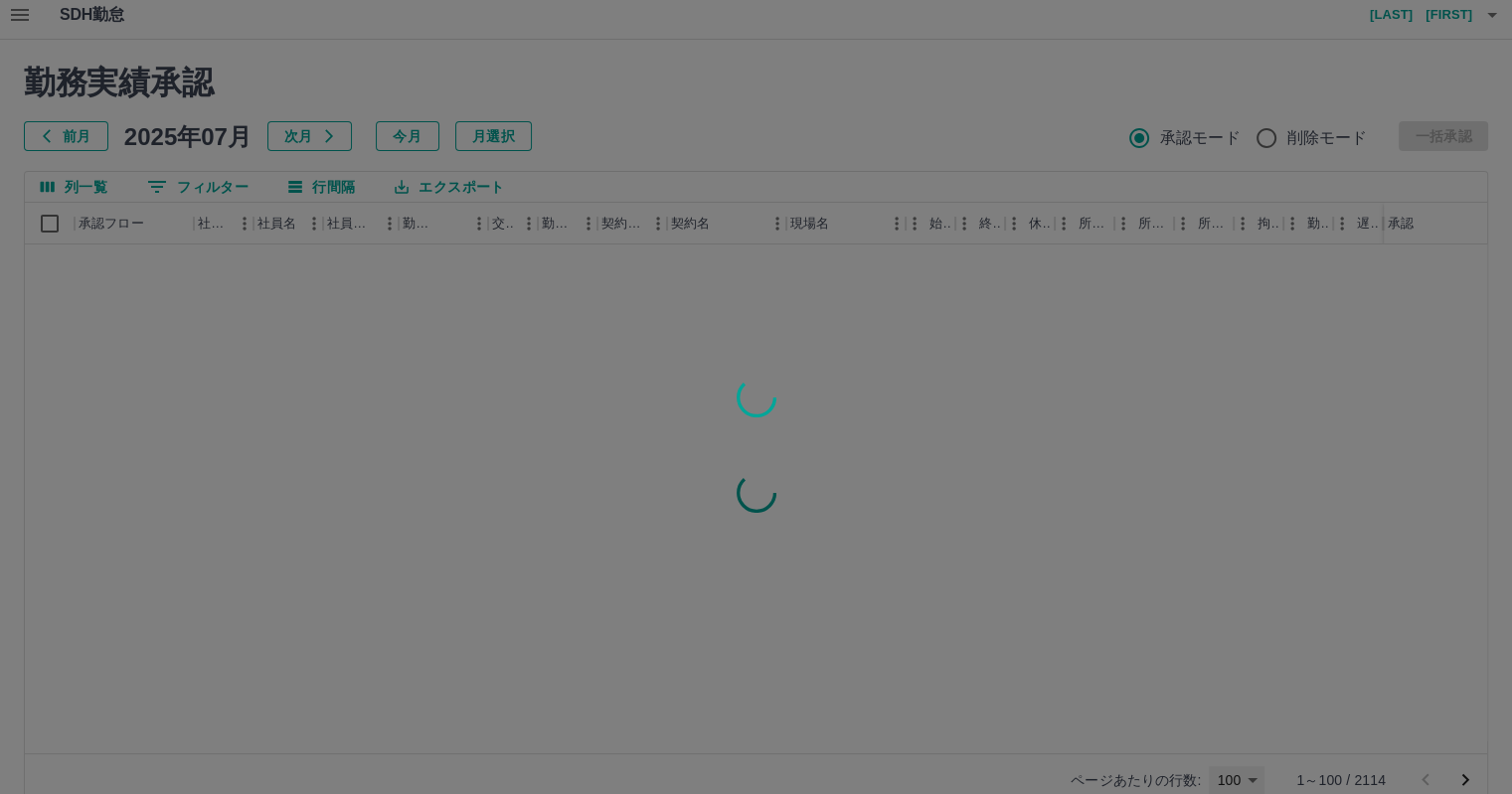 scroll, scrollTop: 0, scrollLeft: 0, axis: both 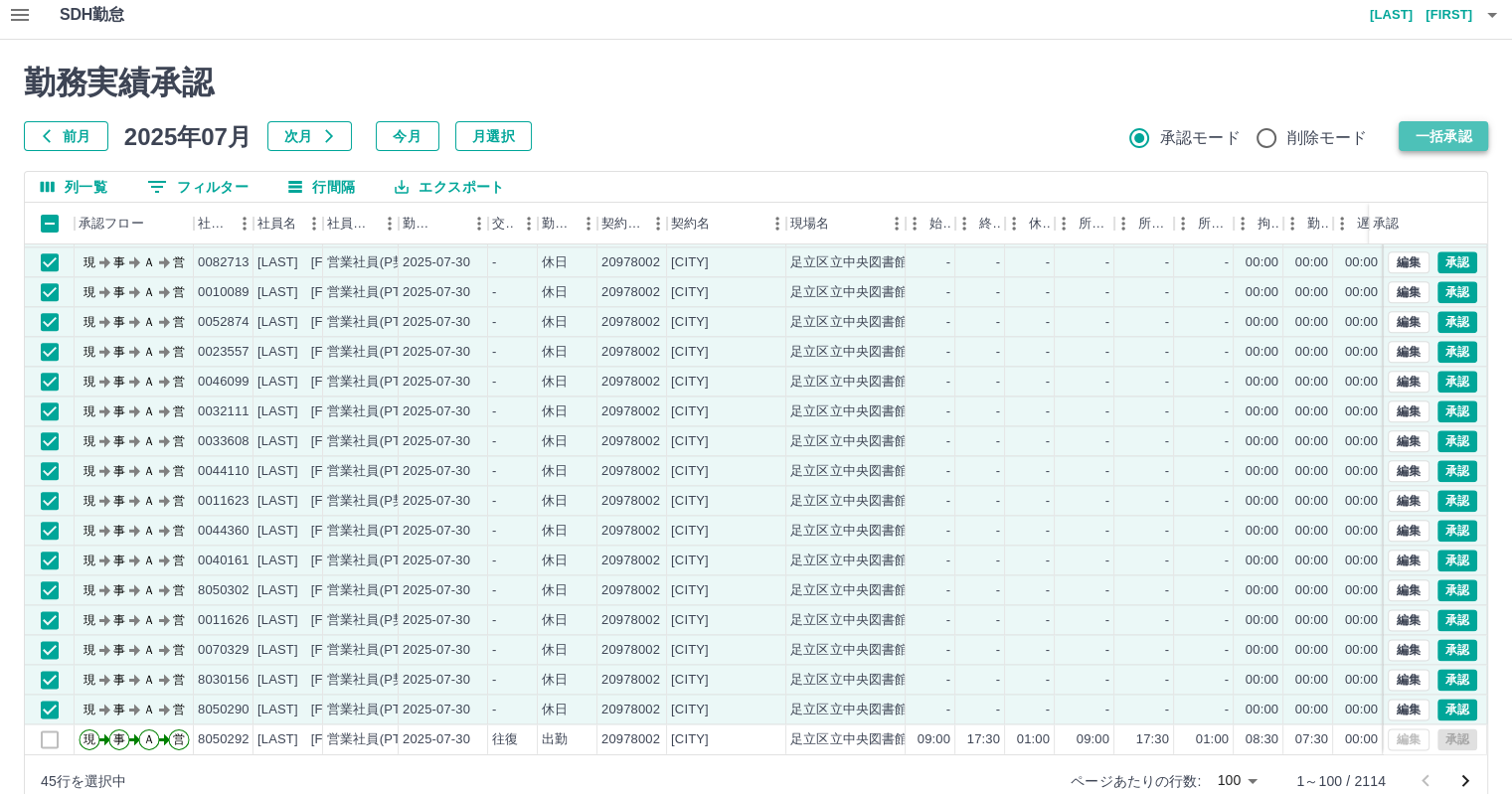 click on "一括承認" at bounding box center [1443, 136] 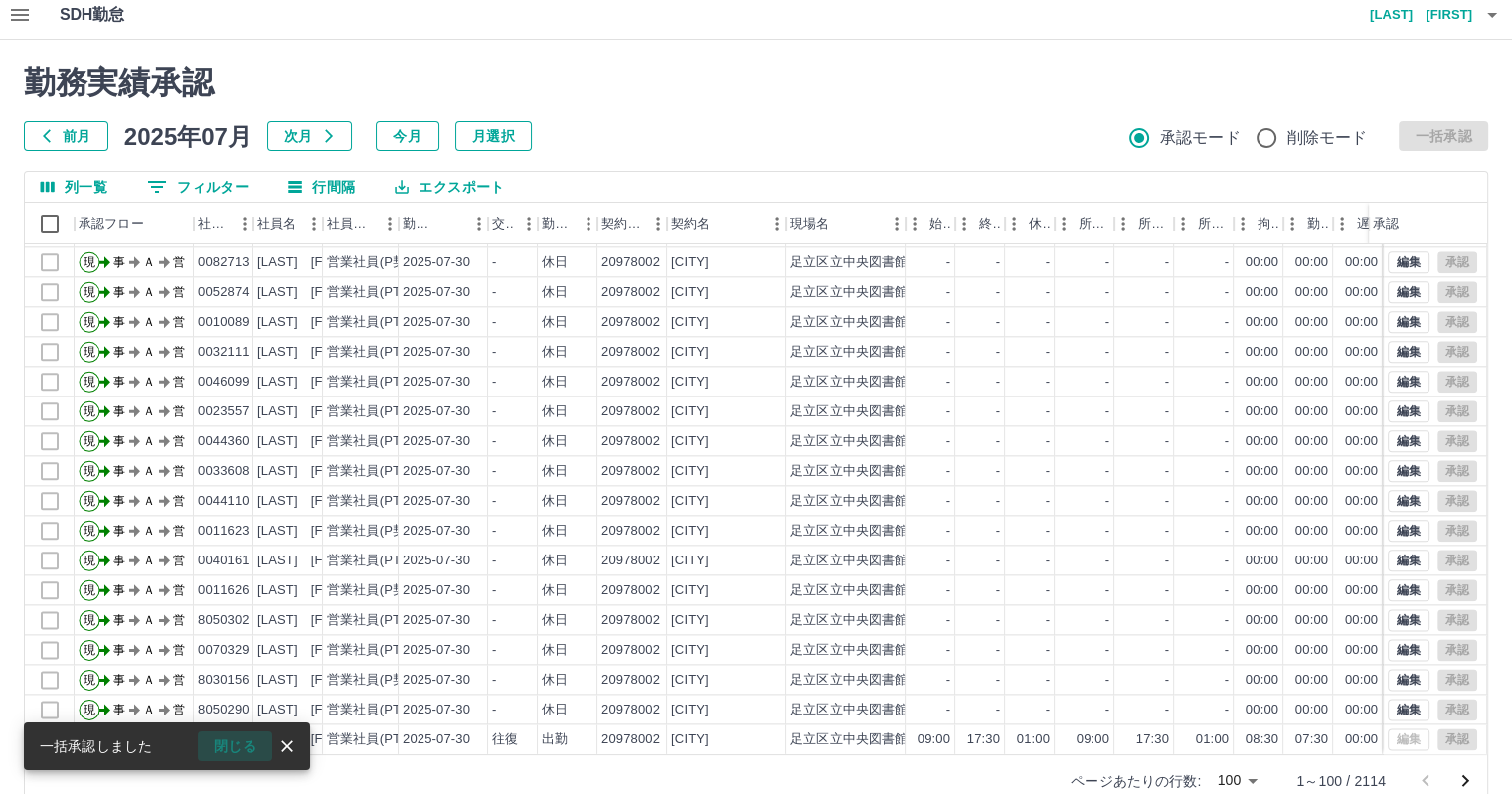 click on "閉じる" at bounding box center (235, 746) 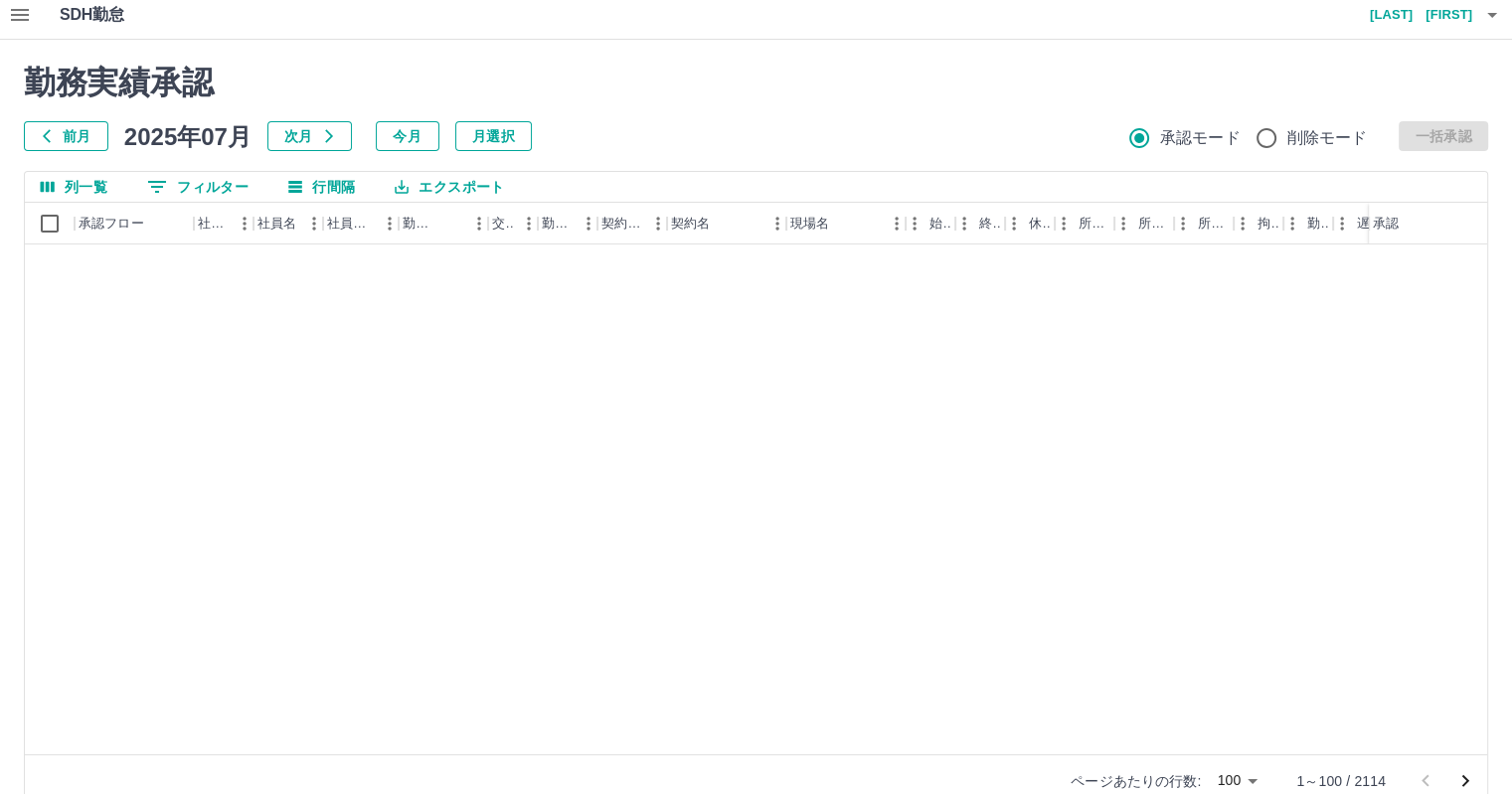 scroll, scrollTop: 0, scrollLeft: 0, axis: both 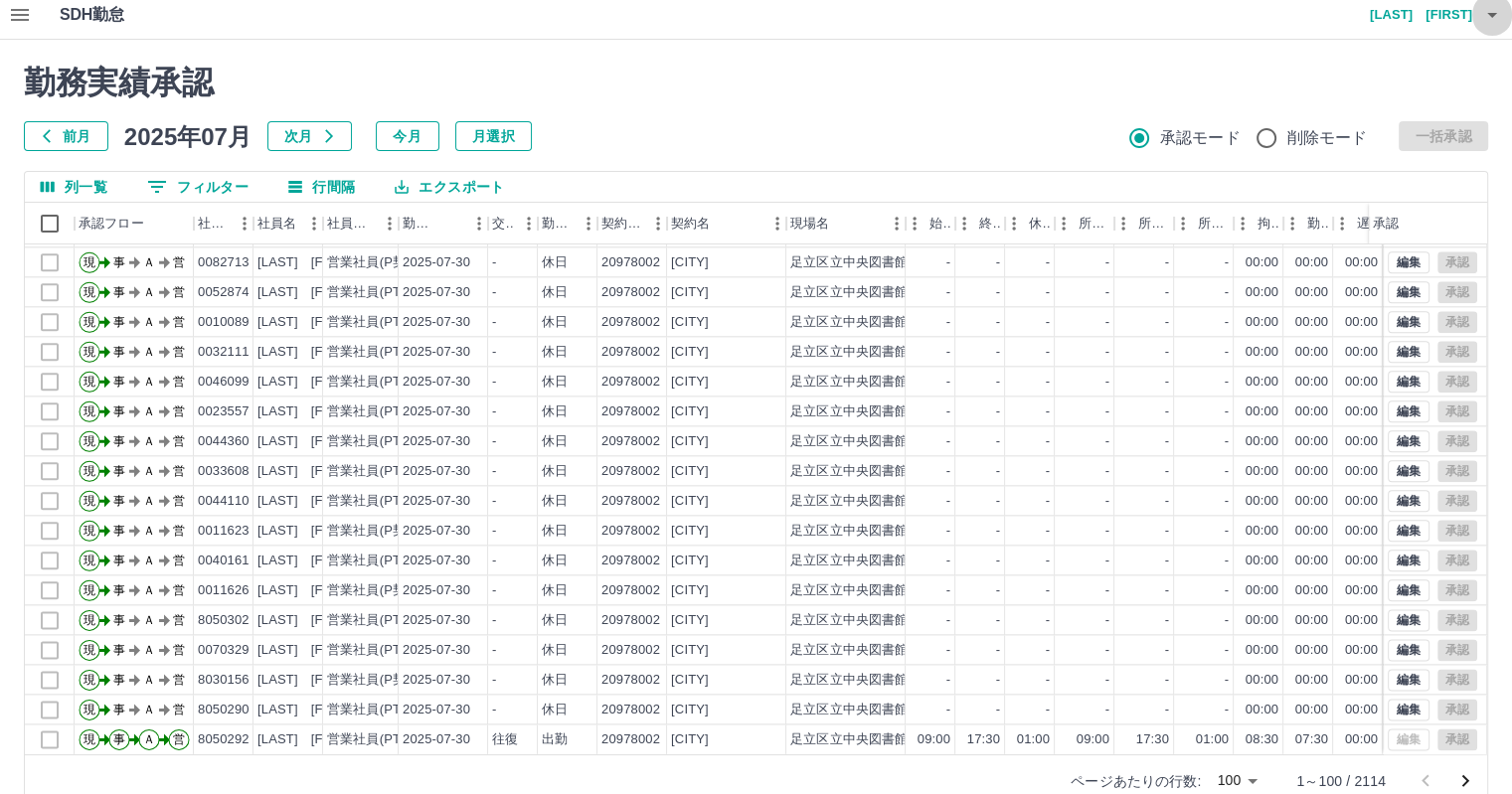 click at bounding box center [1492, 15] 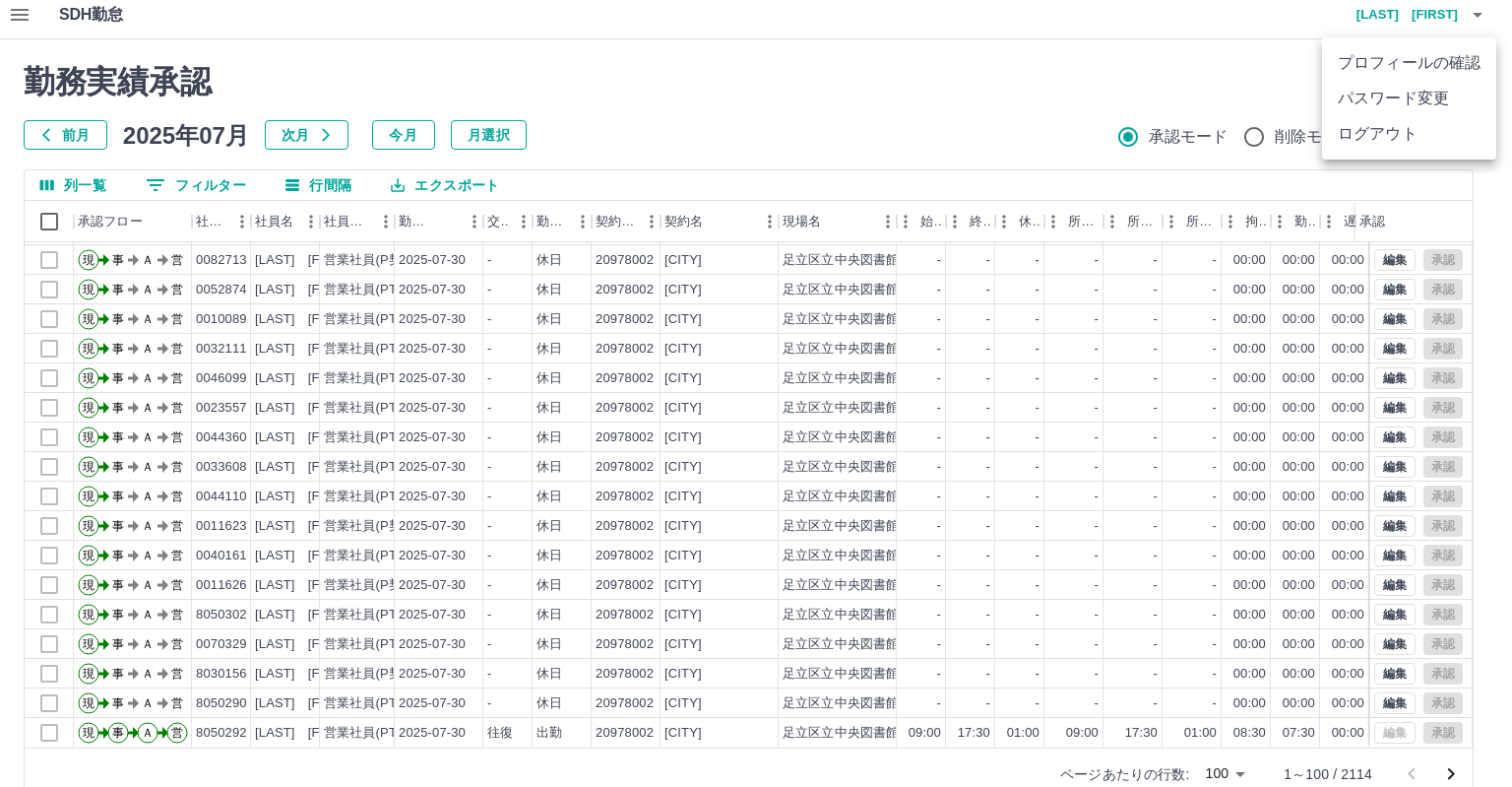 click on "ログアウト" at bounding box center [1409, 134] 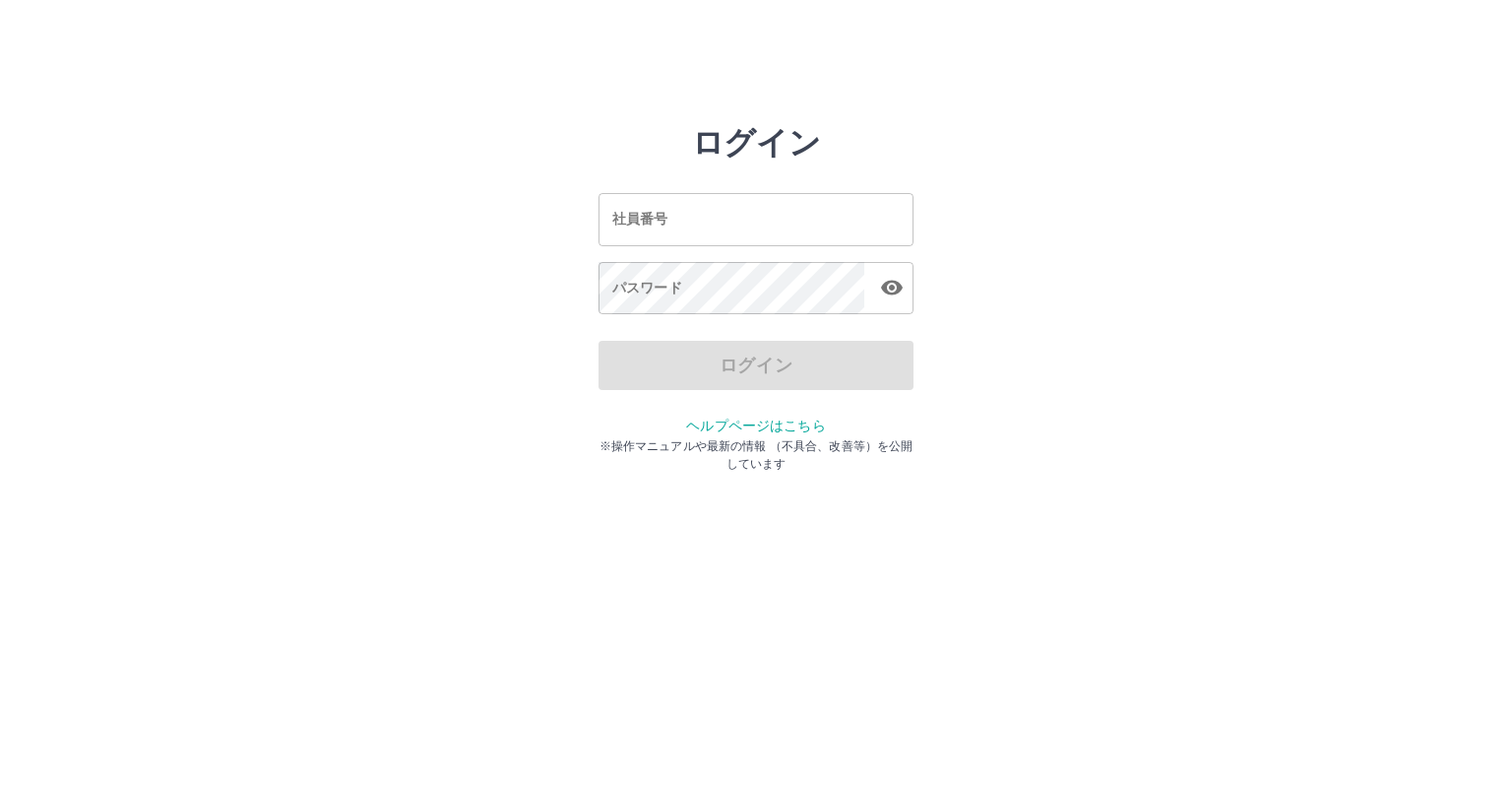 scroll, scrollTop: 0, scrollLeft: 0, axis: both 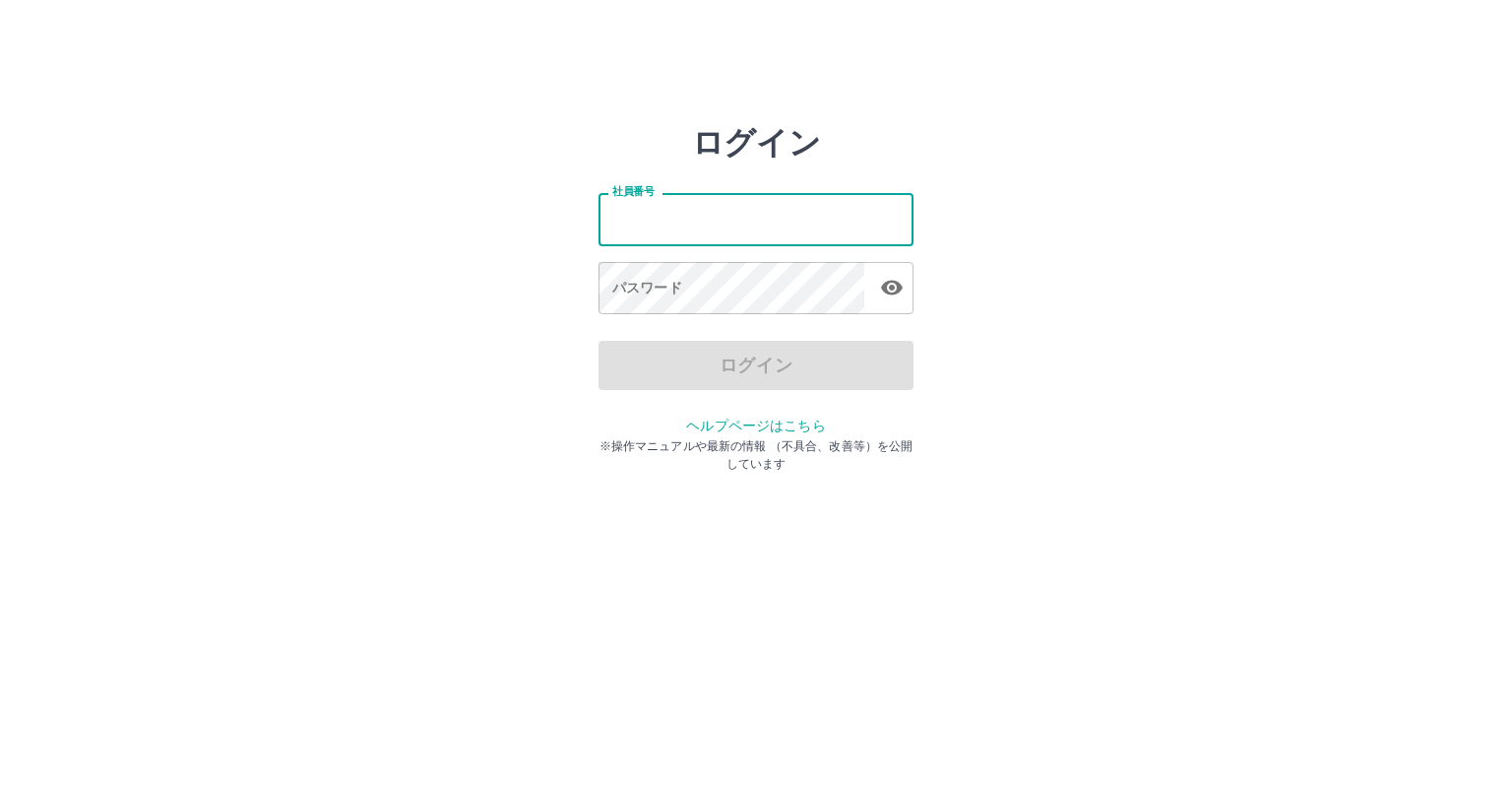 type on "*******" 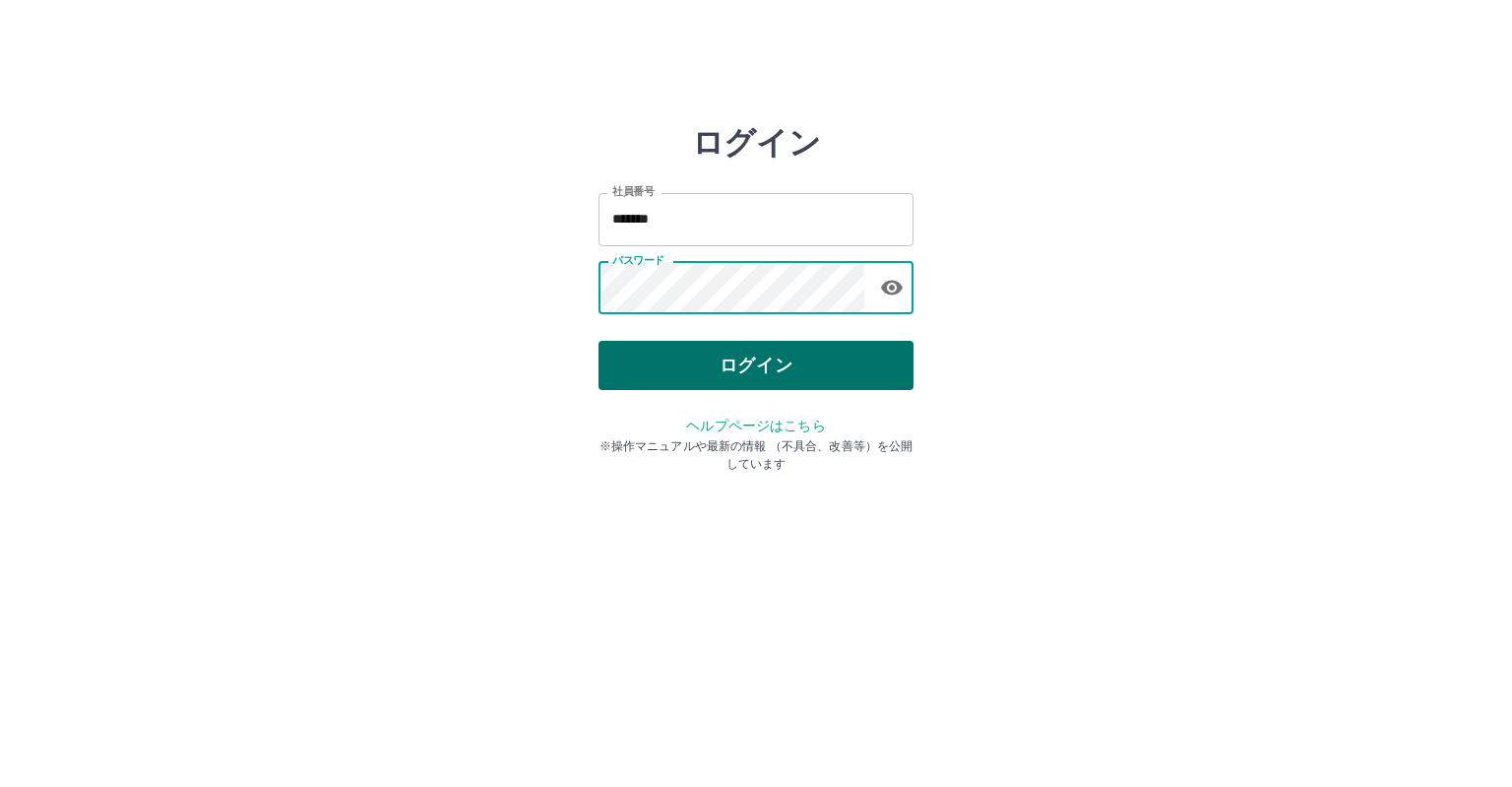 click on "ログイン" at bounding box center [756, 365] 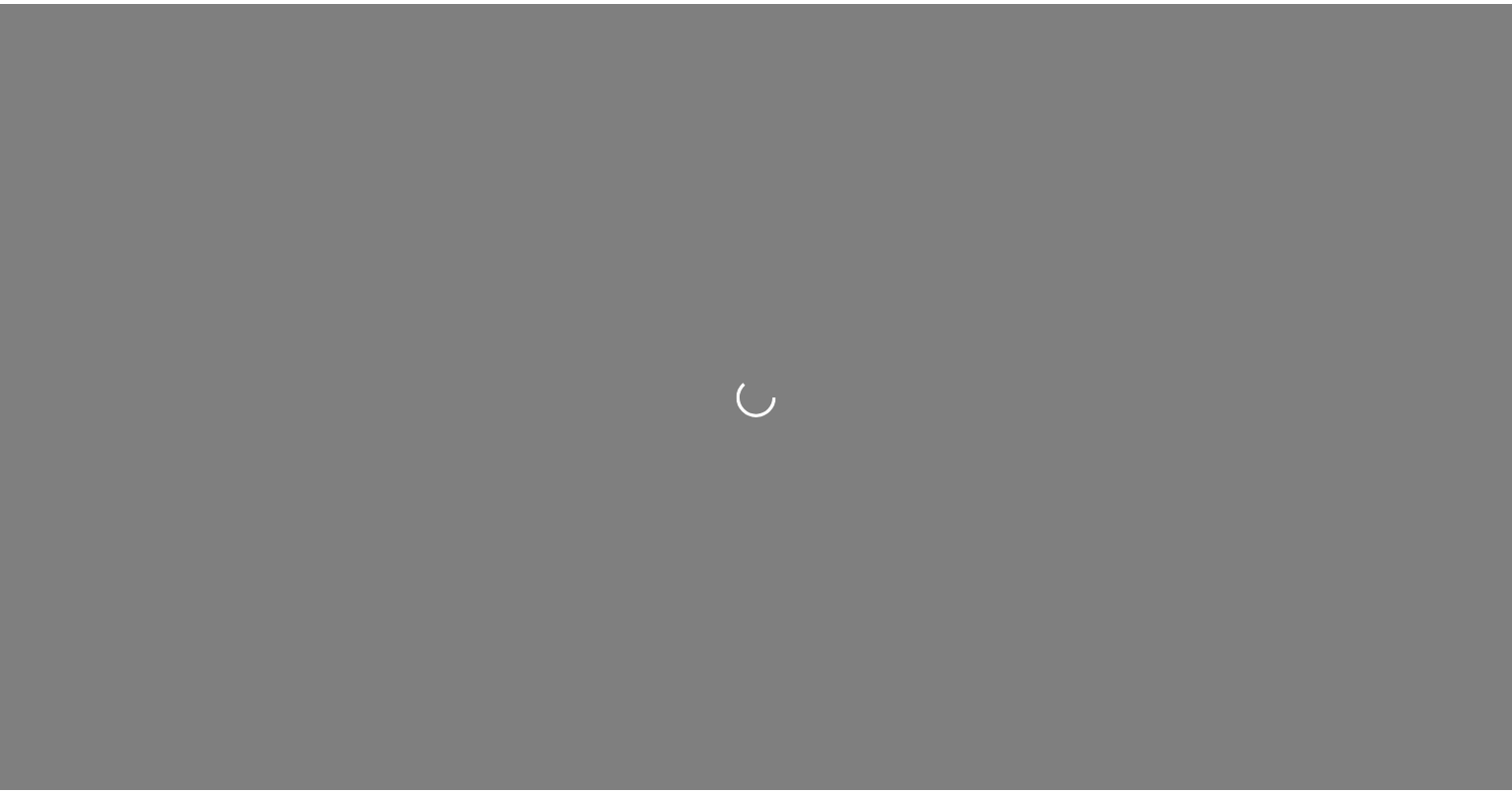 scroll, scrollTop: 0, scrollLeft: 0, axis: both 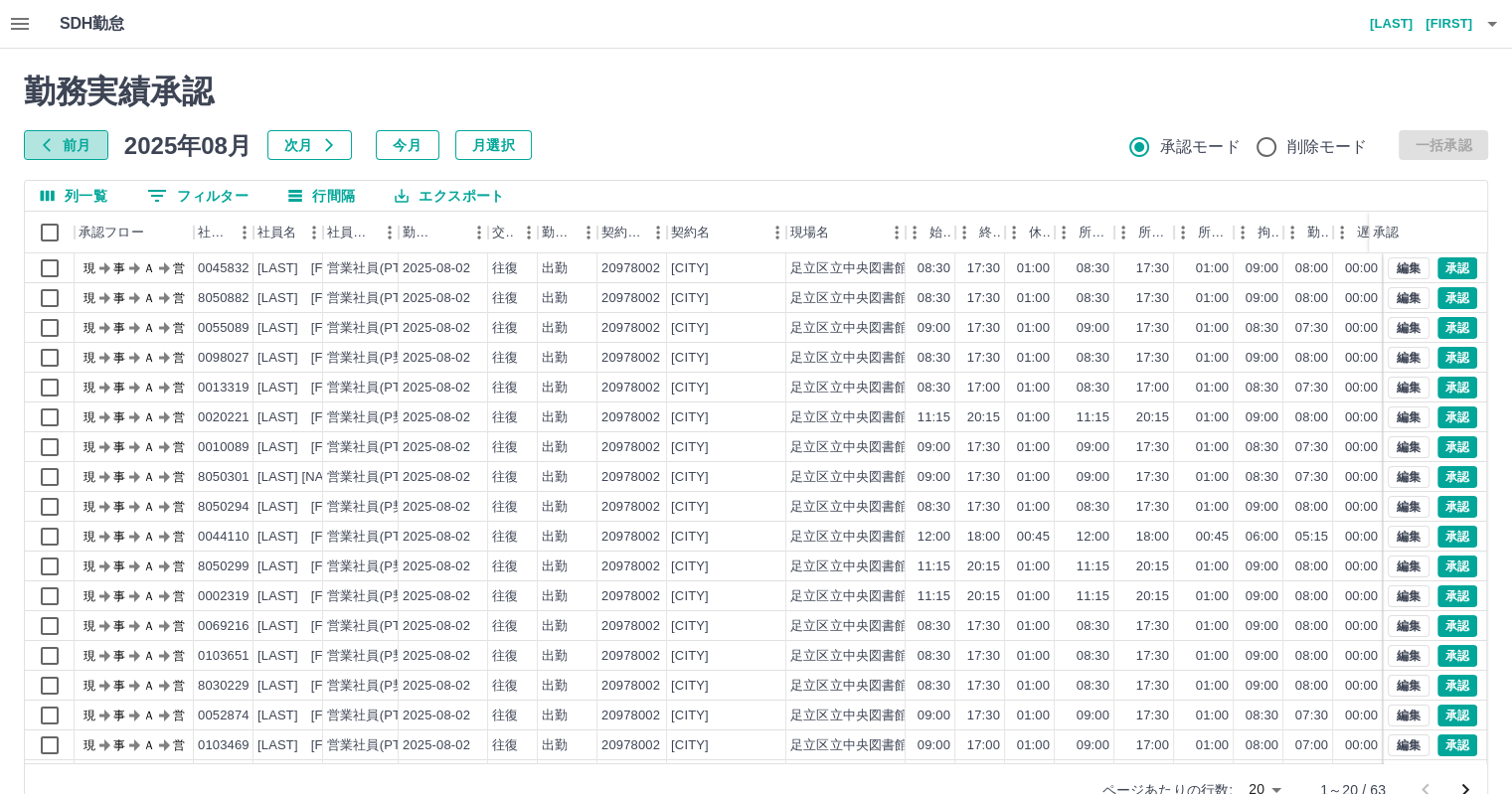 click on "前月" at bounding box center [66, 145] 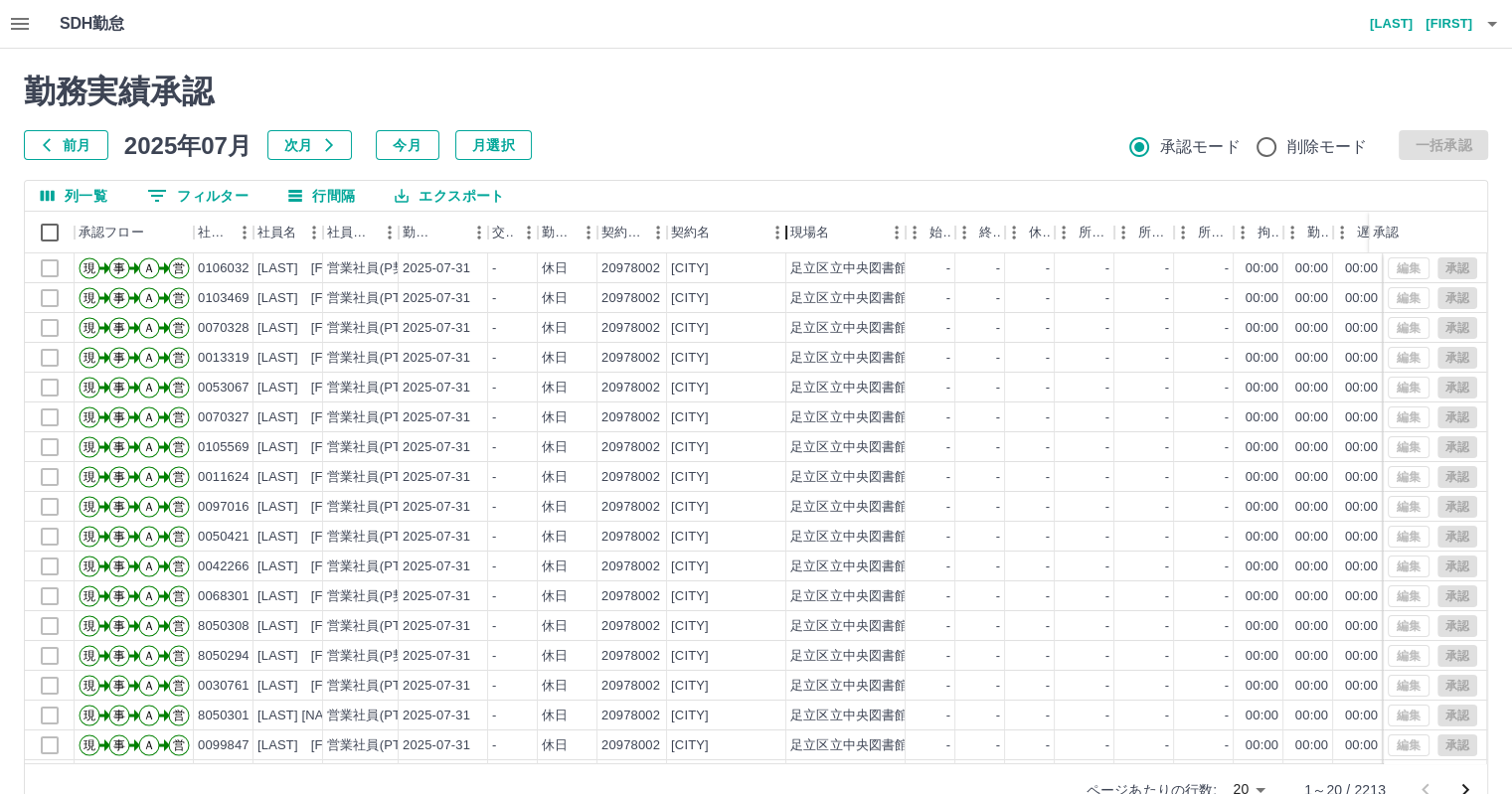 click at bounding box center (786, 233) 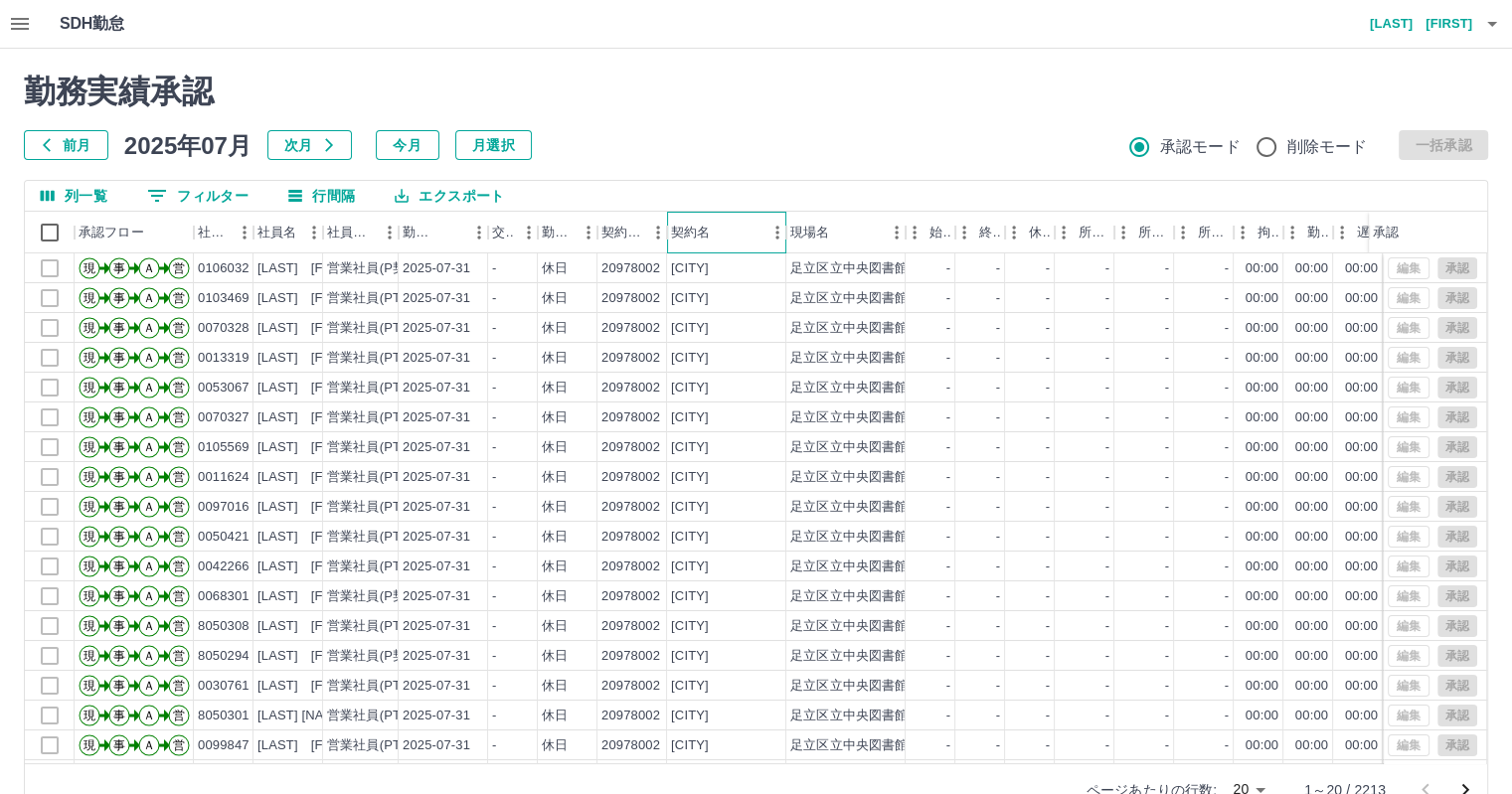 click on "契約名" at bounding box center (717, 233) 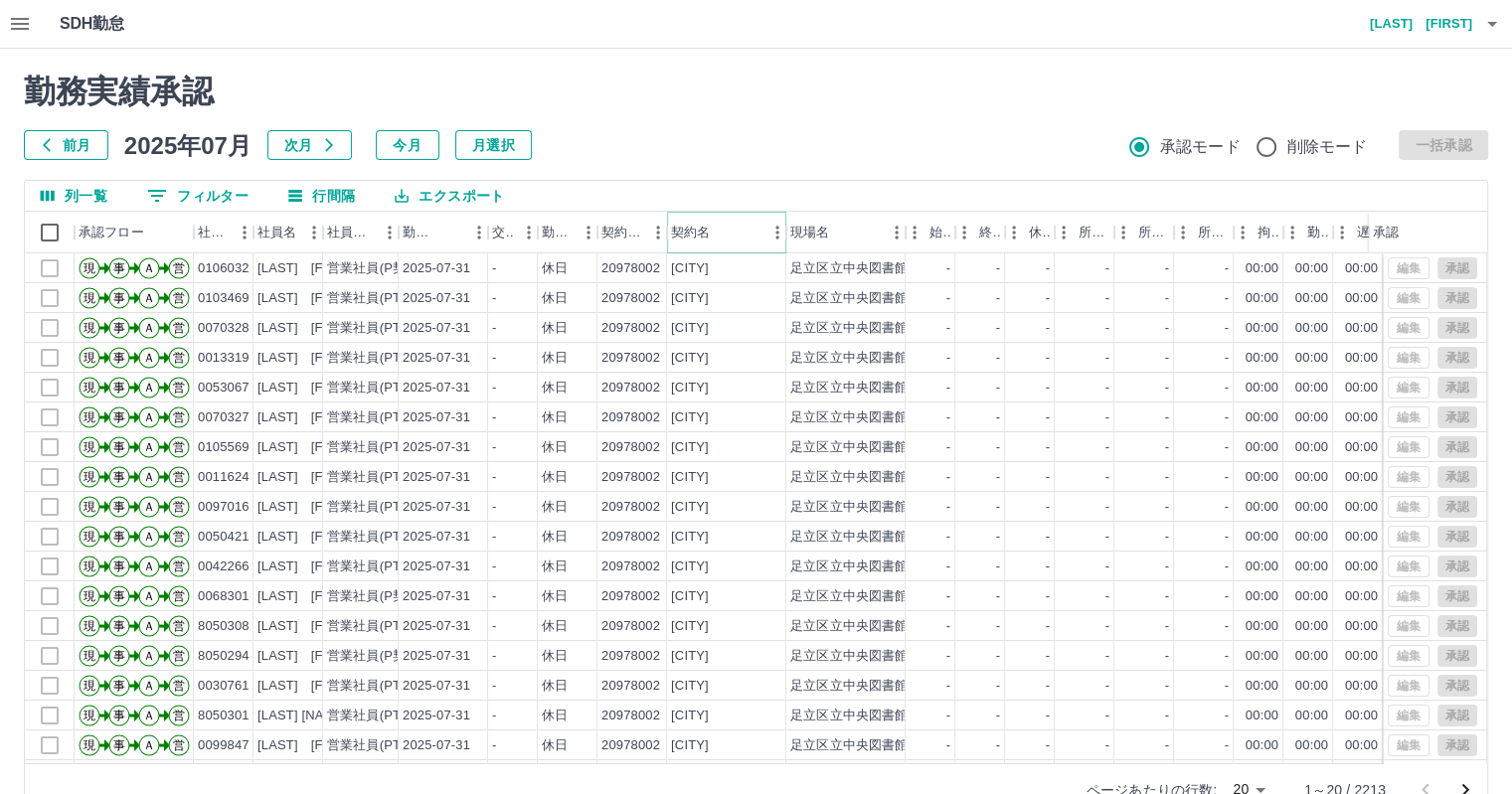 click 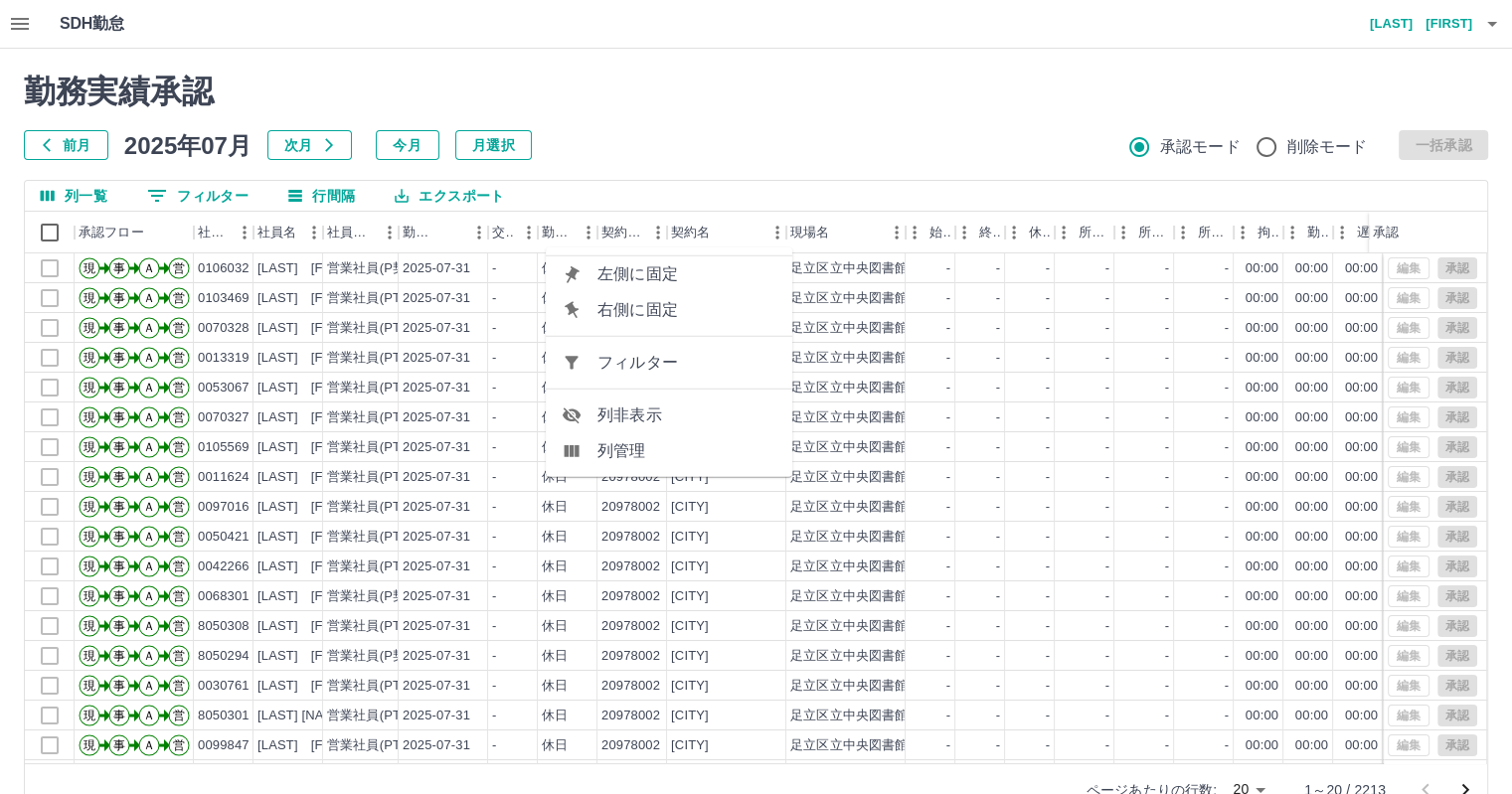 click on "フィルター" at bounding box center (687, 363) 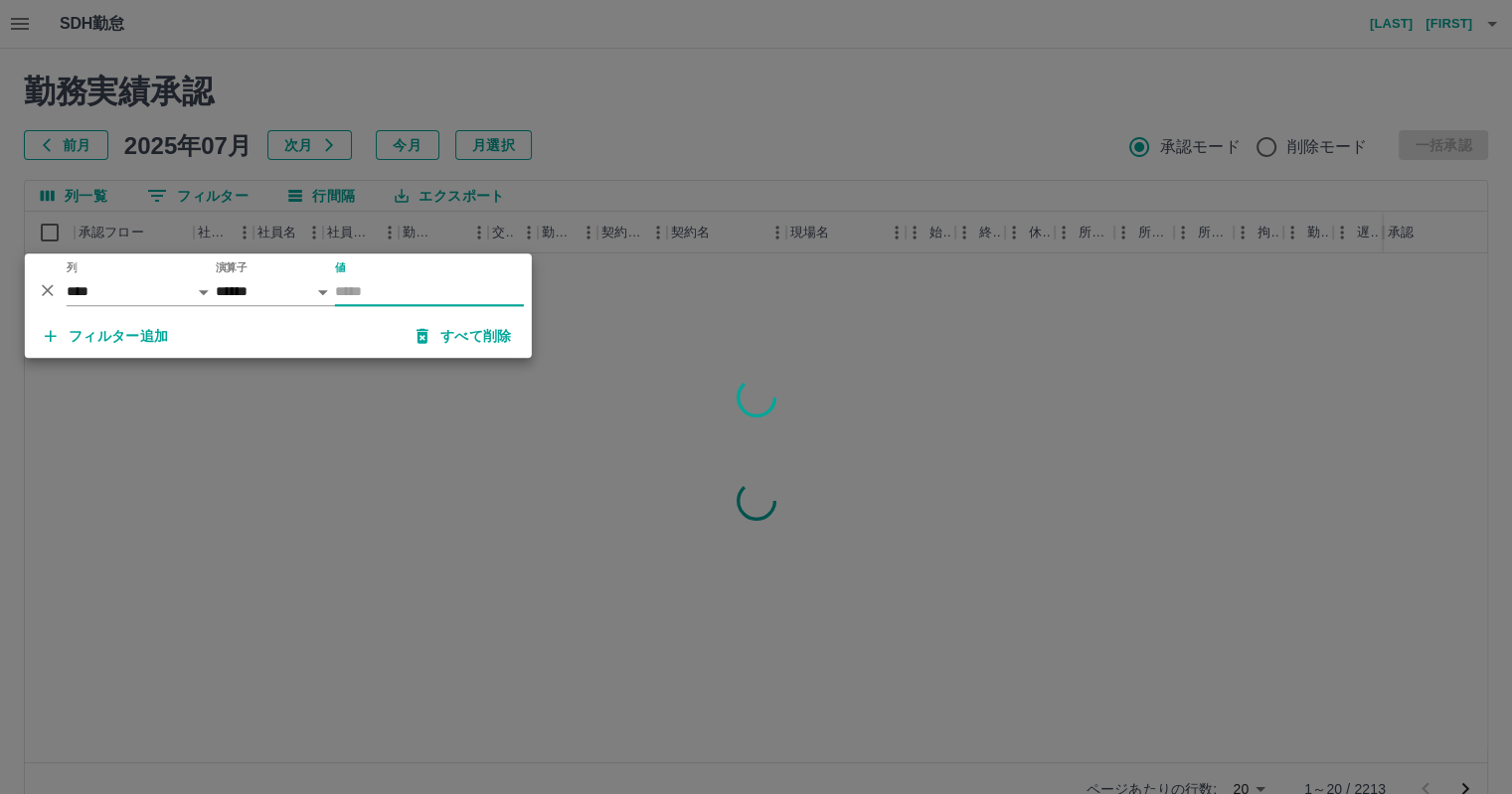 type on "*" 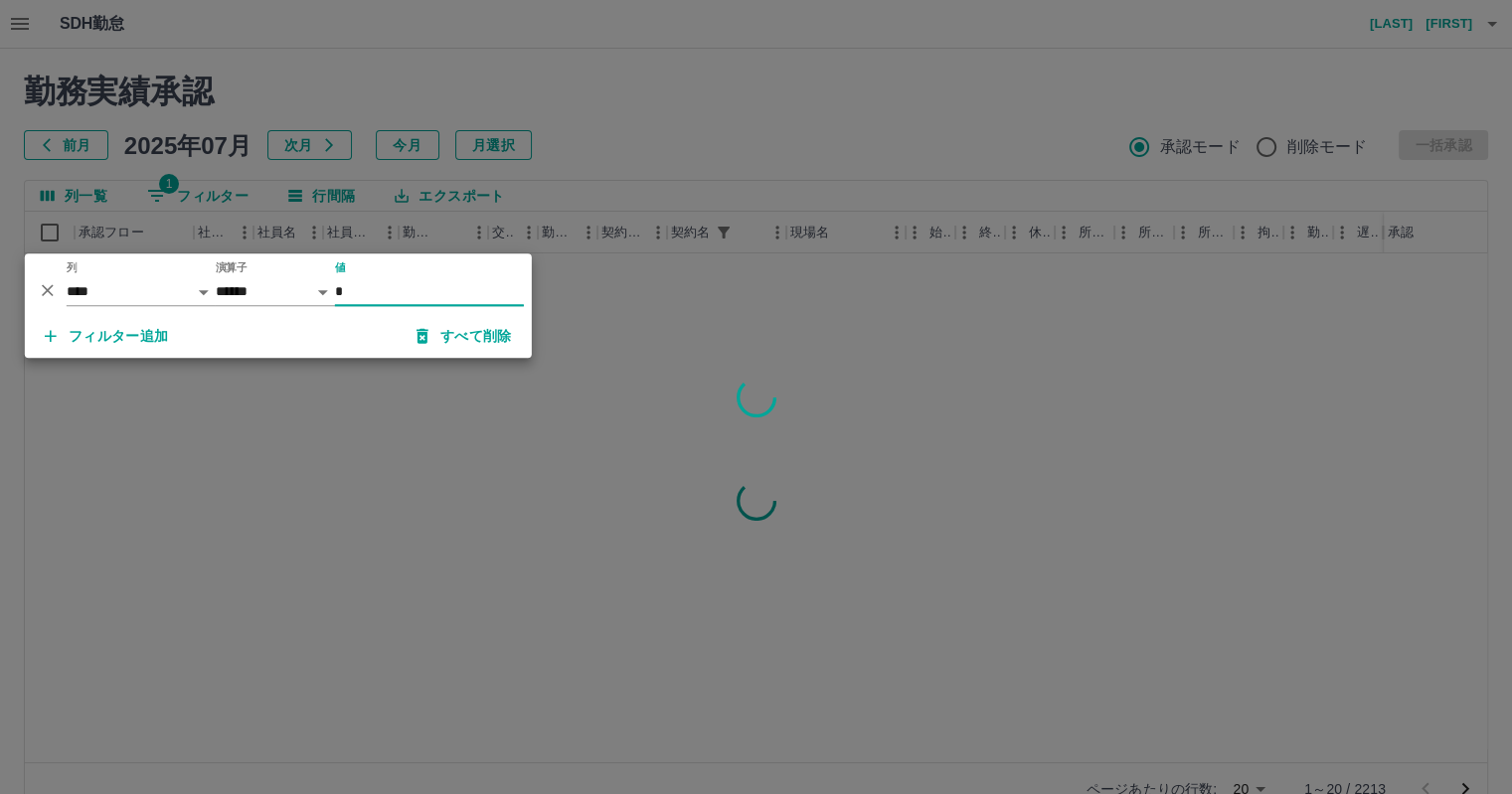 type 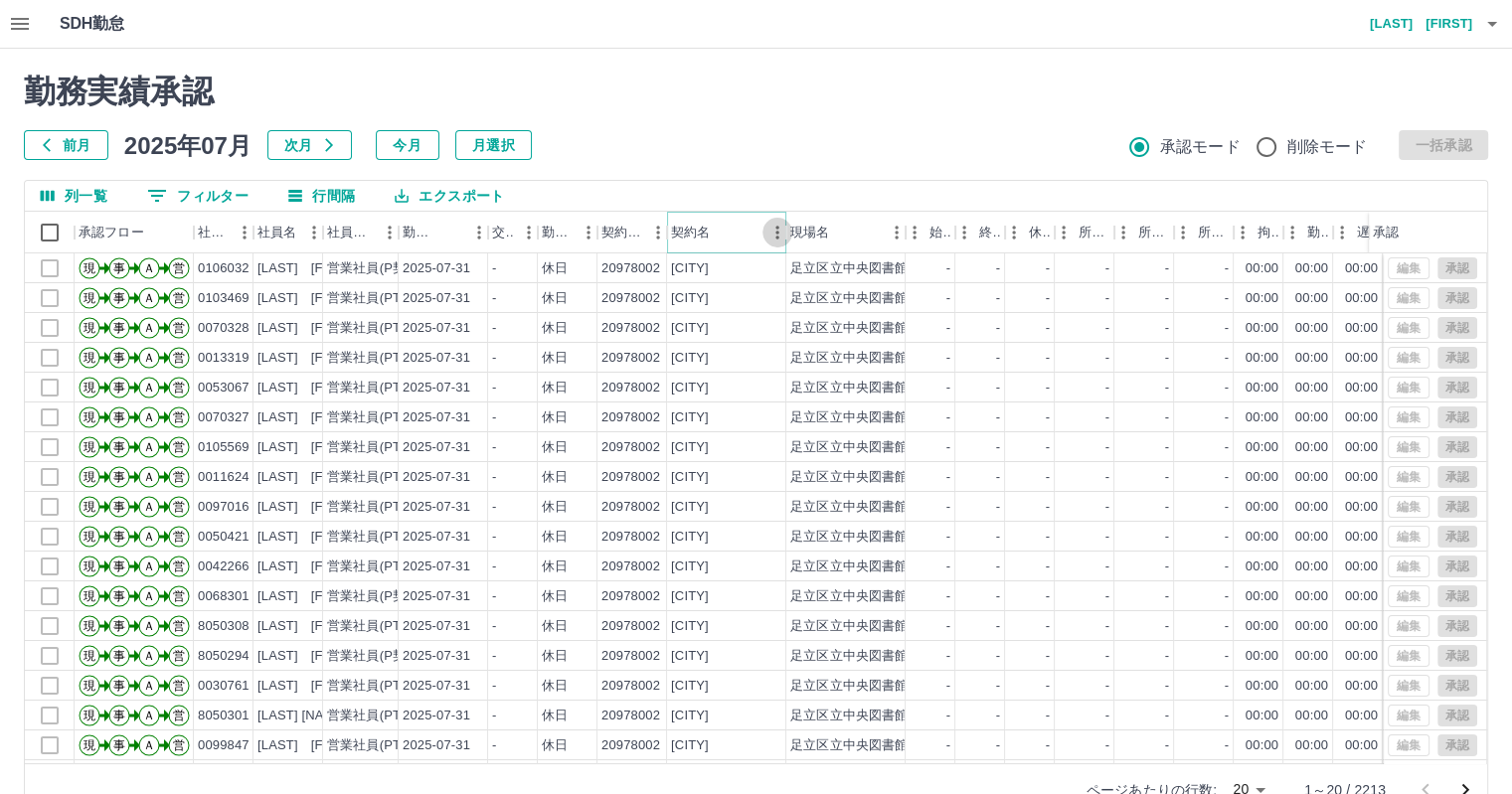 click 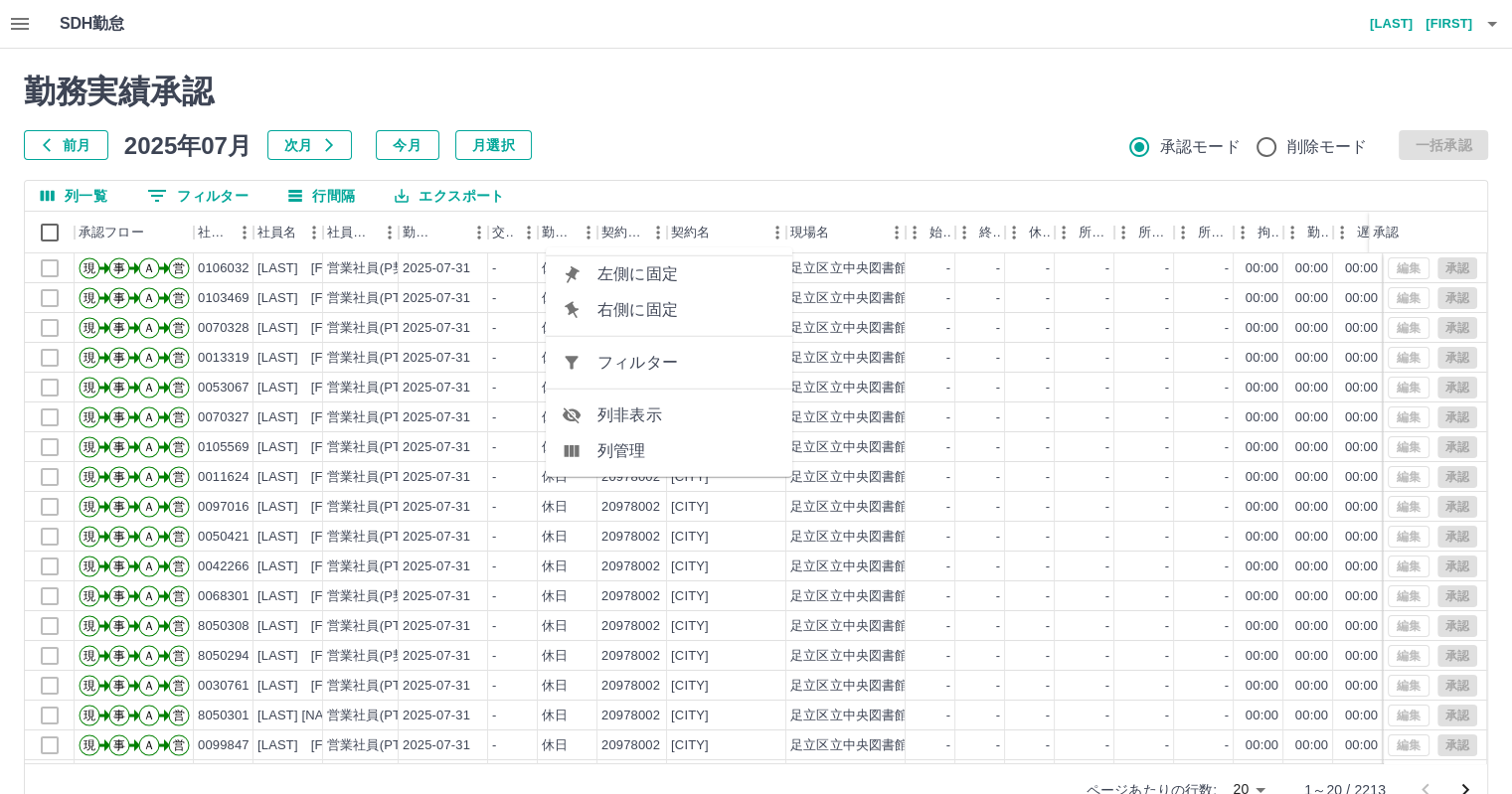 click on "フィルター" at bounding box center (687, 363) 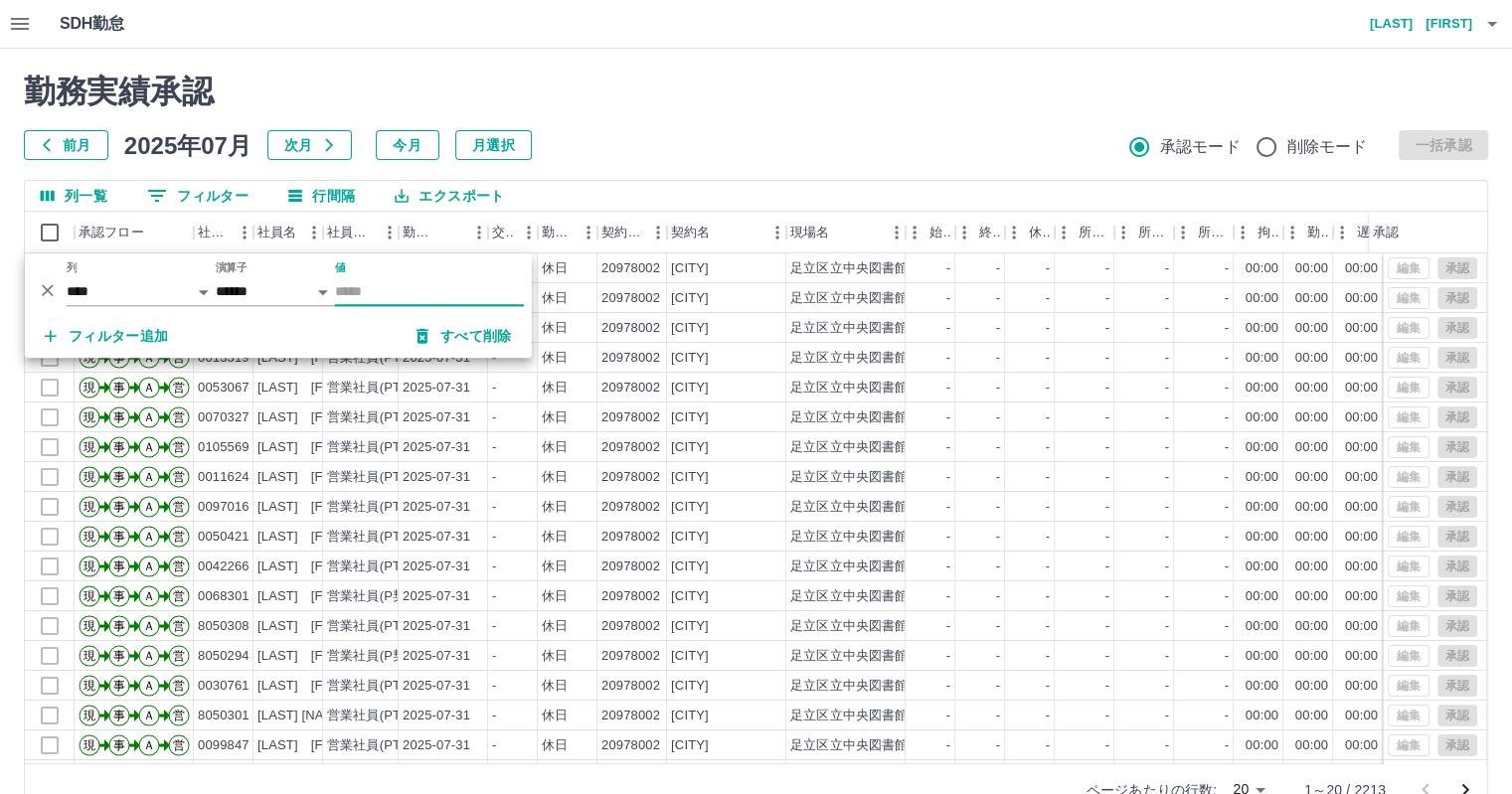 type on "*" 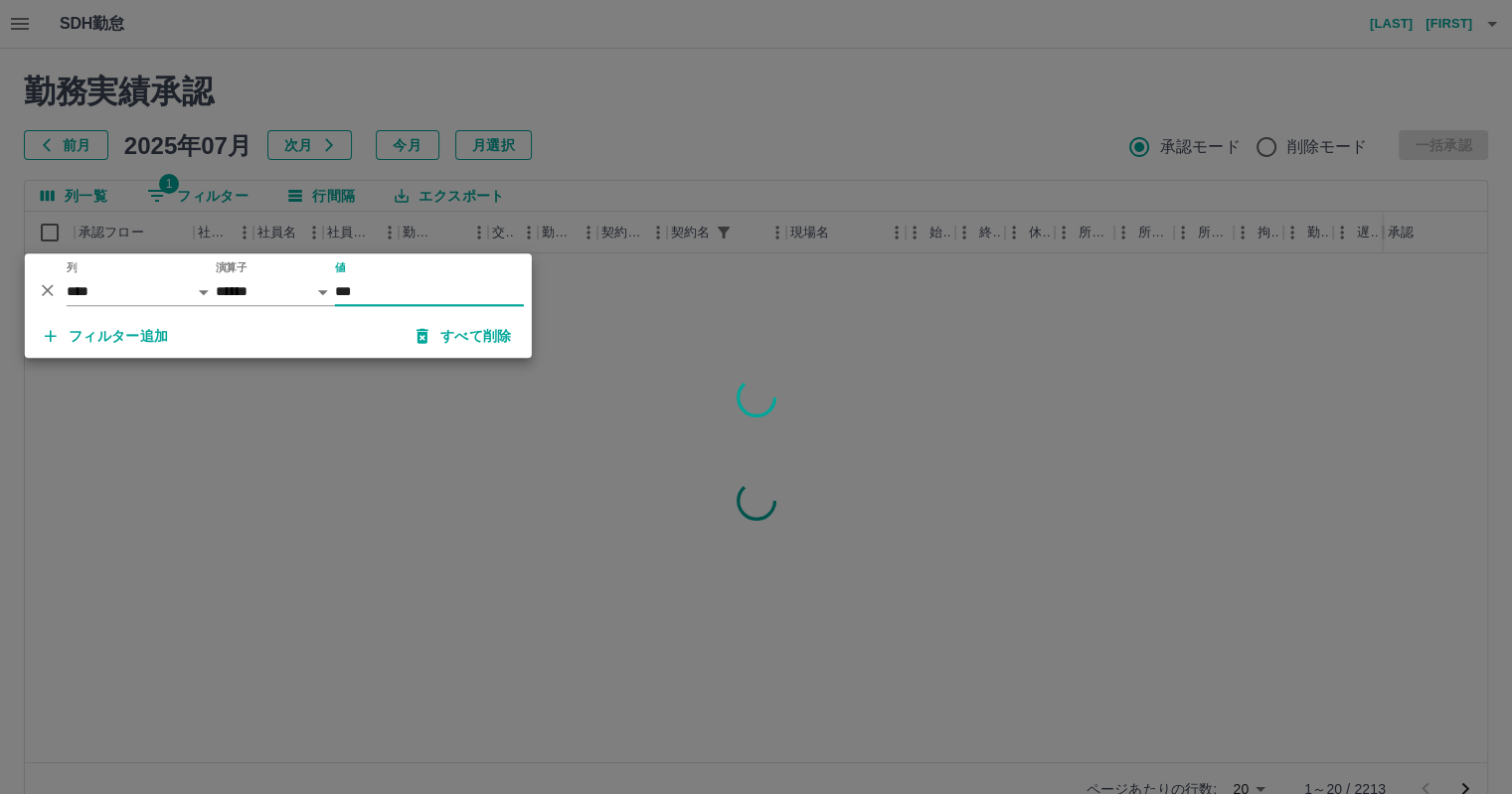 type on "***" 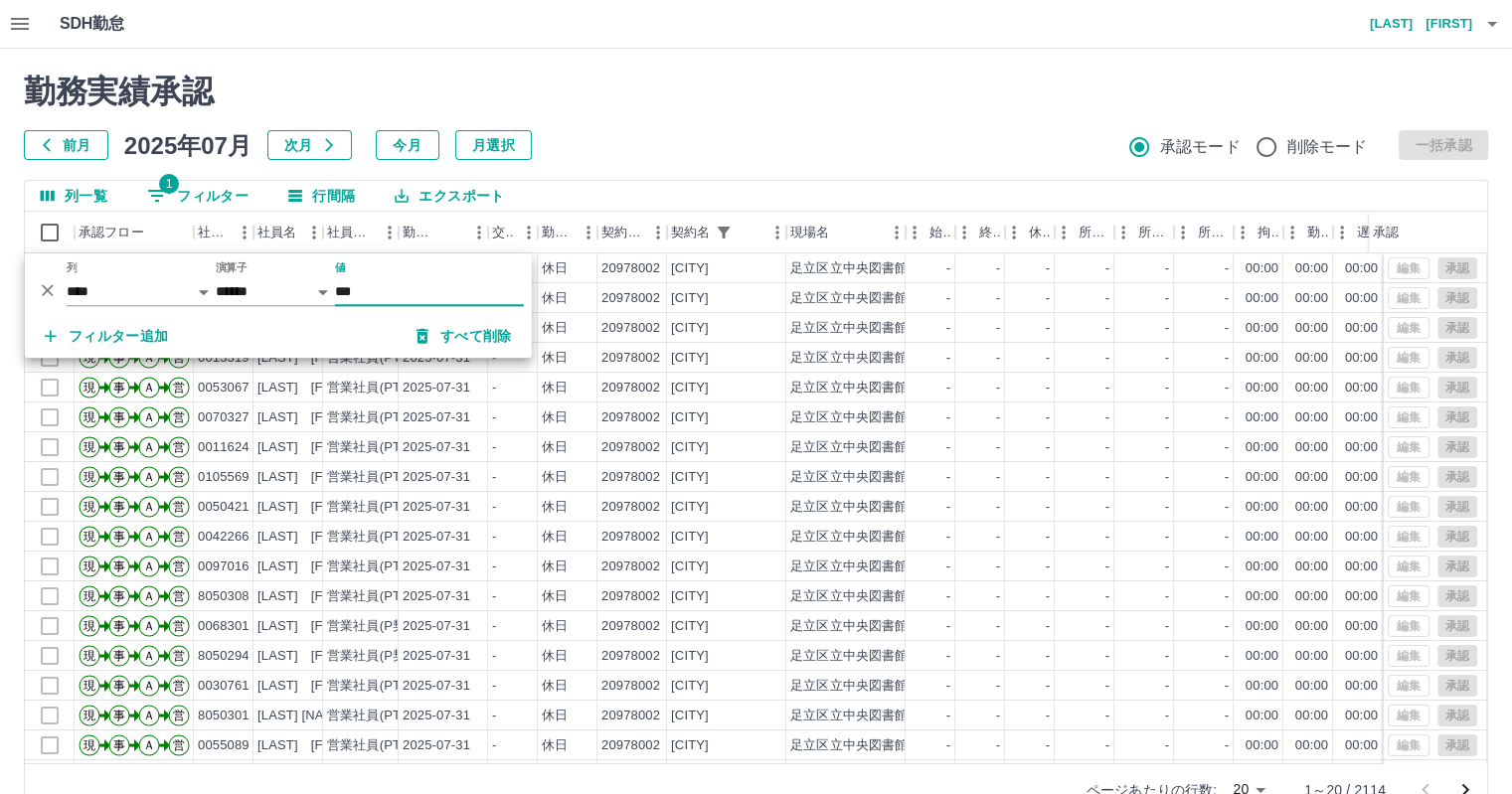 click on "前月 2025年07月 次月 今月 月選択 承認モード 削除モード 一括承認" at bounding box center [756, 145] 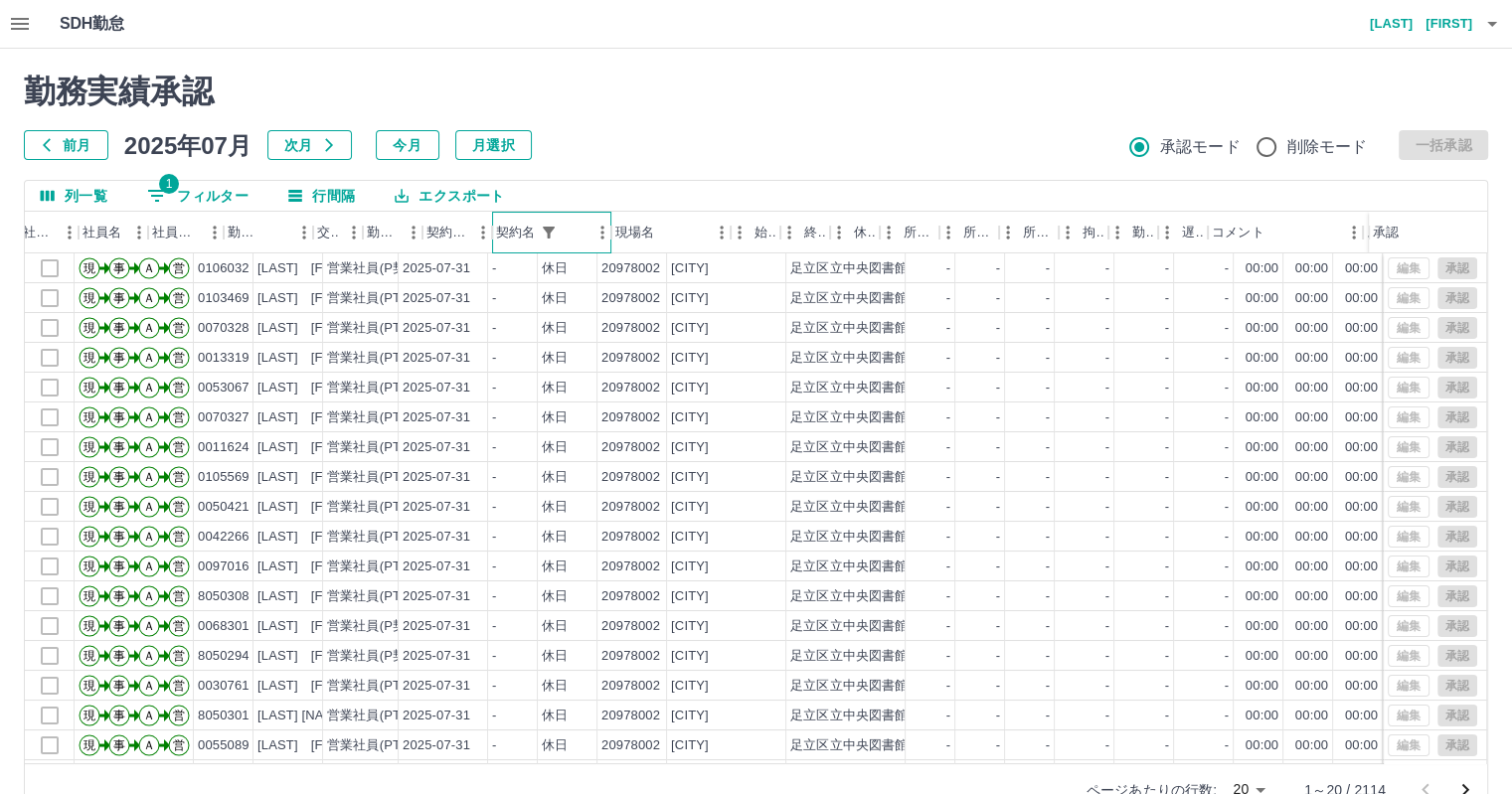 scroll, scrollTop: 0, scrollLeft: 288, axis: horizontal 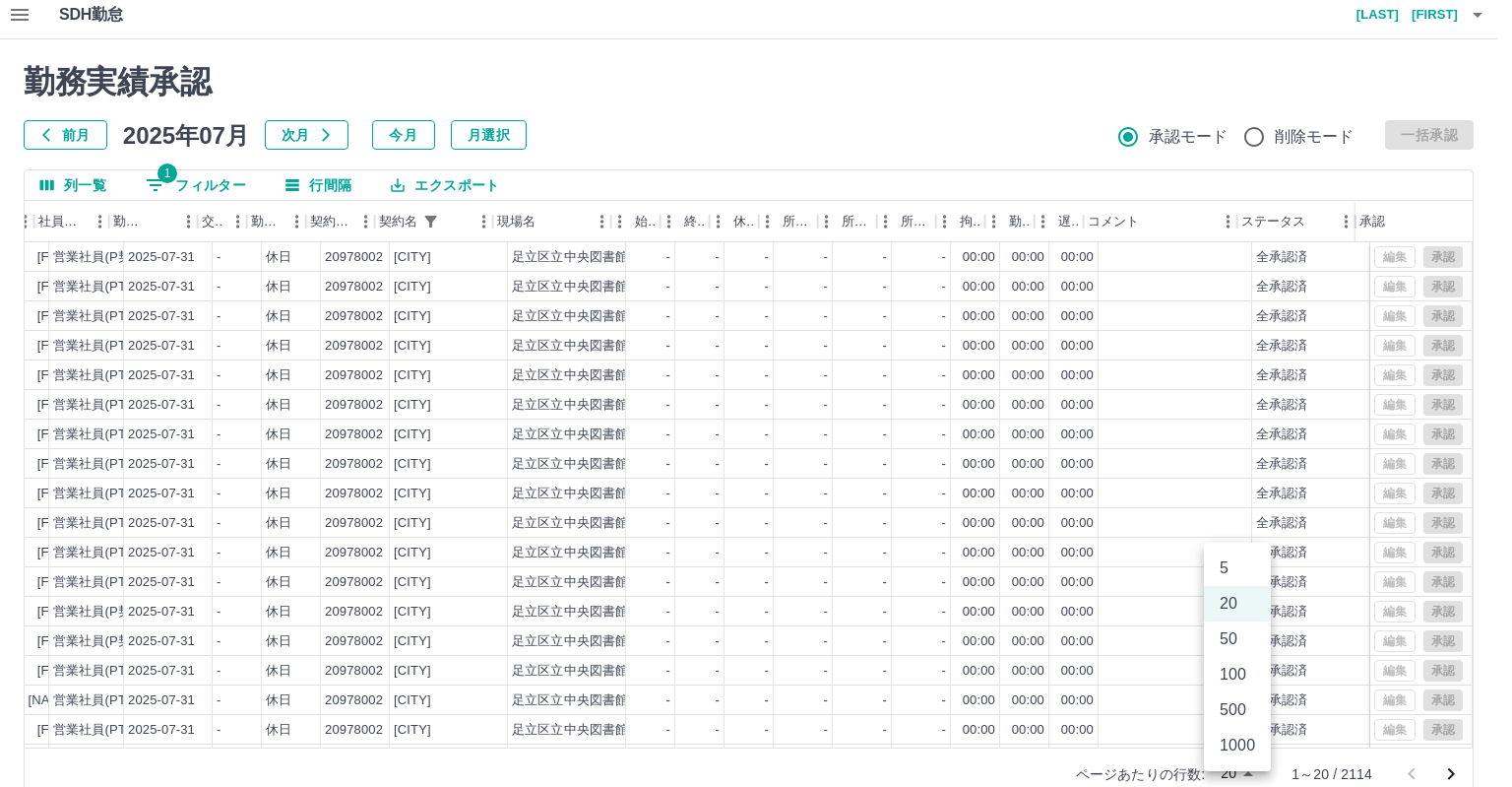 click on "SDH勤怠 [LAST]　[FIRST] 勤務実績承認 前月 2025年07月 次月 今月 月選択 承認モード 削除モード 一括承認 列一覧 1 フィルター 行間隔 エクスポート 承認フロー 社員番号 社員名 社員区分 勤務日 交通費 勤務区分 契約コード 契約名 現場名 始業 終業 休憩 所定開始 所定終業 所定休憩 拘束 勤務 遅刻等 コメント ステータス 承認 現 事 Ａ 営 0106032 [LAST]　[FIRST] 営業社員(P契約) 2025-07-31  -  休日 20978002 [CITY] [CITY]立中央図書館 - - - - - - 00:00 00:00 00:00 全承認済 現 事 Ａ 営 0103469 [LAST]　[FIRST] 営業社員(PT契約) 2025-07-31  -  休日 20978002 [CITY] [CITY]立中央図書館 - - - - - - 00:00 00:00 00:00 全承認済 現 事 Ａ 営 0070328 [LAST]　[FIRST] 営業社員(PT契約) 2025-07-31  -  休日 20978002 [CITY] [CITY]立中央図書館 - - - - - - 00:00 00:00 00:00 全承認済 現 事 Ａ 営 0013319 [LAST]　[FIRST] 営業社員(PT契約) -" at bounding box center [756, 407] 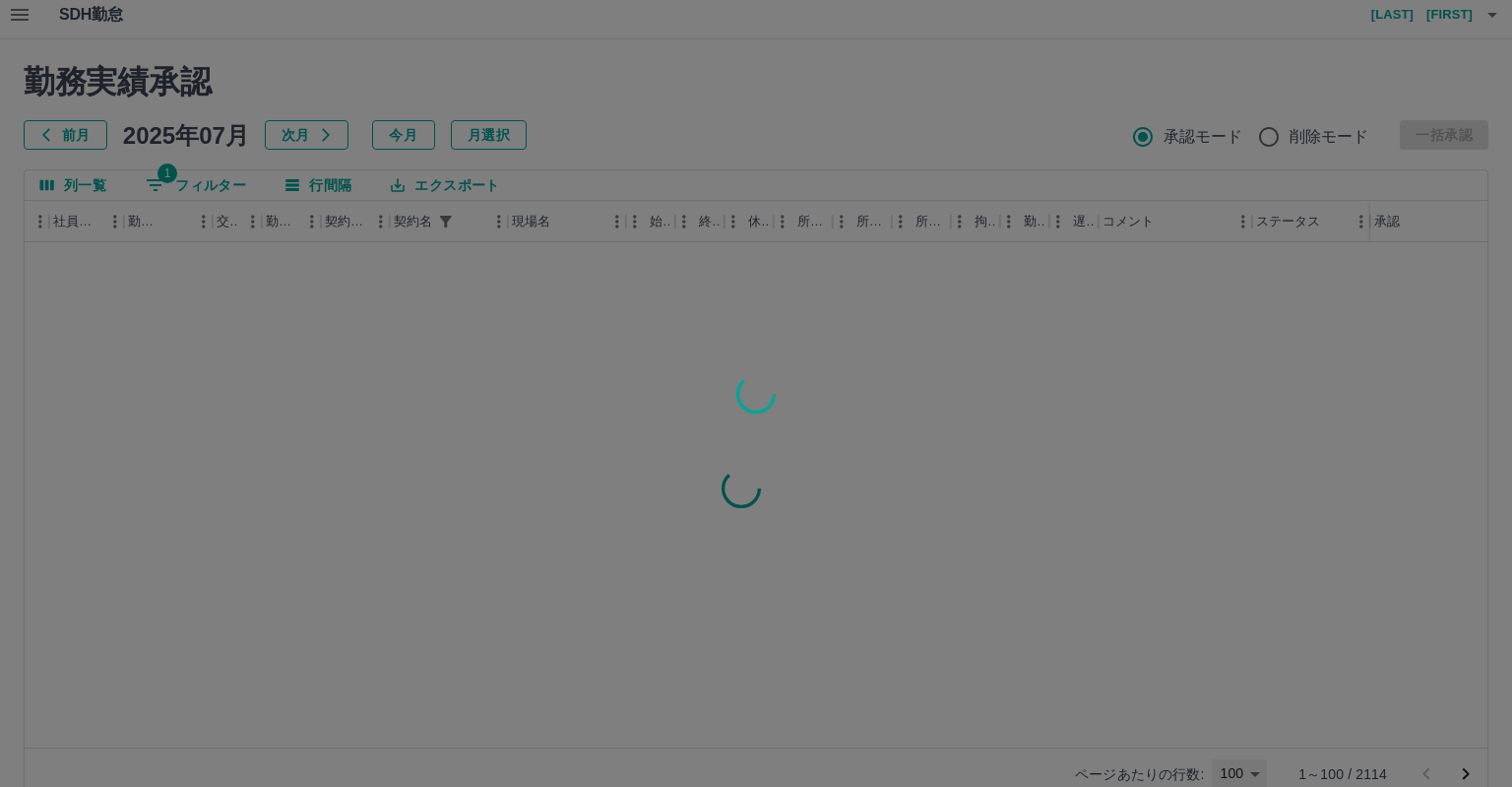 type on "***" 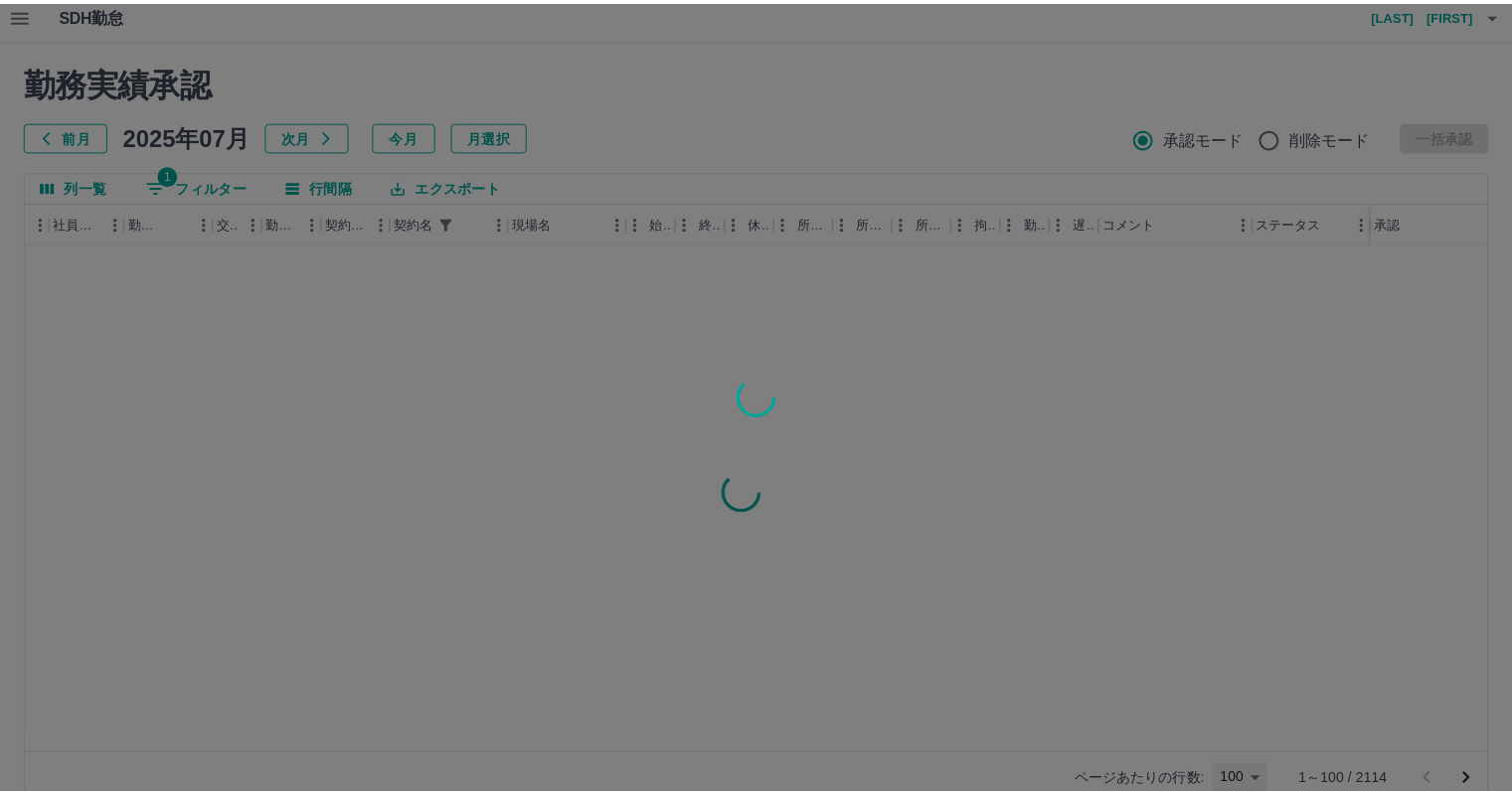 scroll, scrollTop: 0, scrollLeft: 273, axis: horizontal 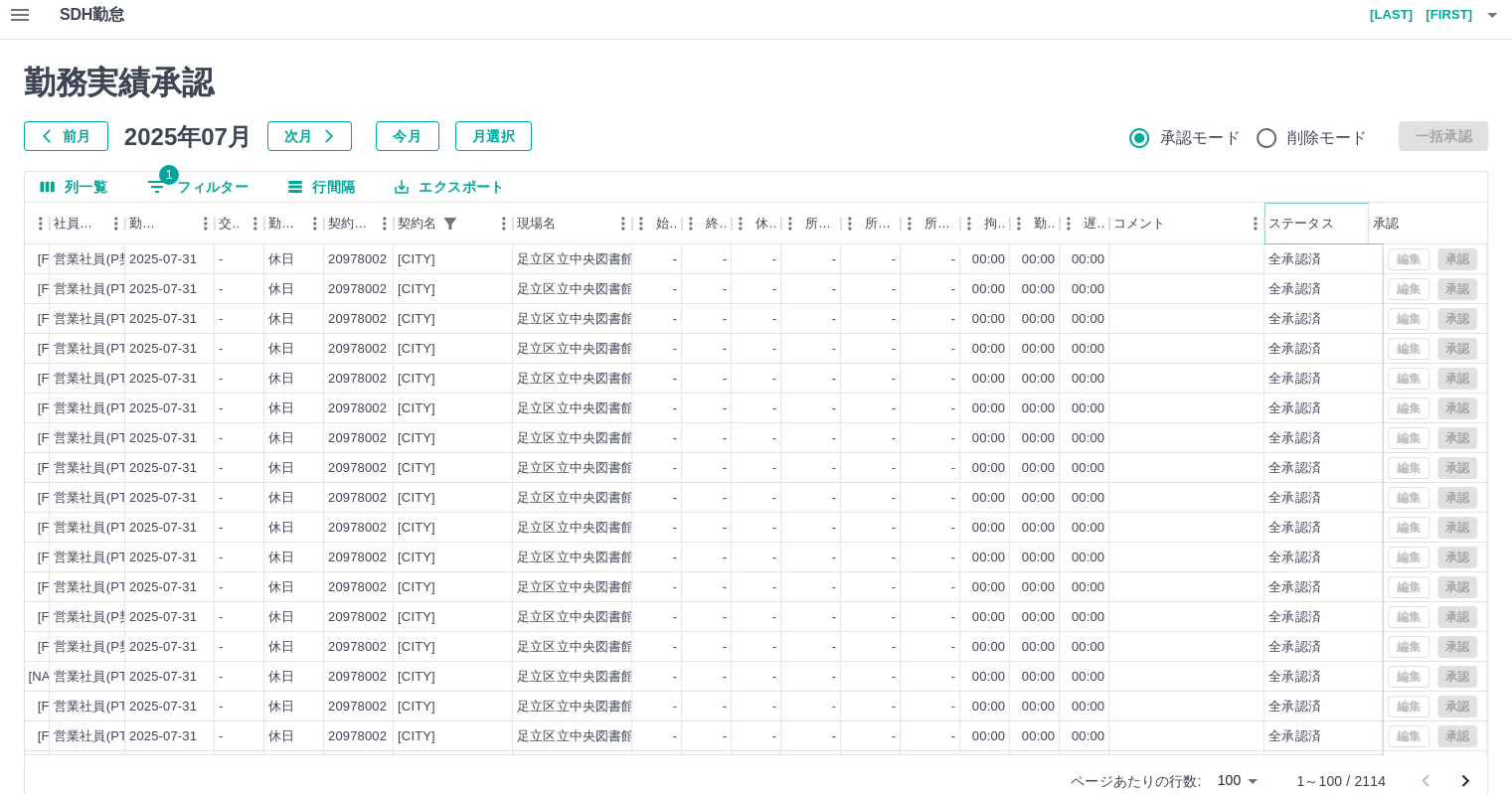 click at bounding box center [1375, 224] 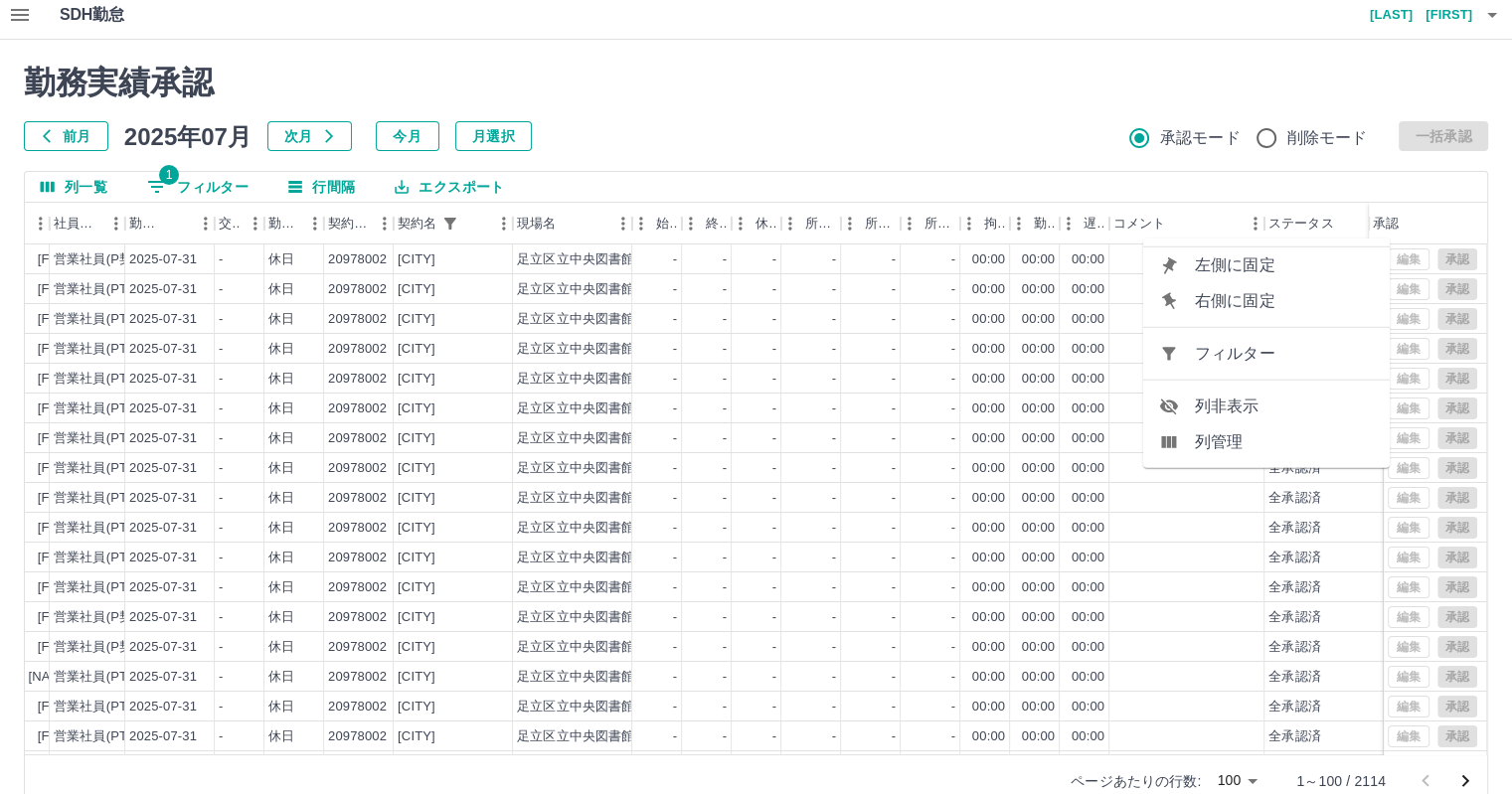 click on "フィルター" at bounding box center (1284, 354) 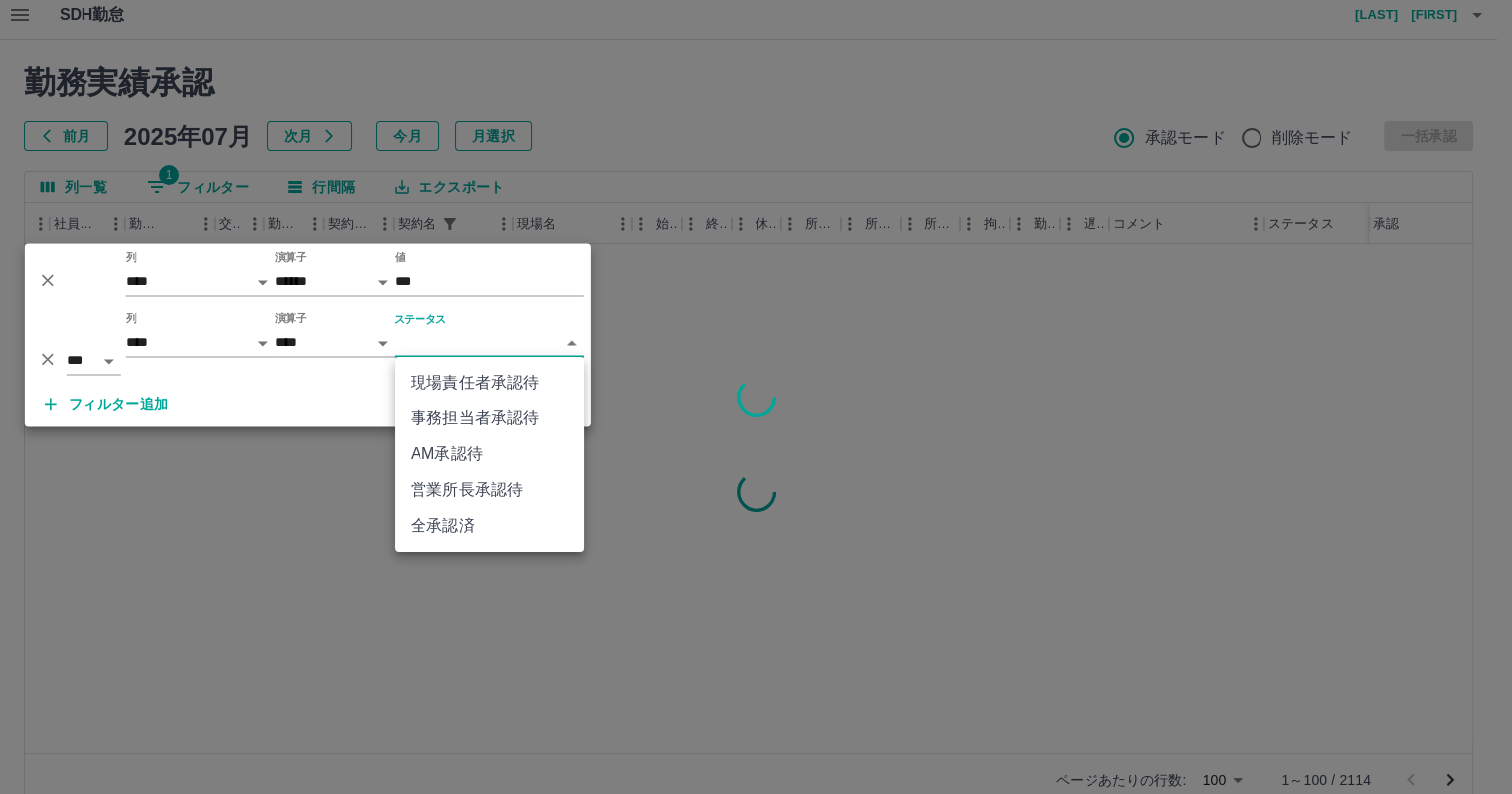 click on "SDH勤怠 [LAST]　[FIRST] 勤務実績承認 前月 2025年07月 次月 今月 月選択 承認モード 削除モード 一括承認 列一覧 1 フィルター 行間隔 エクスポート 承認フロー 社員番号 社員名 社員区分 勤務日 交通費 勤務区分 契約コード 契約名 現場名 始業 終業 休憩 所定開始 所定終業 所定休憩 拘束 勤務 遅刻等 コメント ステータス 承認 ページあたりの行数: 100 *** 1～100 / 2114 SDH勤怠 *** ** 列 **** *** **** *** *** **** ***** *** *** ** ** ** **** **** **** ** ** *** **** ***** 演算子 ****** ******* 値 *** *** ** 列 **** *** **** *** *** **** ***** *** *** ** ** ** **** **** **** ** ** *** **** ***** 演算子 **** ****** ステータス ​ ********* フィルター追加 すべて削除 現場責任者承認待 事務担当者承認待 AM承認待 営業所長承認待 全承認済" at bounding box center (756, 410) 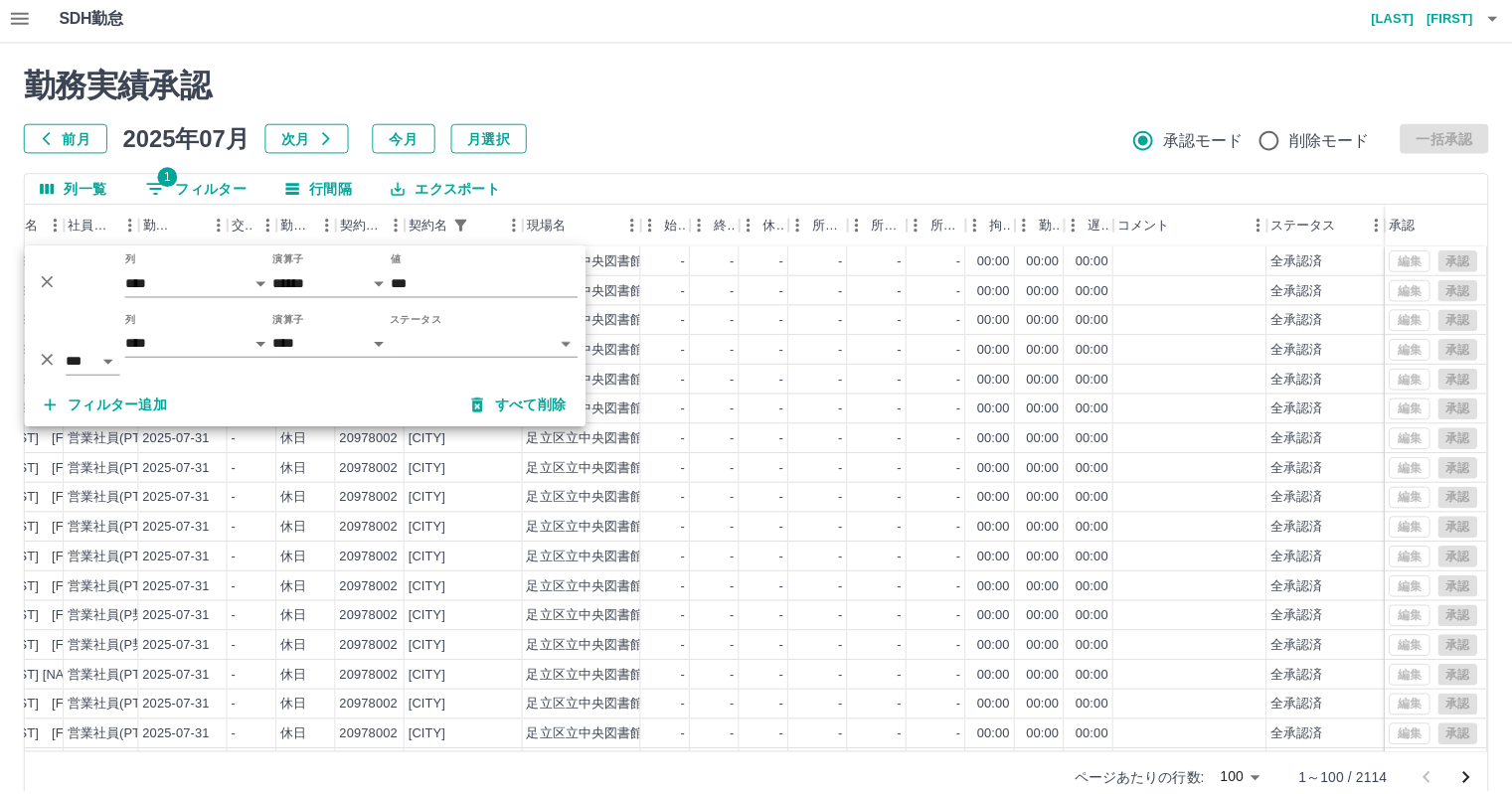 scroll, scrollTop: 0, scrollLeft: 258, axis: horizontal 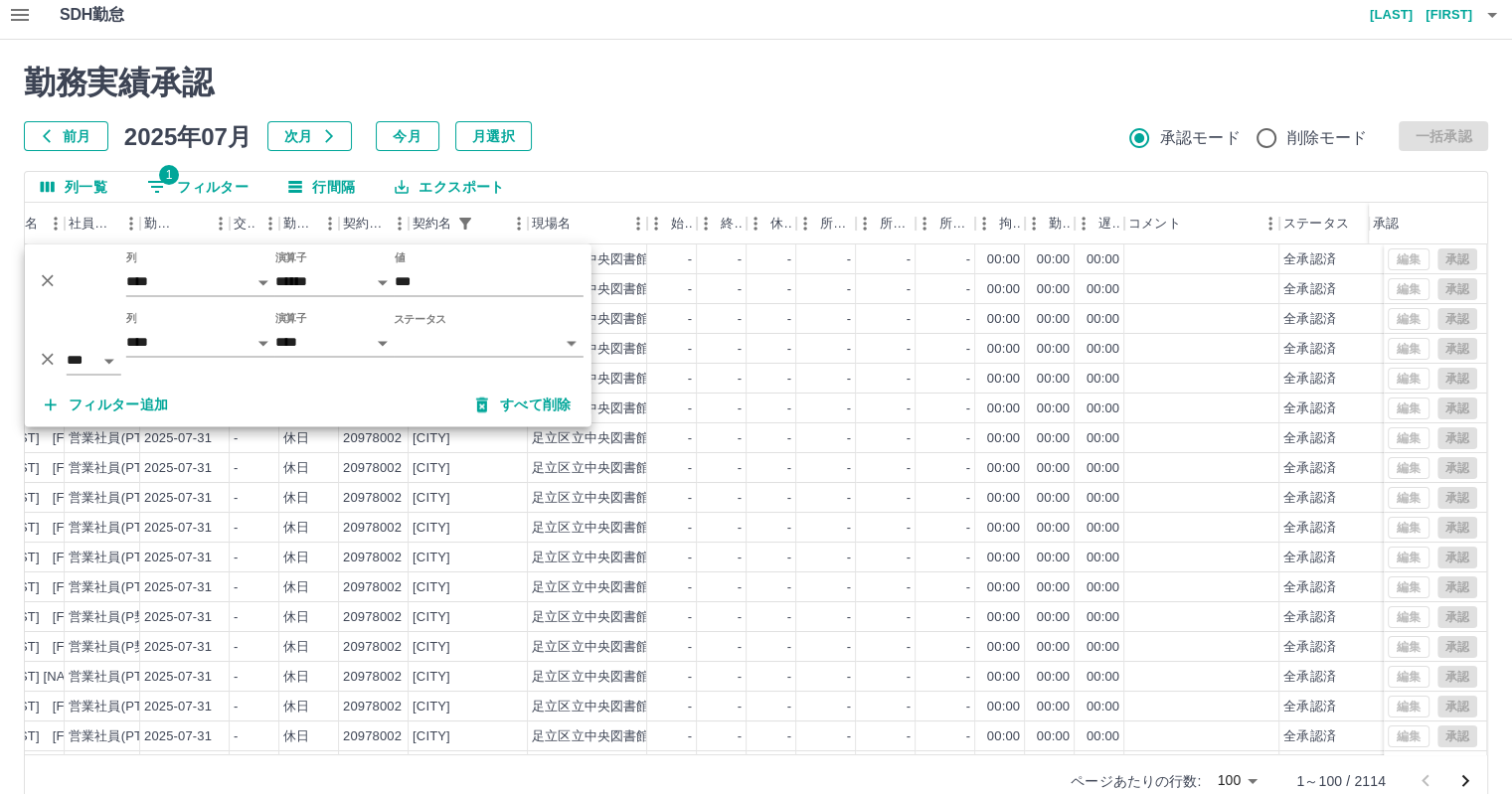click on "SDH勤怠 [LAST]　[FIRST] 勤務実績承認 前月 2025年07月 次月 今月 月選択 承認モード 削除モード 一括承認 列一覧 1 フィルター 行間隔 エクスポート 承認フロー 社員番号 社員名 社員区分 勤務日 交通費 勤務区分 契約コード 契約名 現場名 始業 終業 休憩 所定開始 所定終業 所定休憩 拘束 勤務 遅刻等 コメント ステータス 承認 現 事 Ａ 営 0106032 [LAST]　[FIRST] 営業社員(P契約) 2025-07-31  -  休日 20978002 [CITY] [CITY]立中央図書館 - - - - - - 00:00 00:00 00:00 全承認済 現 事 Ａ 営 0103469 [LAST]　[FIRST] 営業社員(PT契約) 2025-07-31  -  休日 20978002 [CITY] [CITY]立中央図書館 - - - - - - 00:00 00:00 00:00 全承認済 現 事 Ａ 営 0070328 [LAST]　[FIRST] 営業社員(PT契約) 2025-07-31  -  休日 20978002 [CITY] [CITY]立中央図書館 - - - - - - 00:00 00:00 00:00 全承認済 現 事 Ａ 営 0053067 [LAST]　[FIRST] 営業社員(PT契約) -" at bounding box center [756, 410] 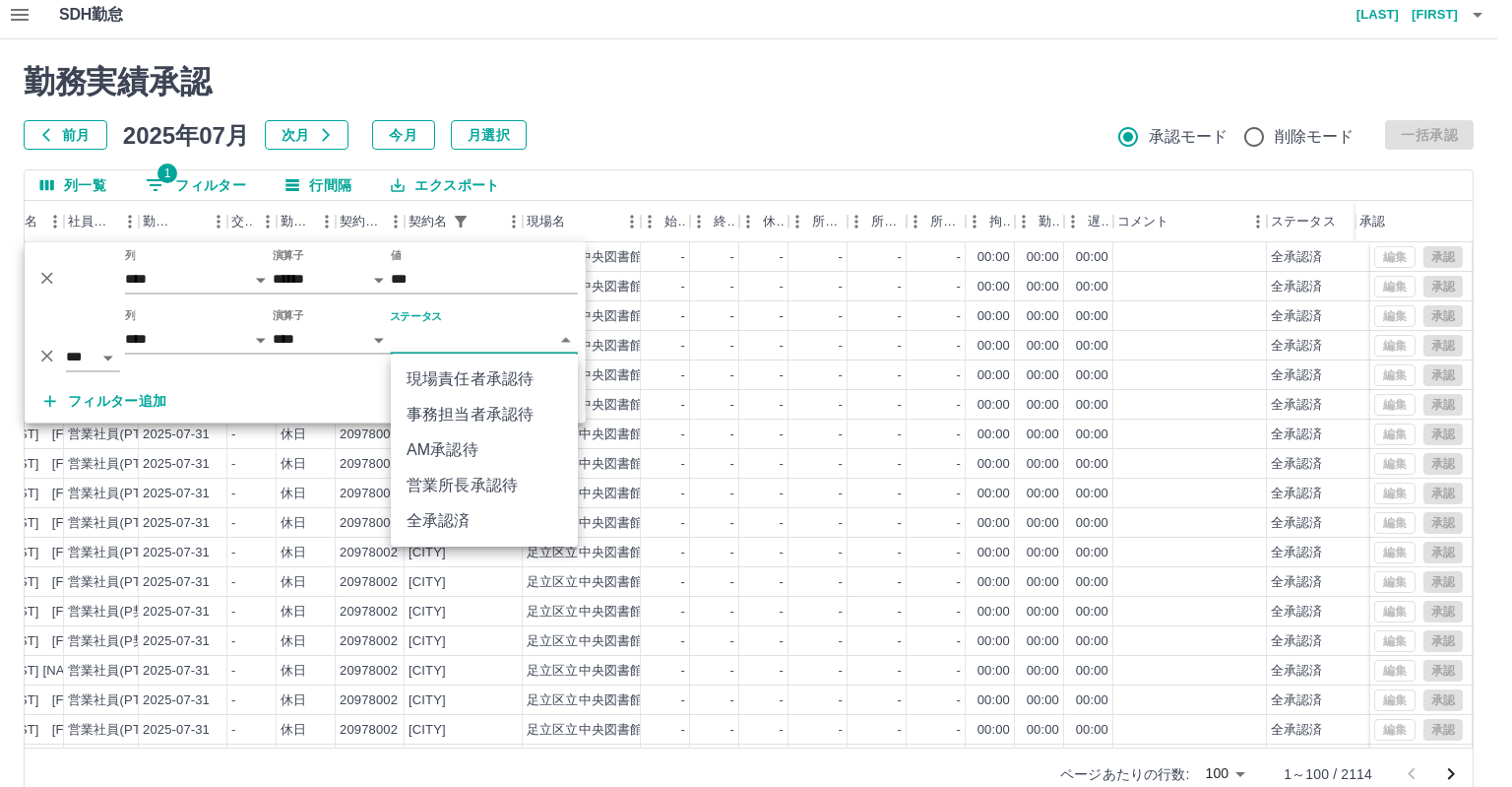 click on "AM承認待" at bounding box center [484, 450] 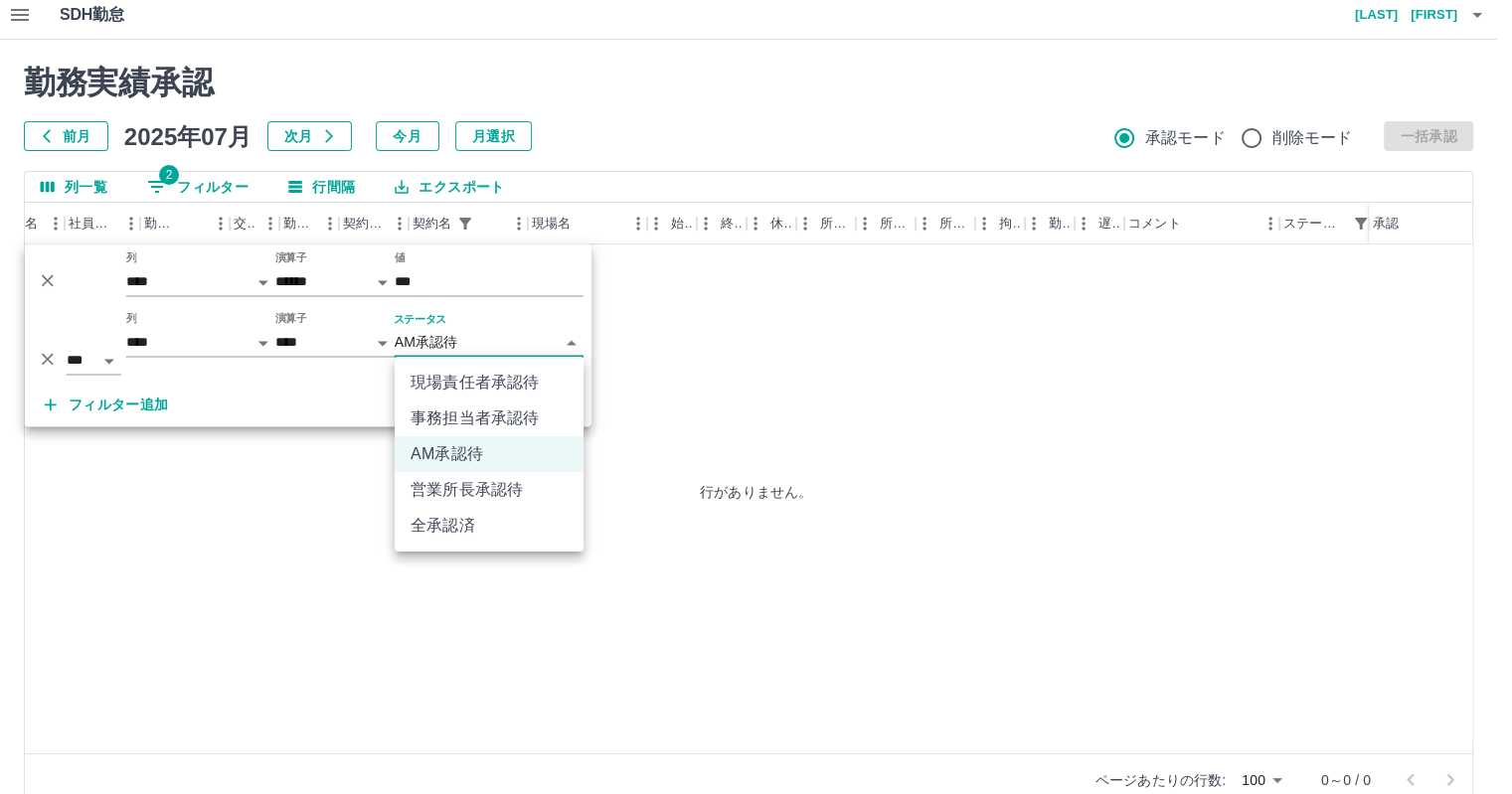 click on "**********" at bounding box center [756, 410] 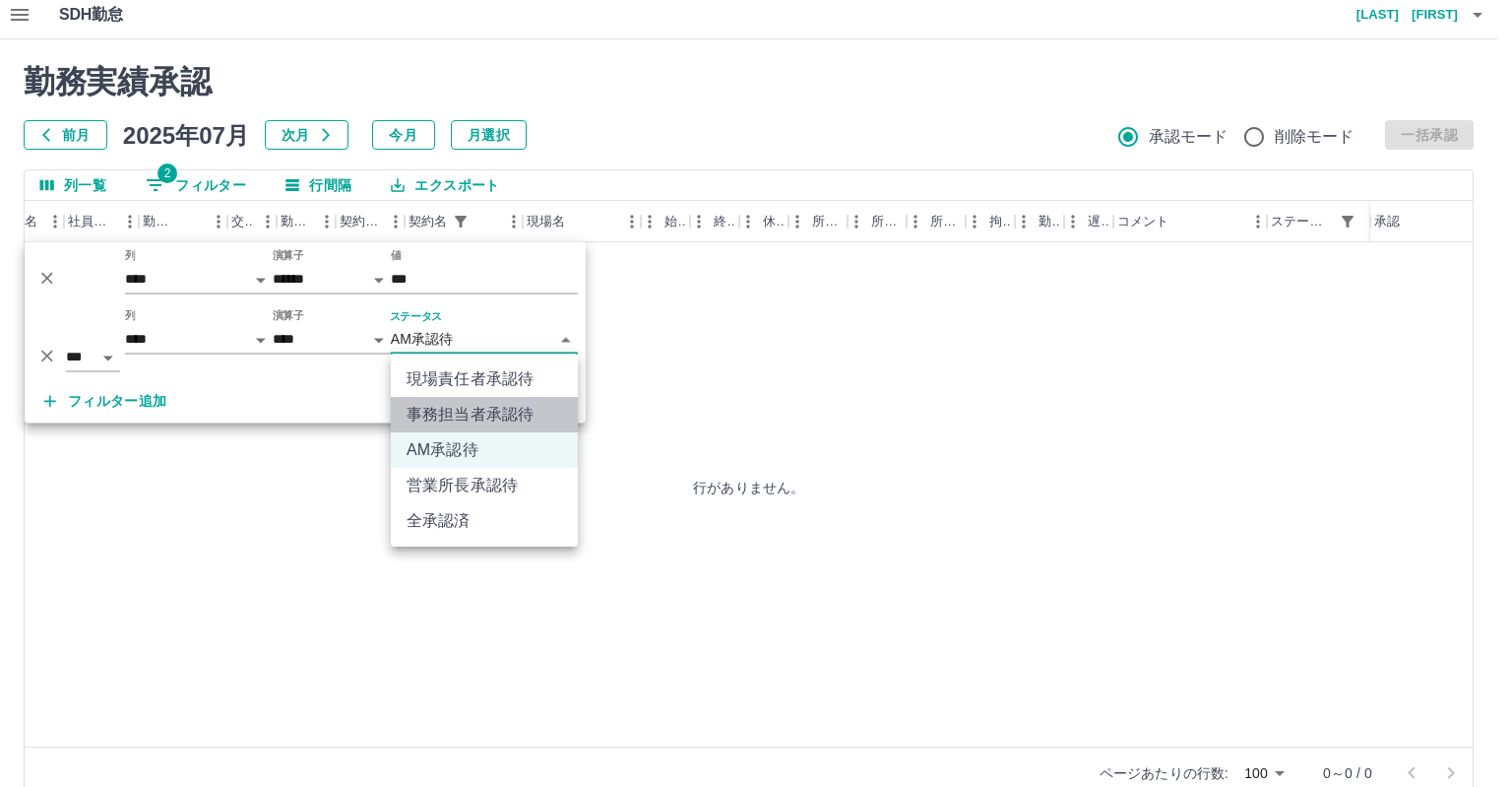 click on "事務担当者承認待" at bounding box center (484, 415) 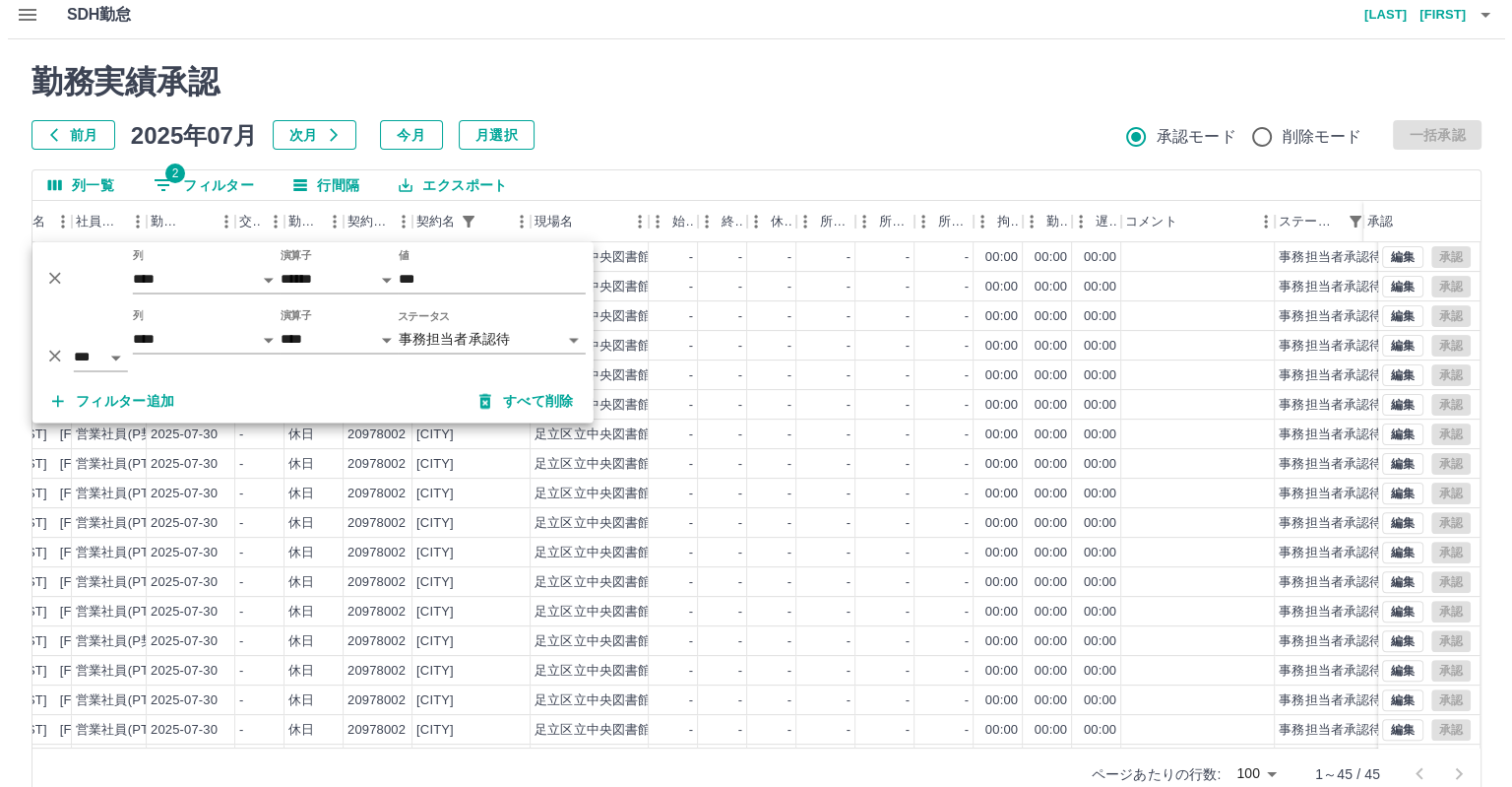 scroll, scrollTop: 838, scrollLeft: 256, axis: both 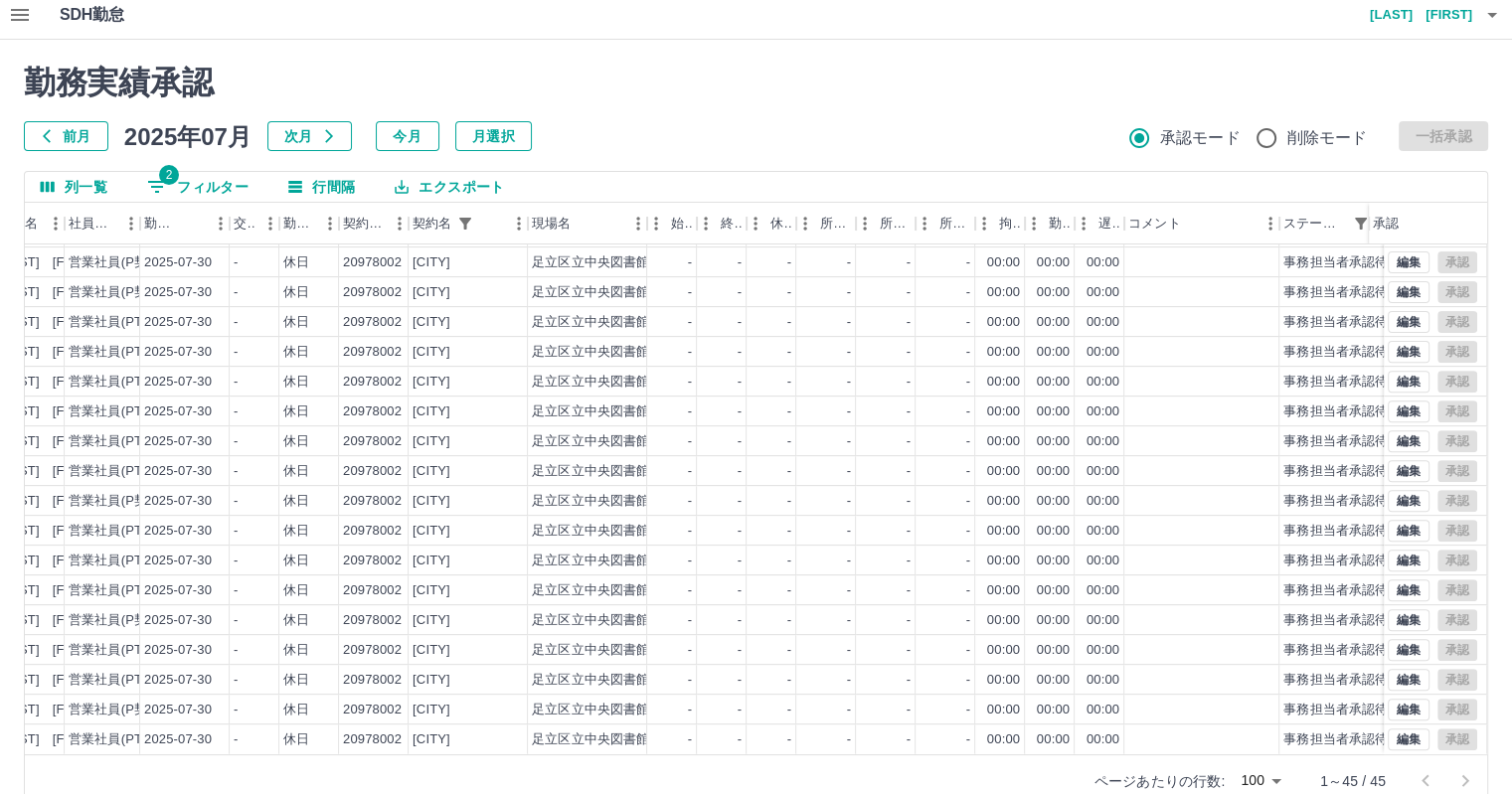 click 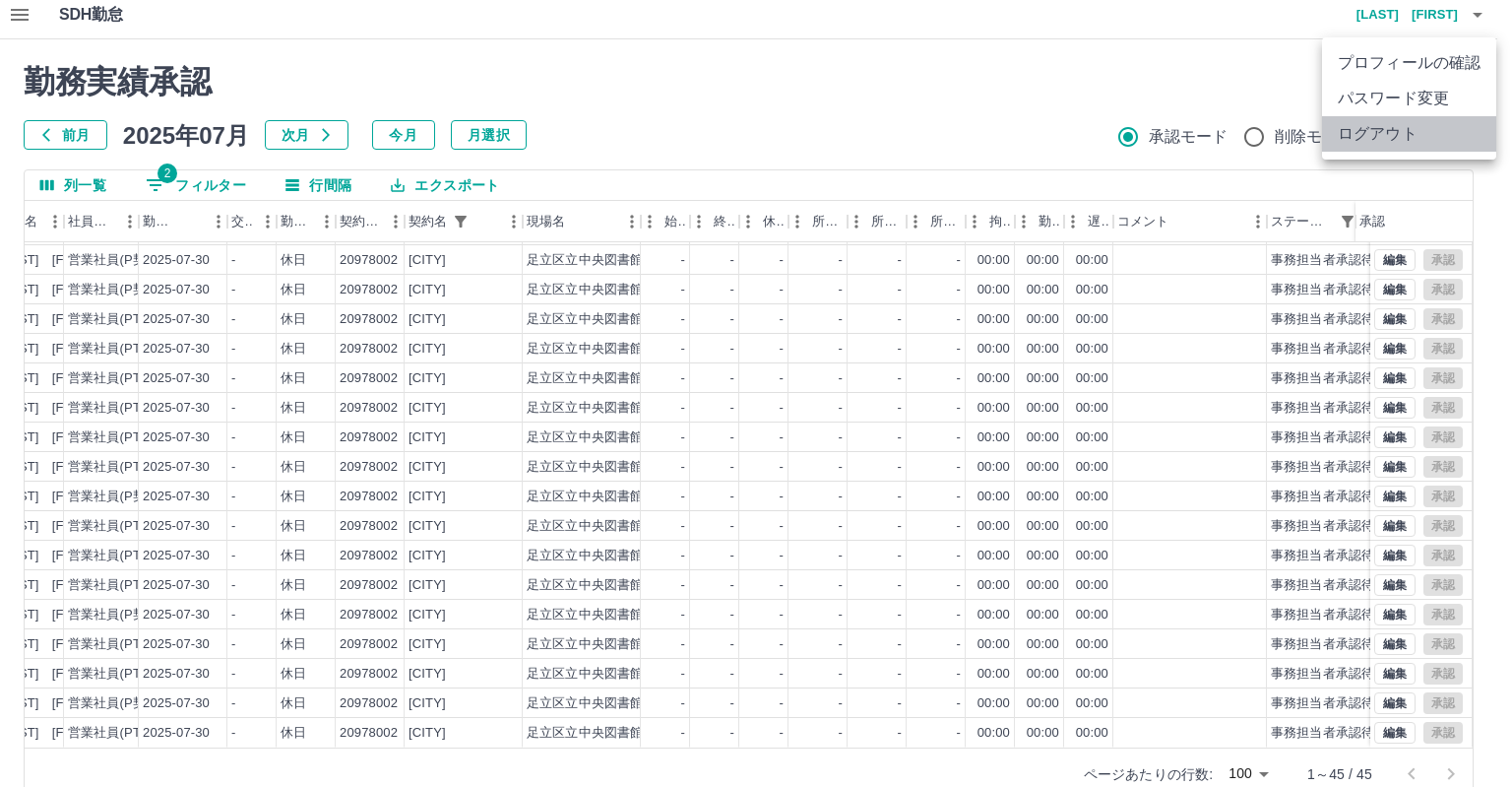 click on "ログアウト" at bounding box center (1409, 134) 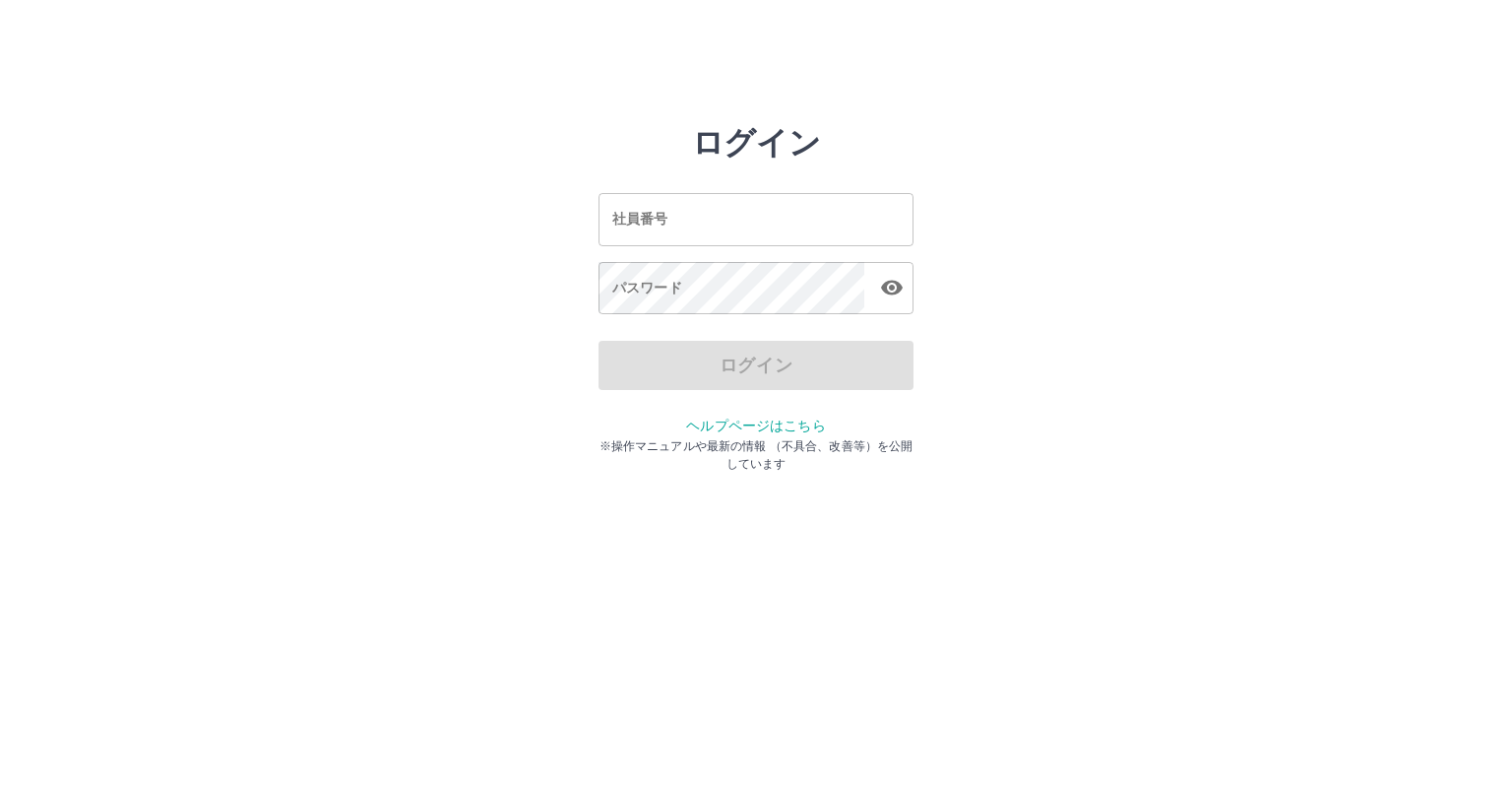 scroll, scrollTop: 0, scrollLeft: 0, axis: both 